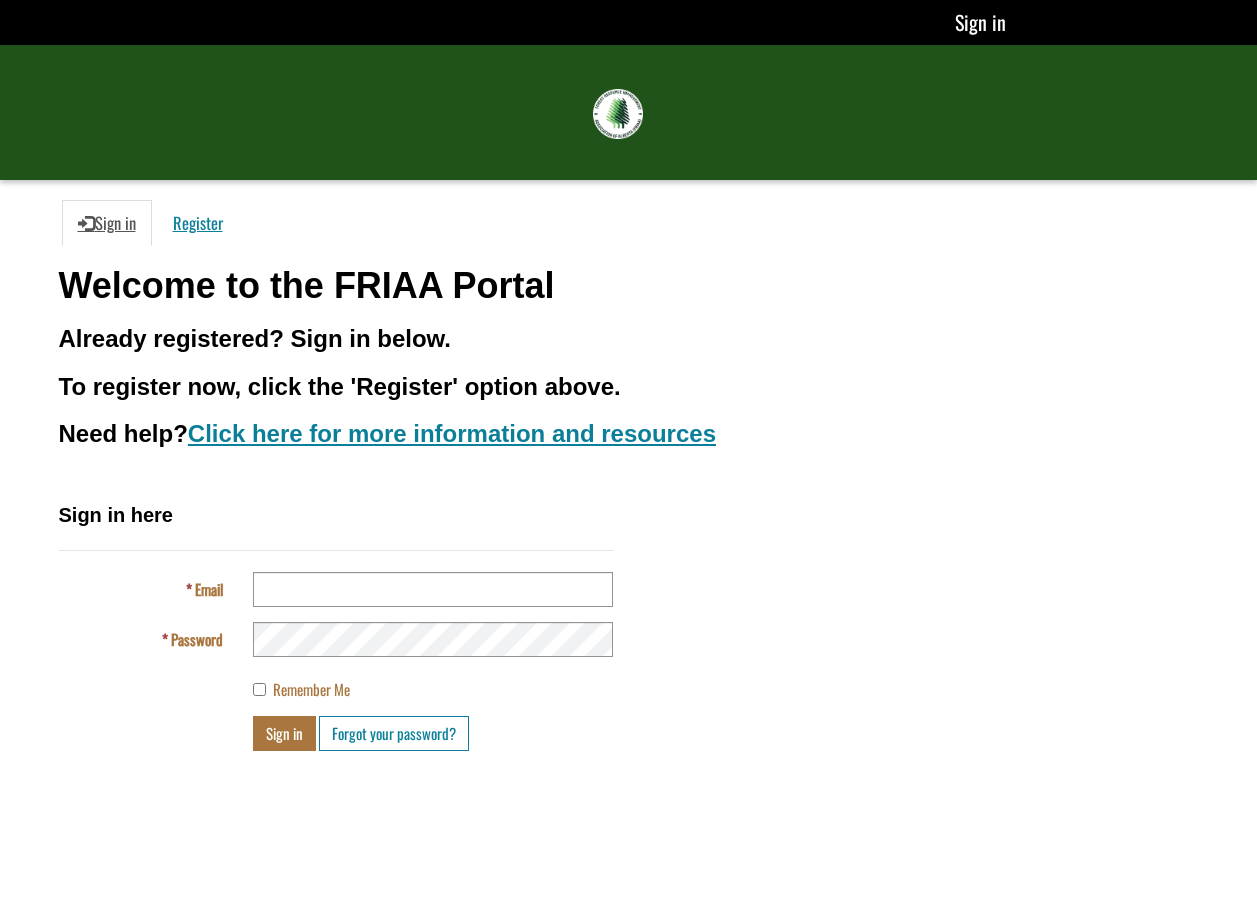 scroll, scrollTop: 0, scrollLeft: 0, axis: both 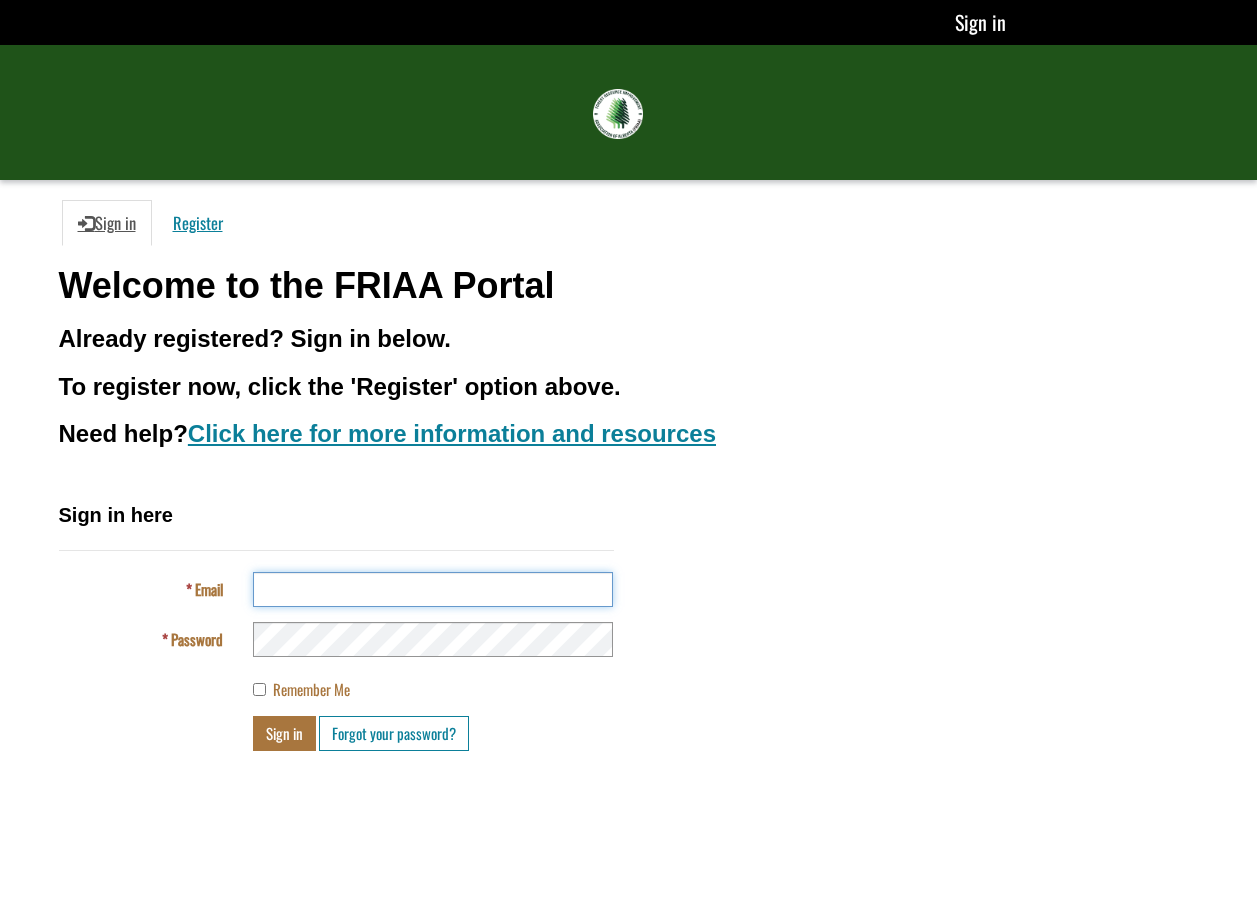 click on "Email" at bounding box center (433, 589) 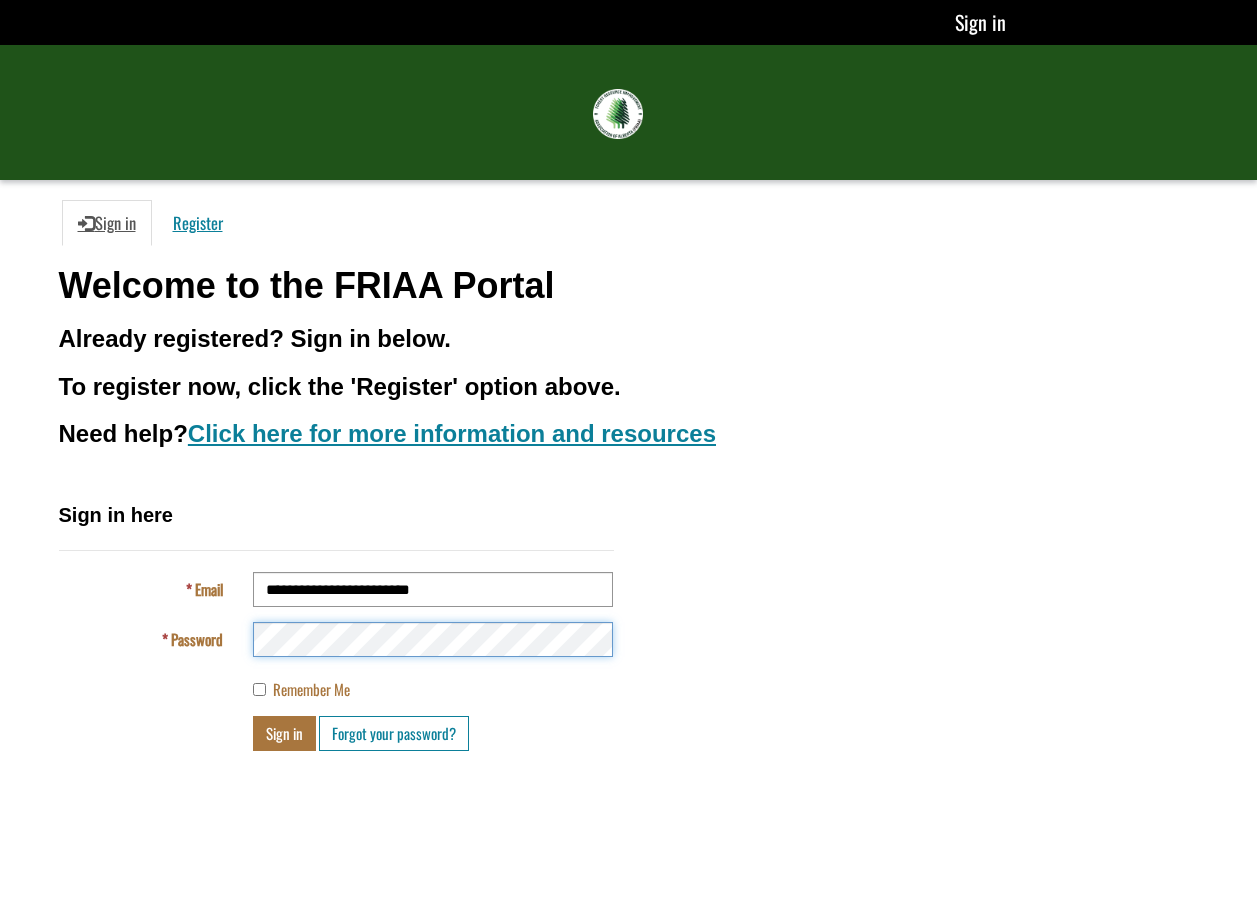 click on "Sign in" at bounding box center [284, 733] 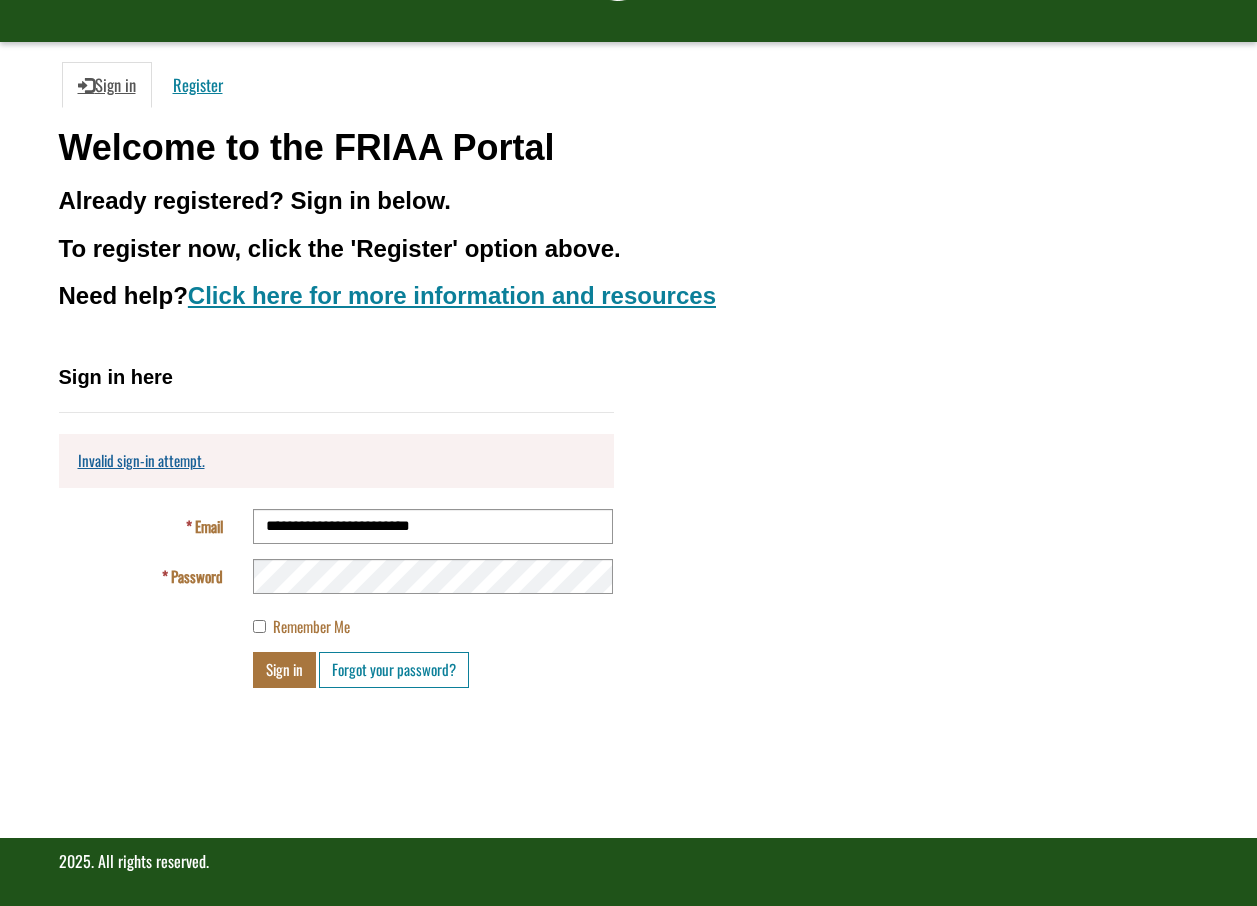 scroll, scrollTop: 141, scrollLeft: 0, axis: vertical 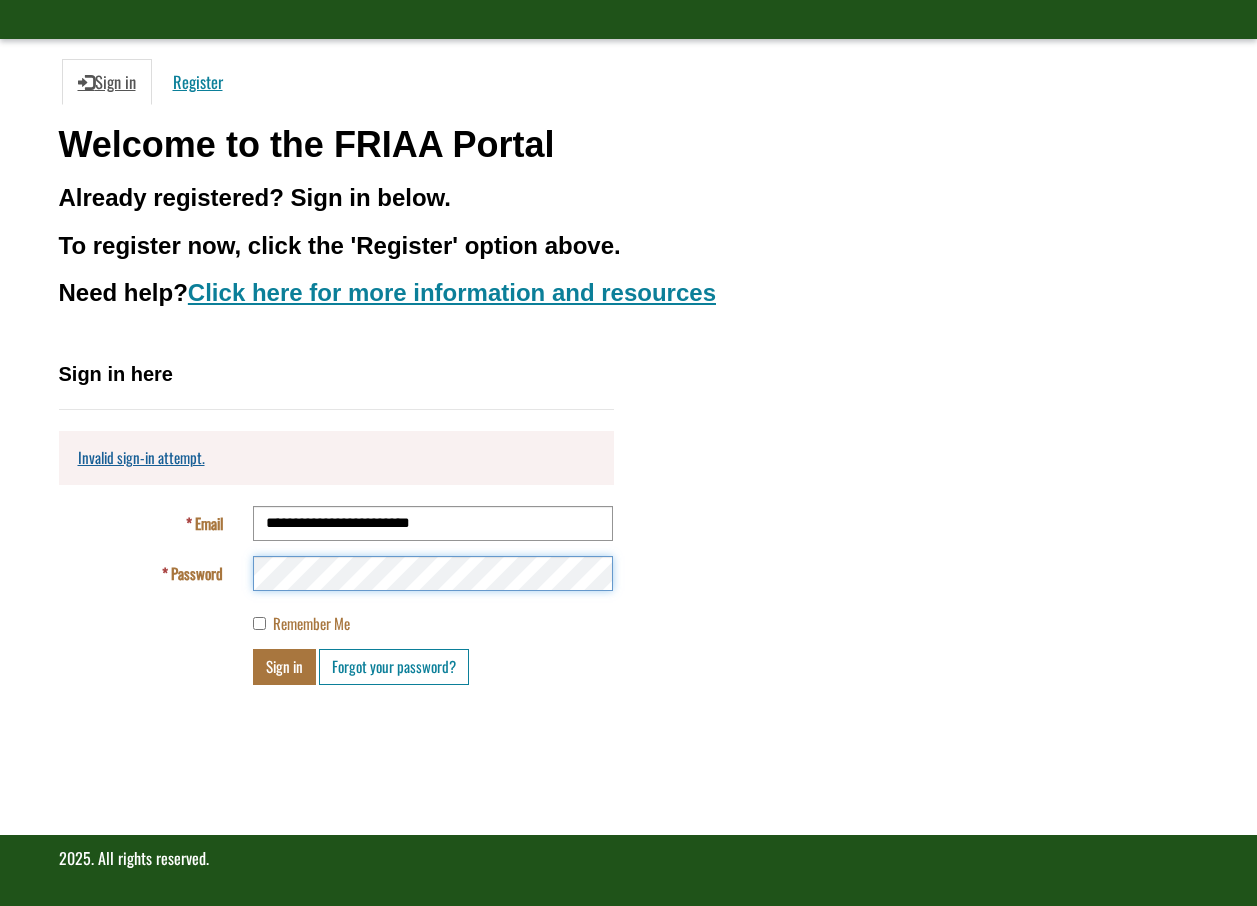 click on "Sign in" at bounding box center [284, 666] 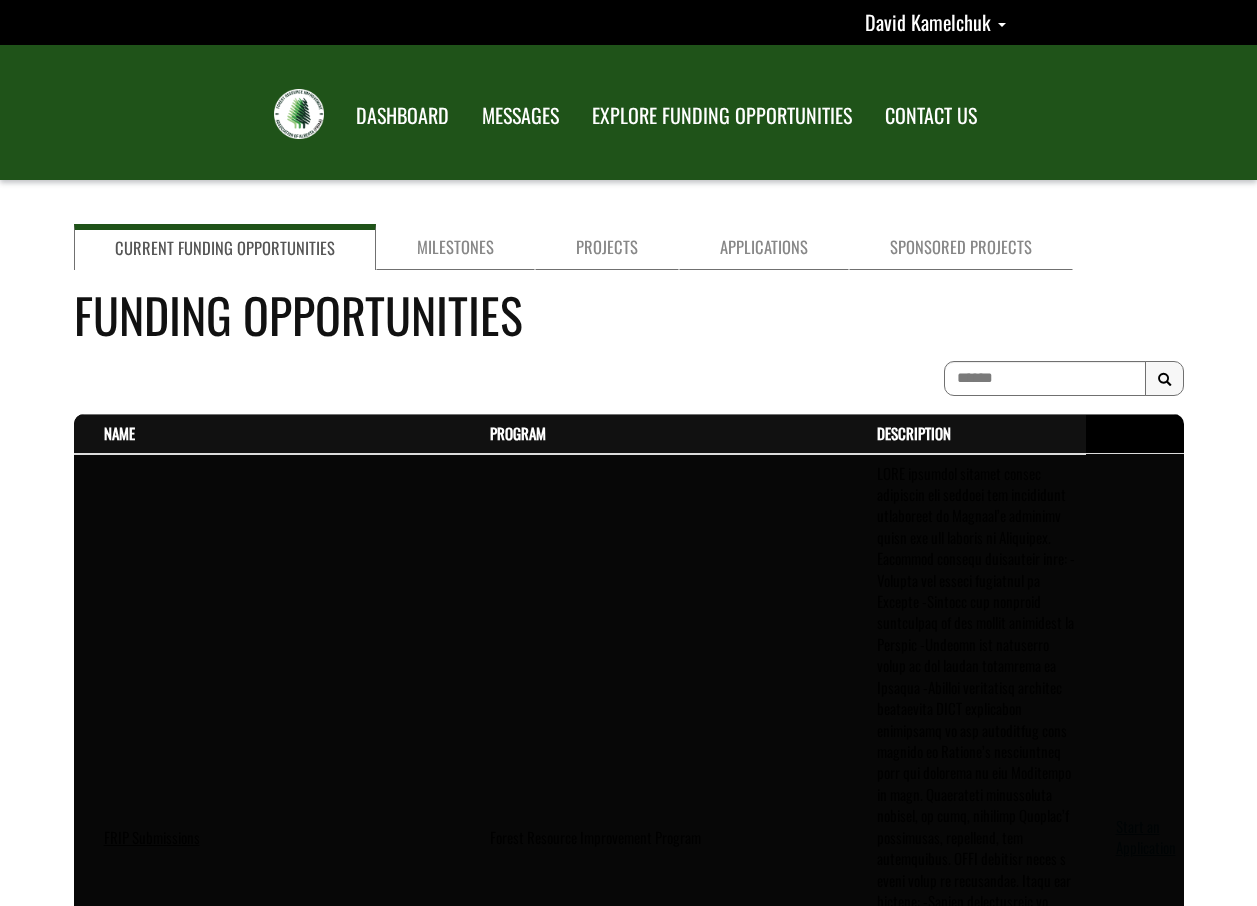 scroll, scrollTop: 0, scrollLeft: 0, axis: both 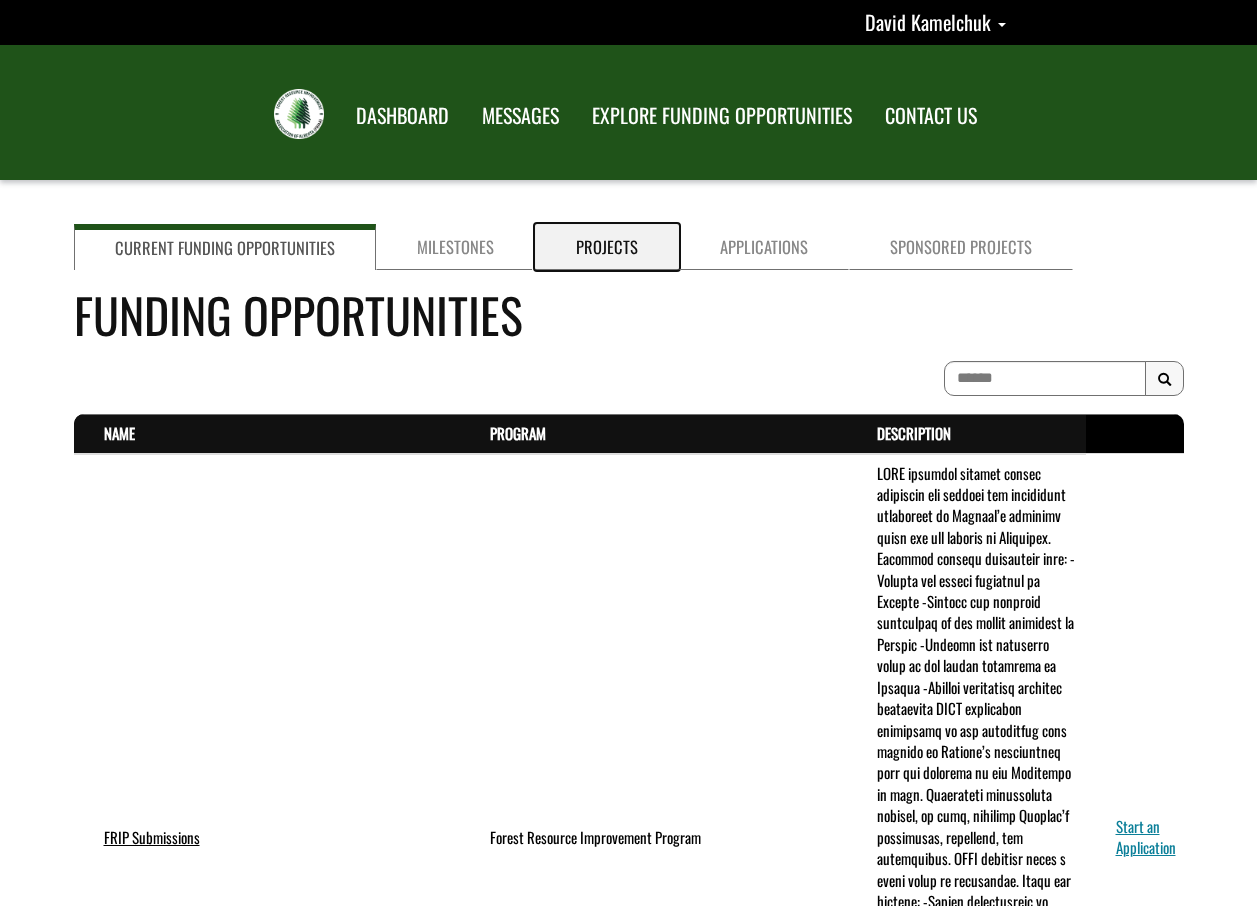 click on "Projects" at bounding box center [607, 247] 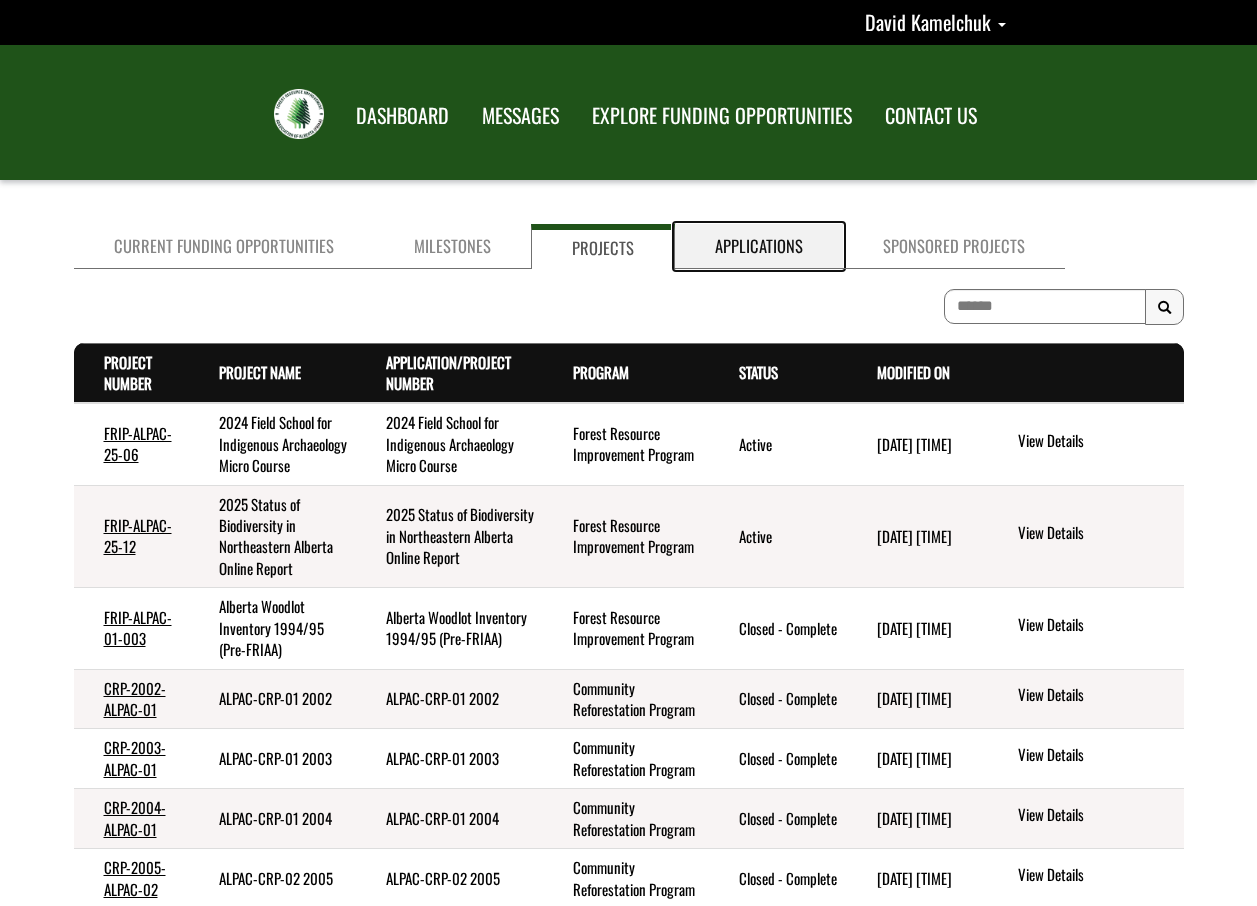 click on "Applications" at bounding box center (759, 246) 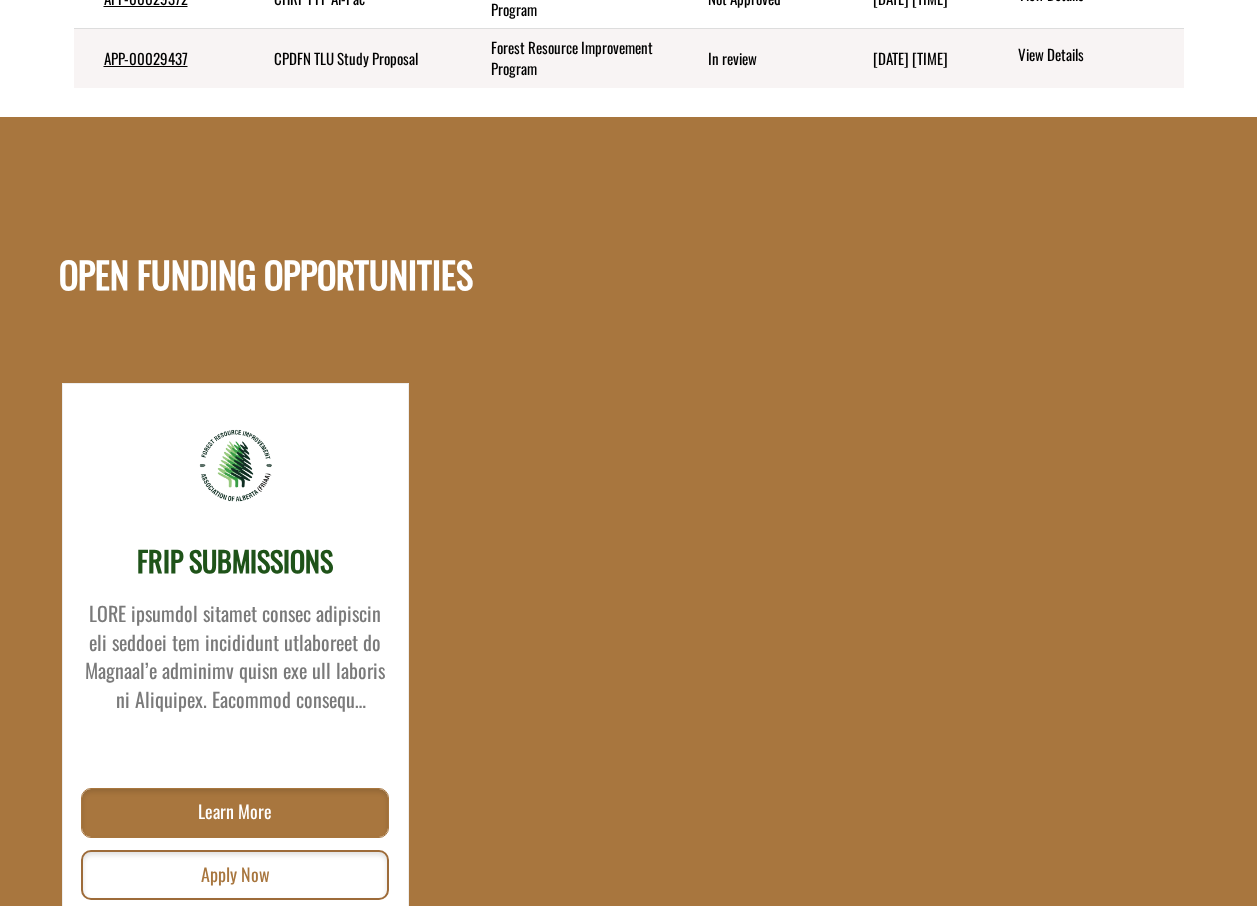 scroll, scrollTop: 600, scrollLeft: 0, axis: vertical 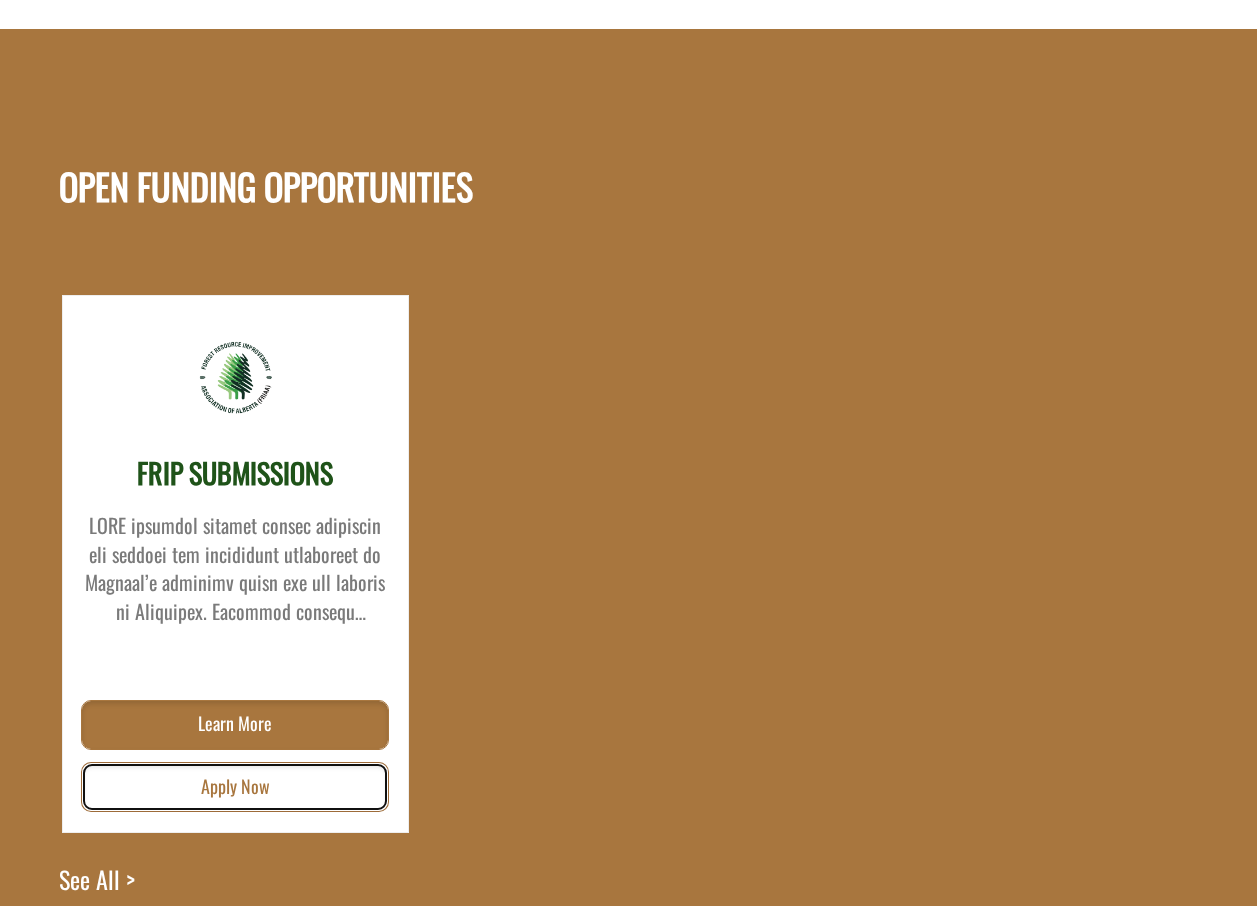 click on "Apply Now" at bounding box center [235, 787] 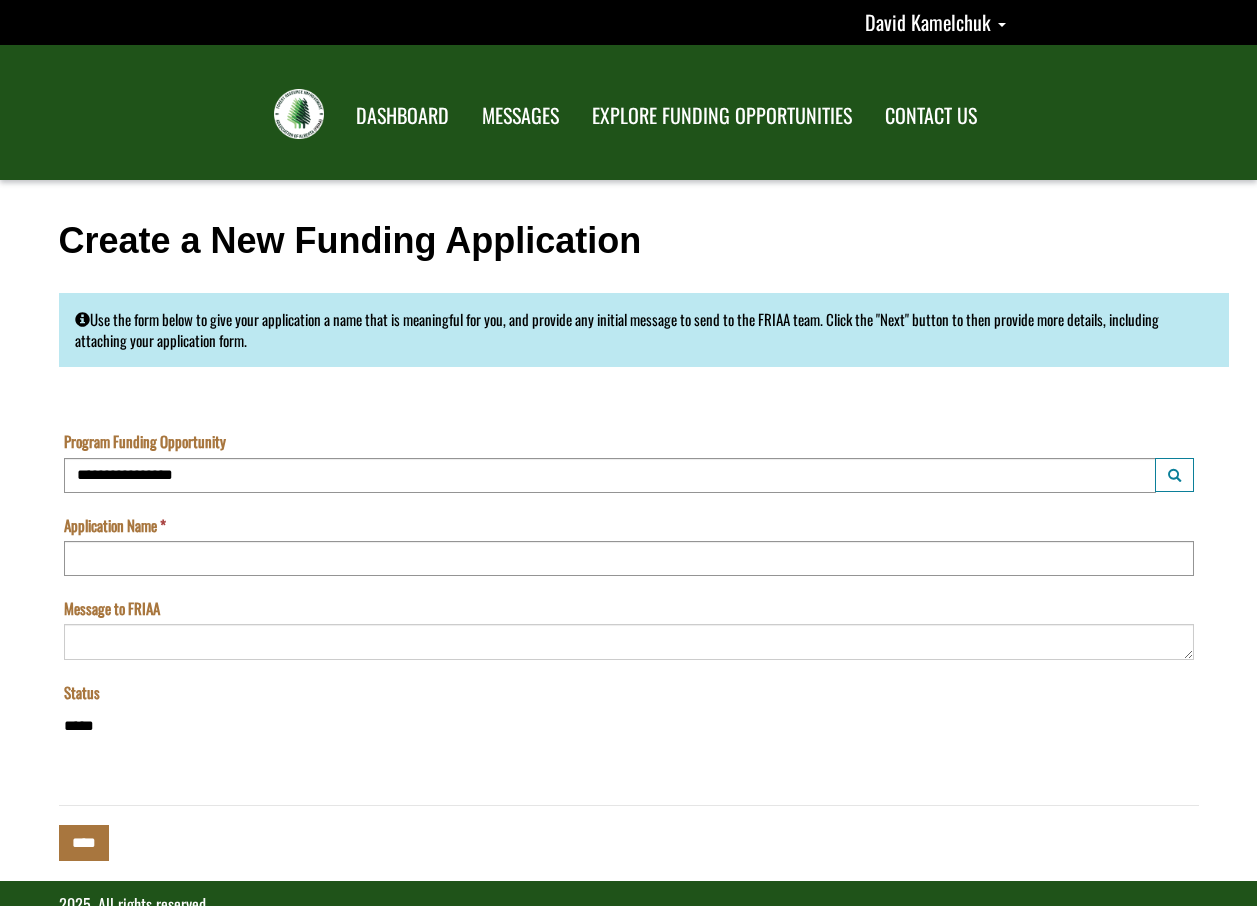 scroll, scrollTop: 0, scrollLeft: 0, axis: both 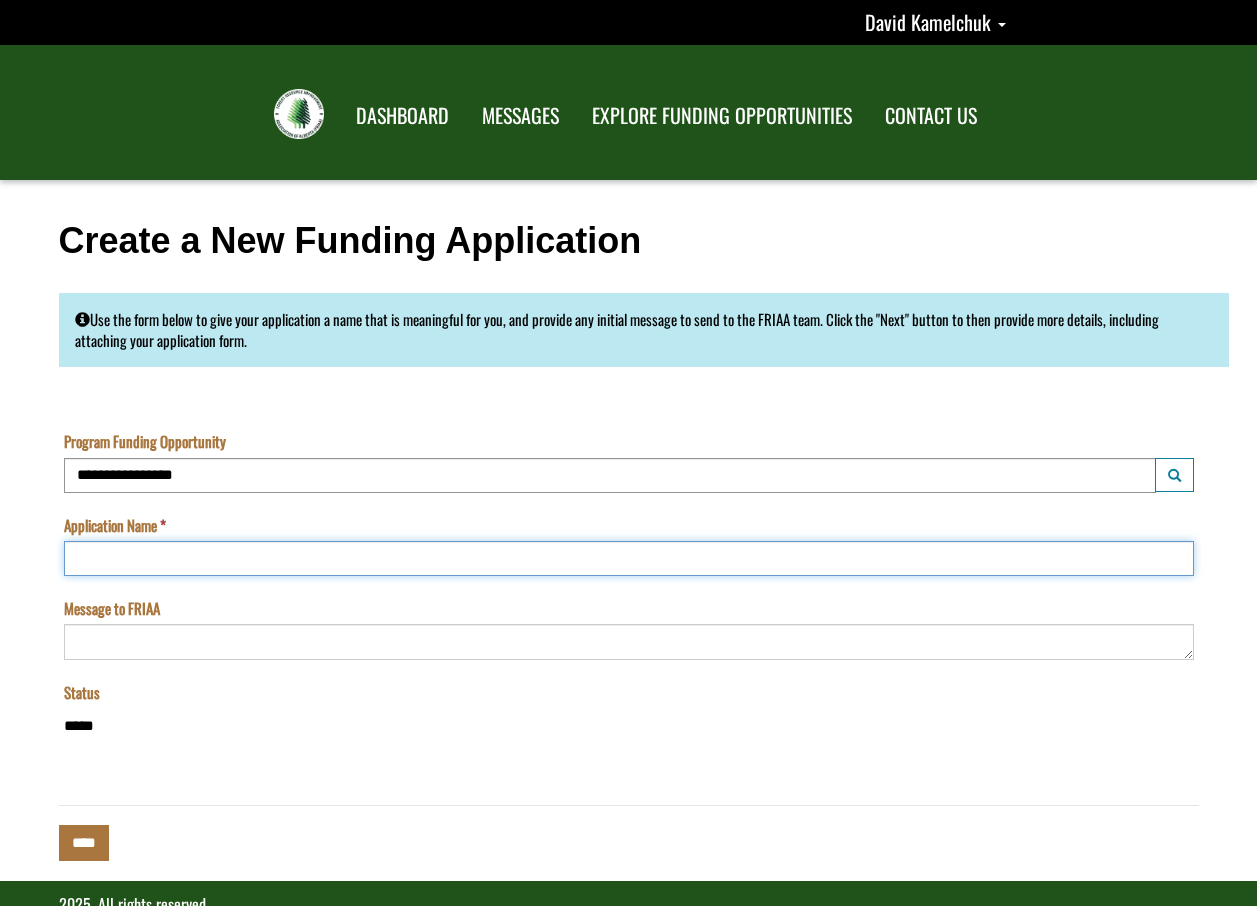 click on "Application Name" at bounding box center (629, 558) 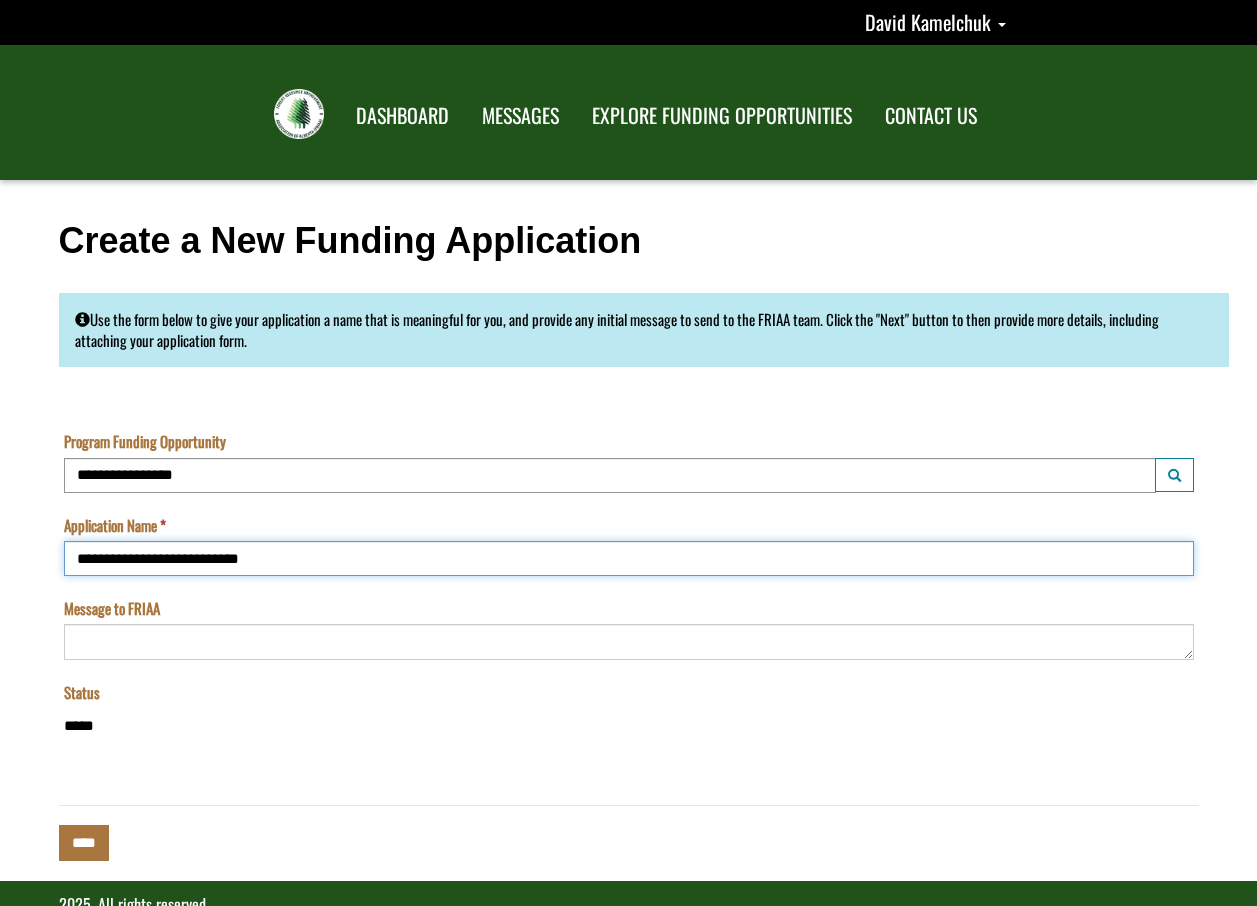 click on "**********" at bounding box center (629, 558) 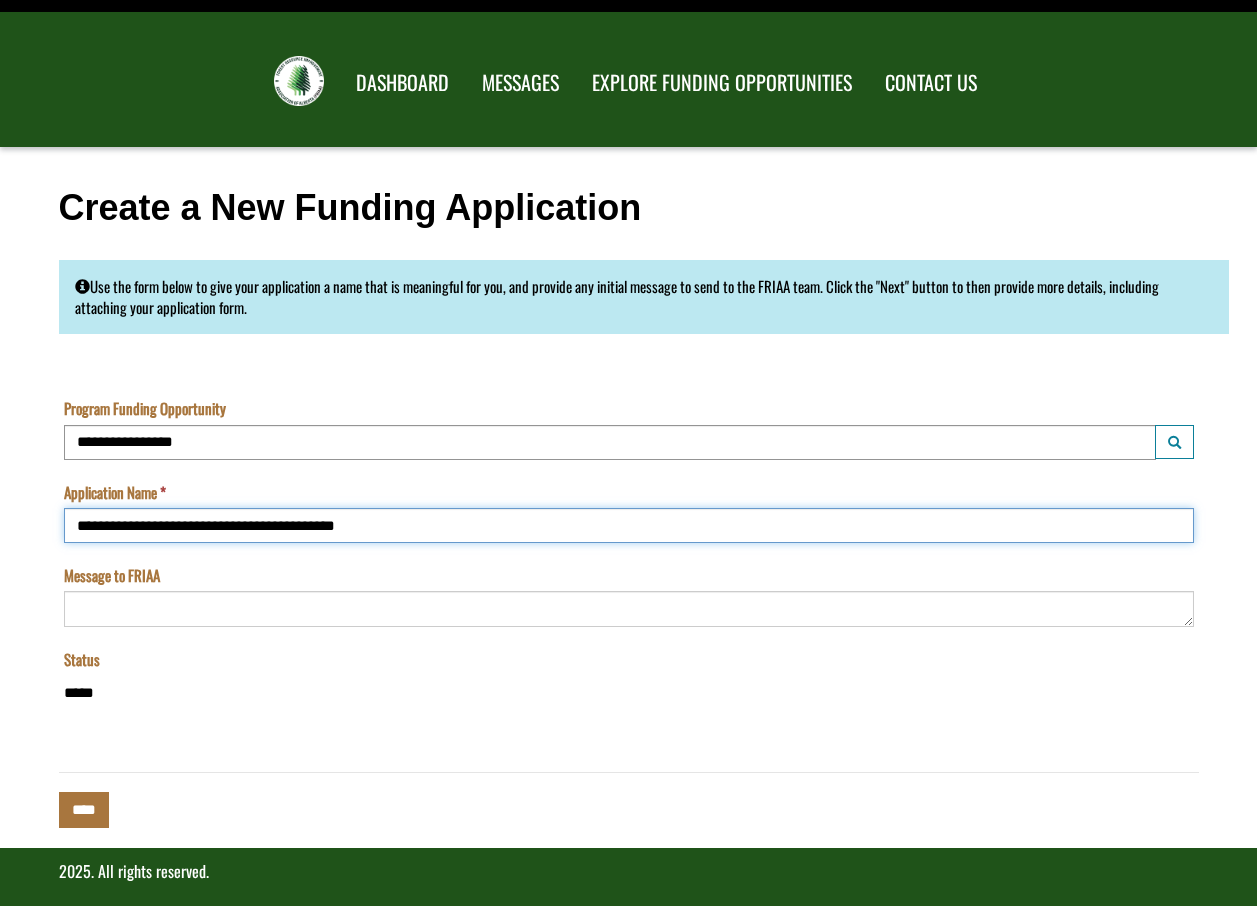 scroll, scrollTop: 46, scrollLeft: 0, axis: vertical 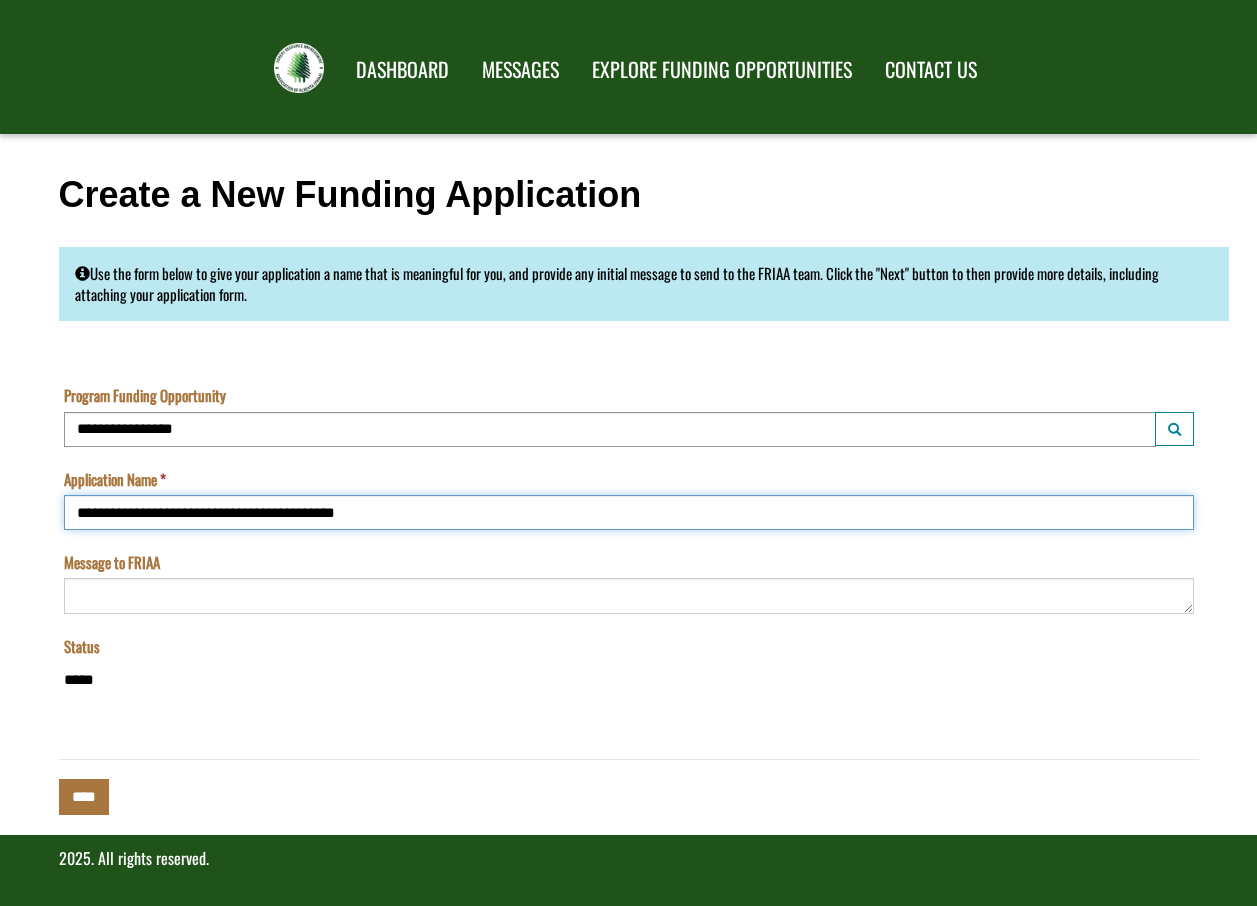 type on "**********" 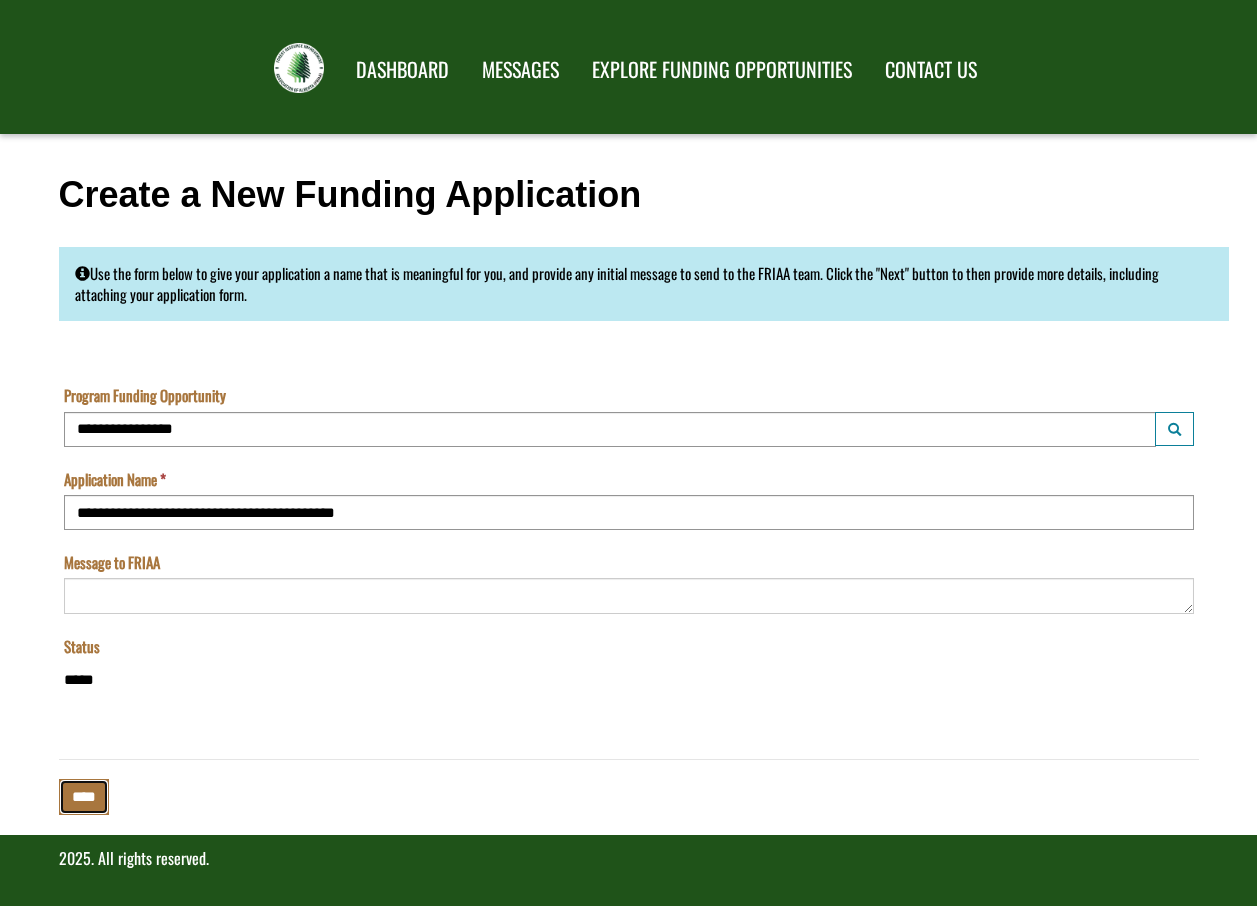 click on "****" at bounding box center [84, 796] 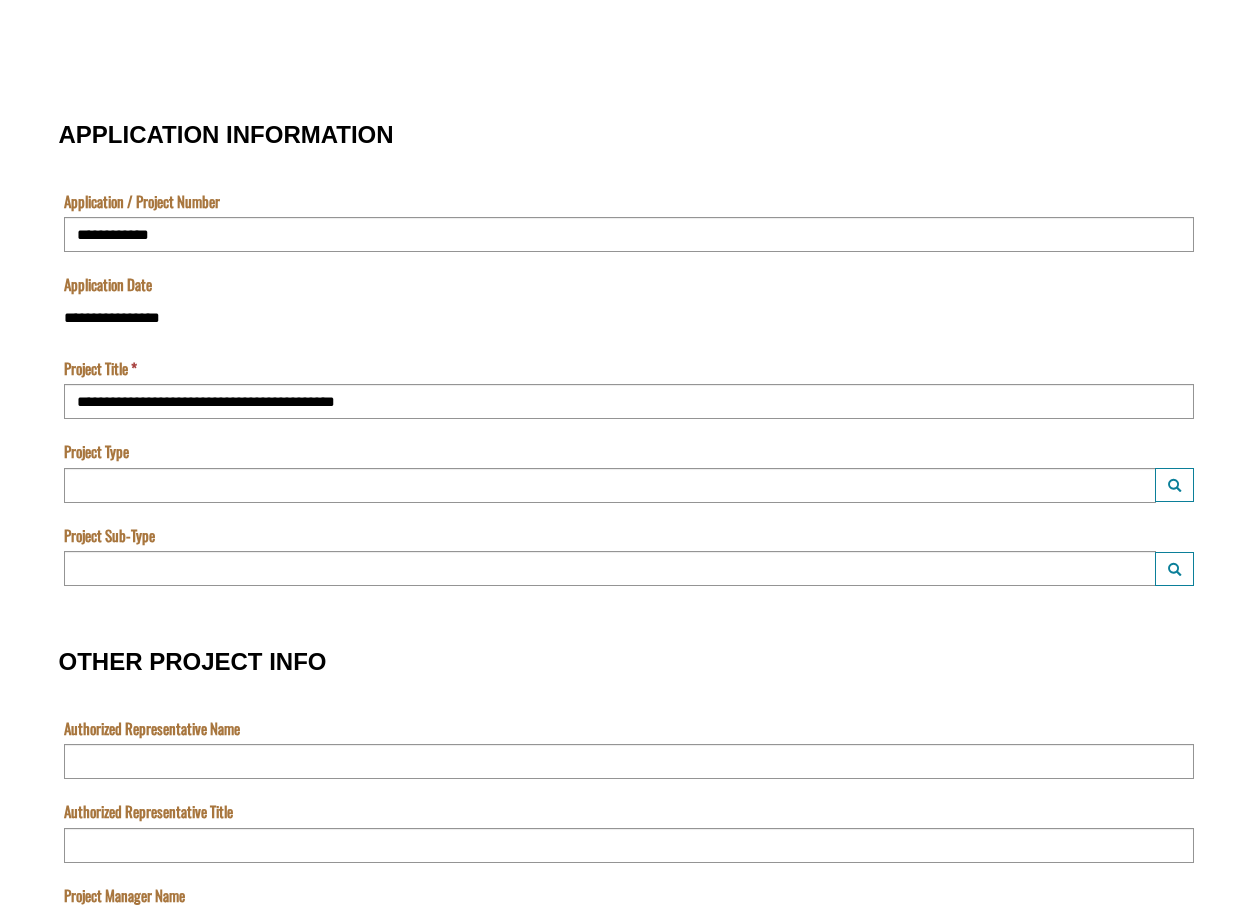 scroll, scrollTop: 700, scrollLeft: 0, axis: vertical 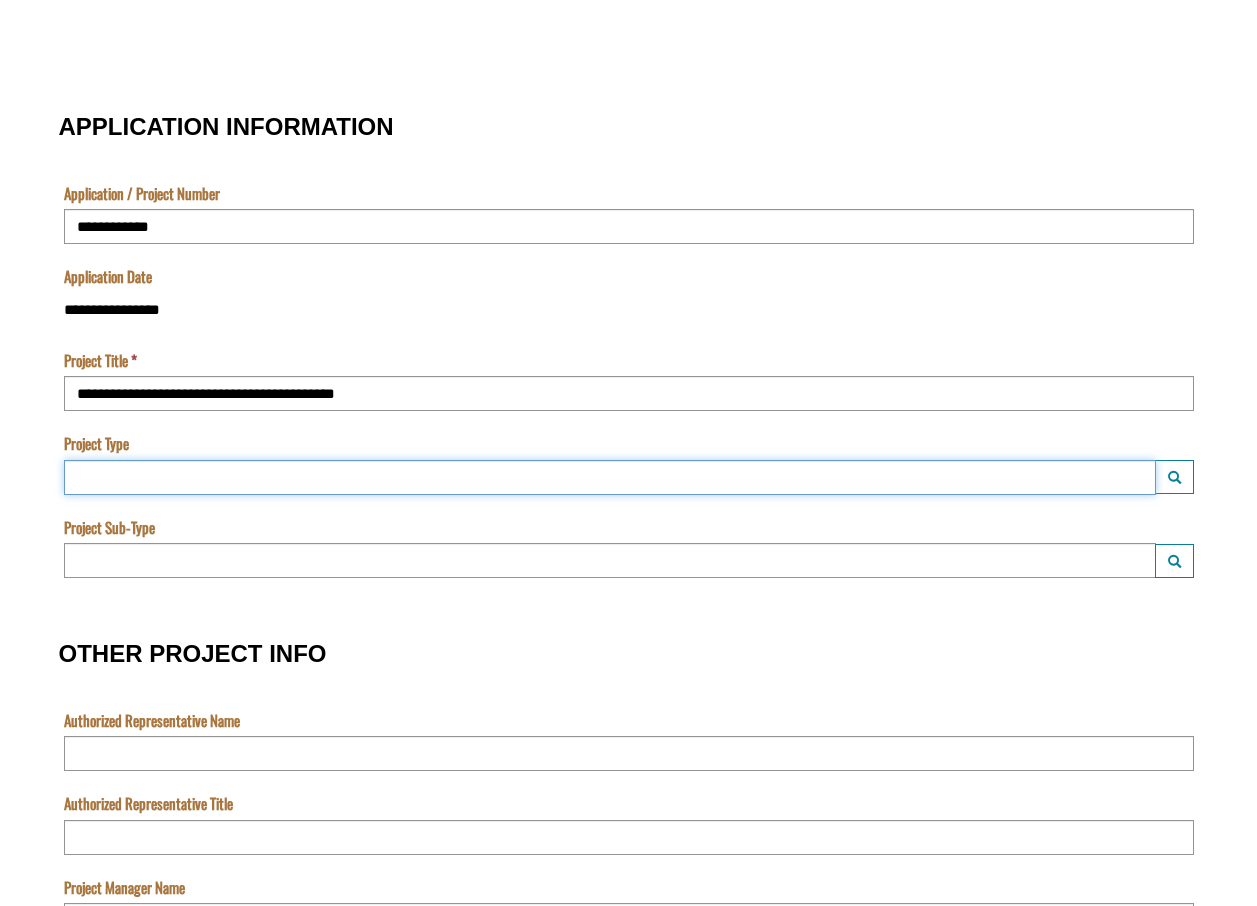 click at bounding box center [610, 477] 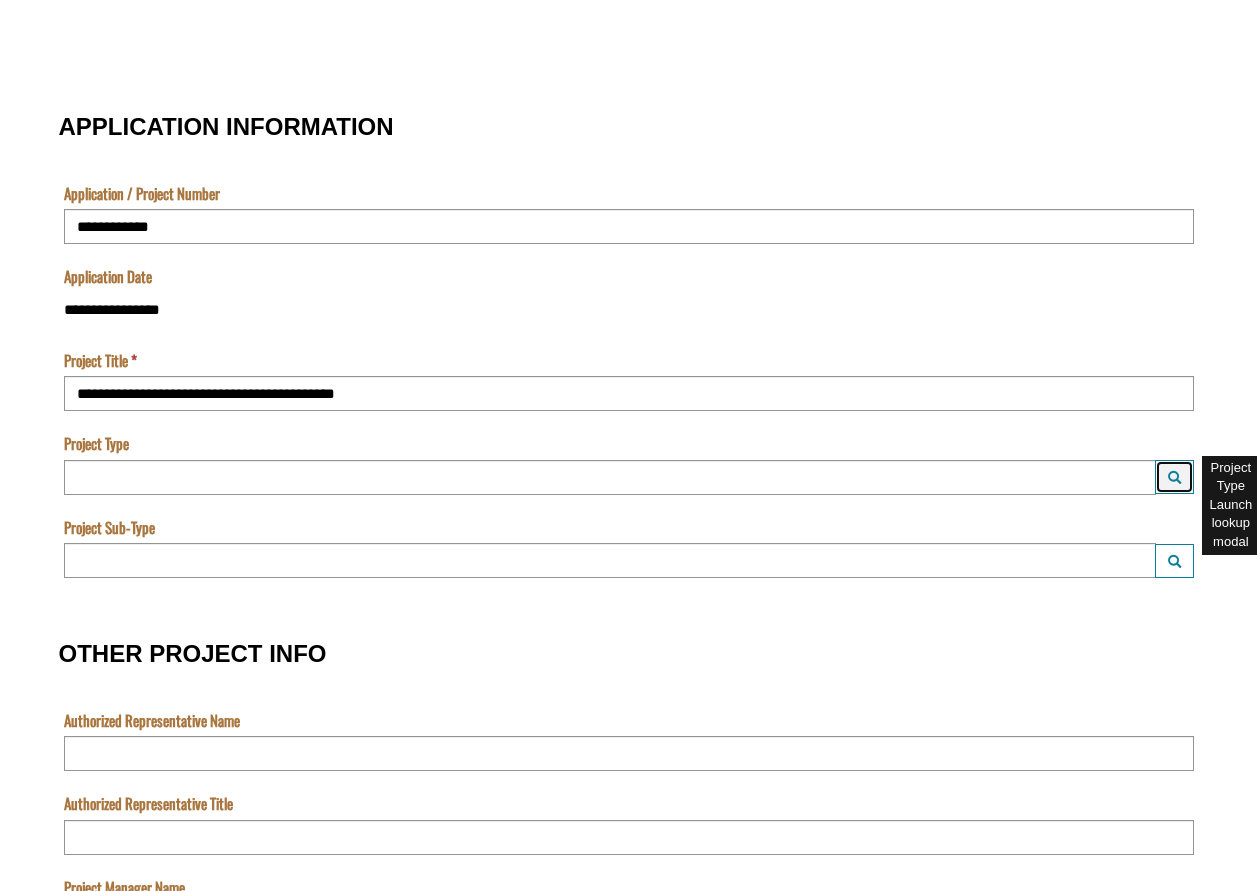 click at bounding box center (1174, 477) 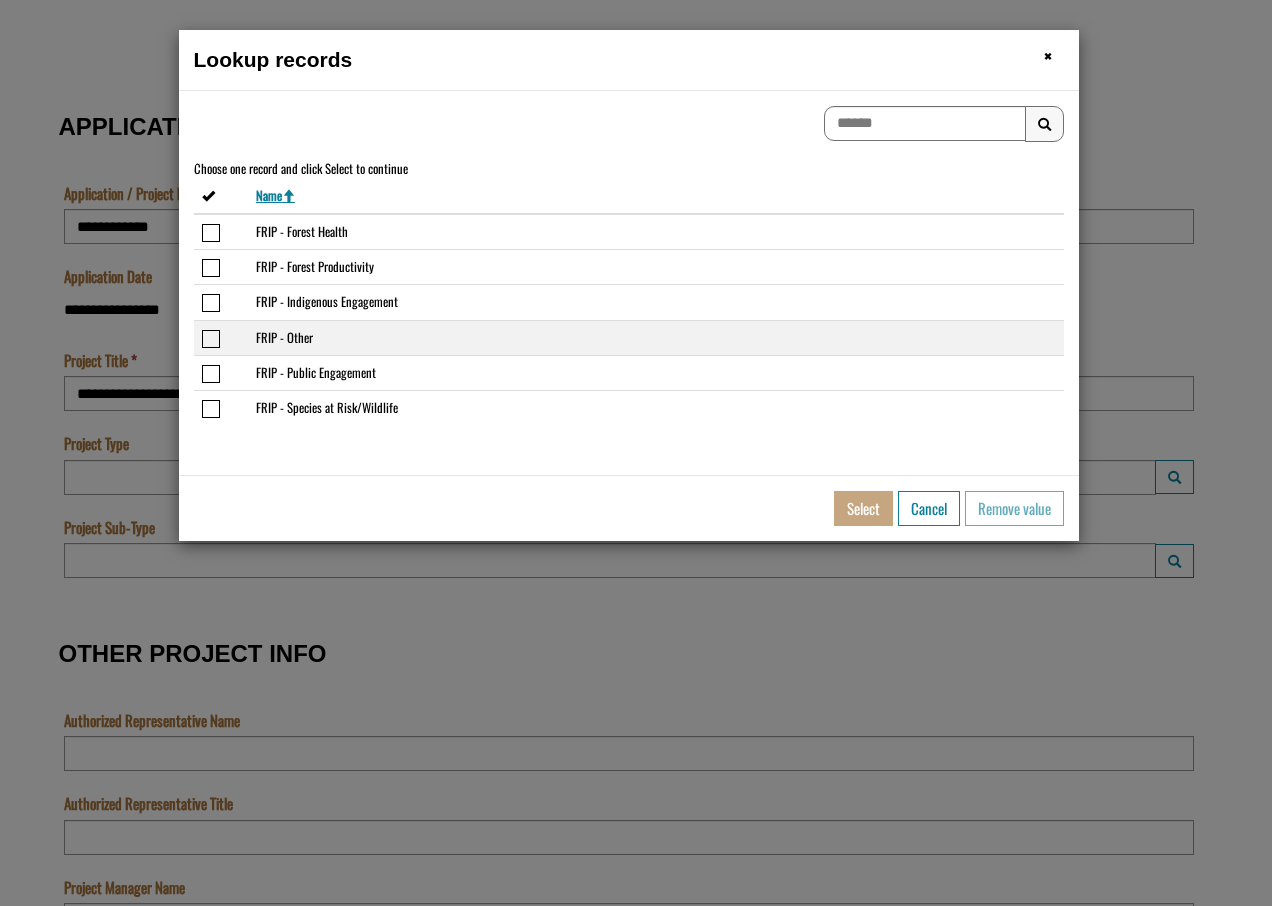 click at bounding box center (211, 339) 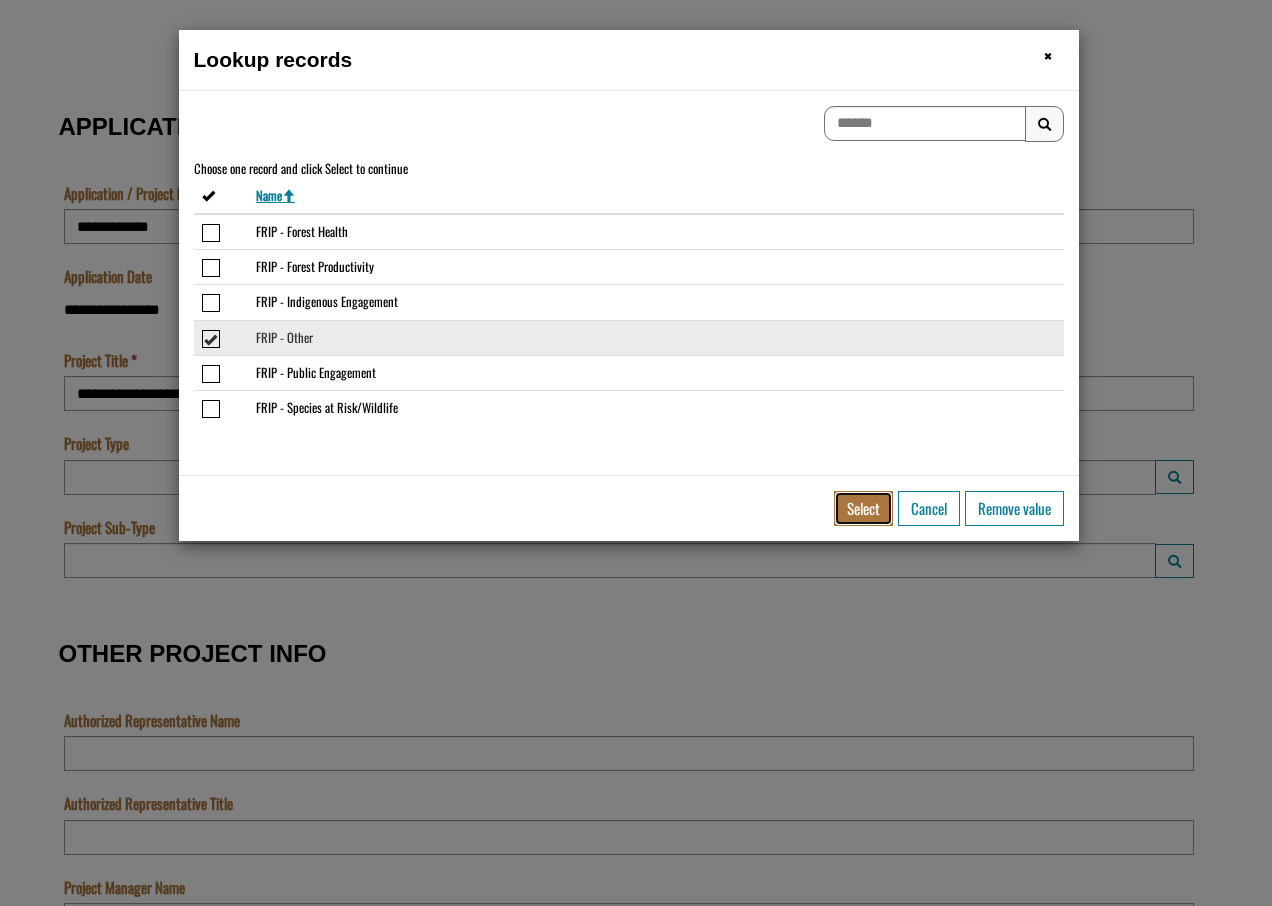 click on "Select" at bounding box center [863, 508] 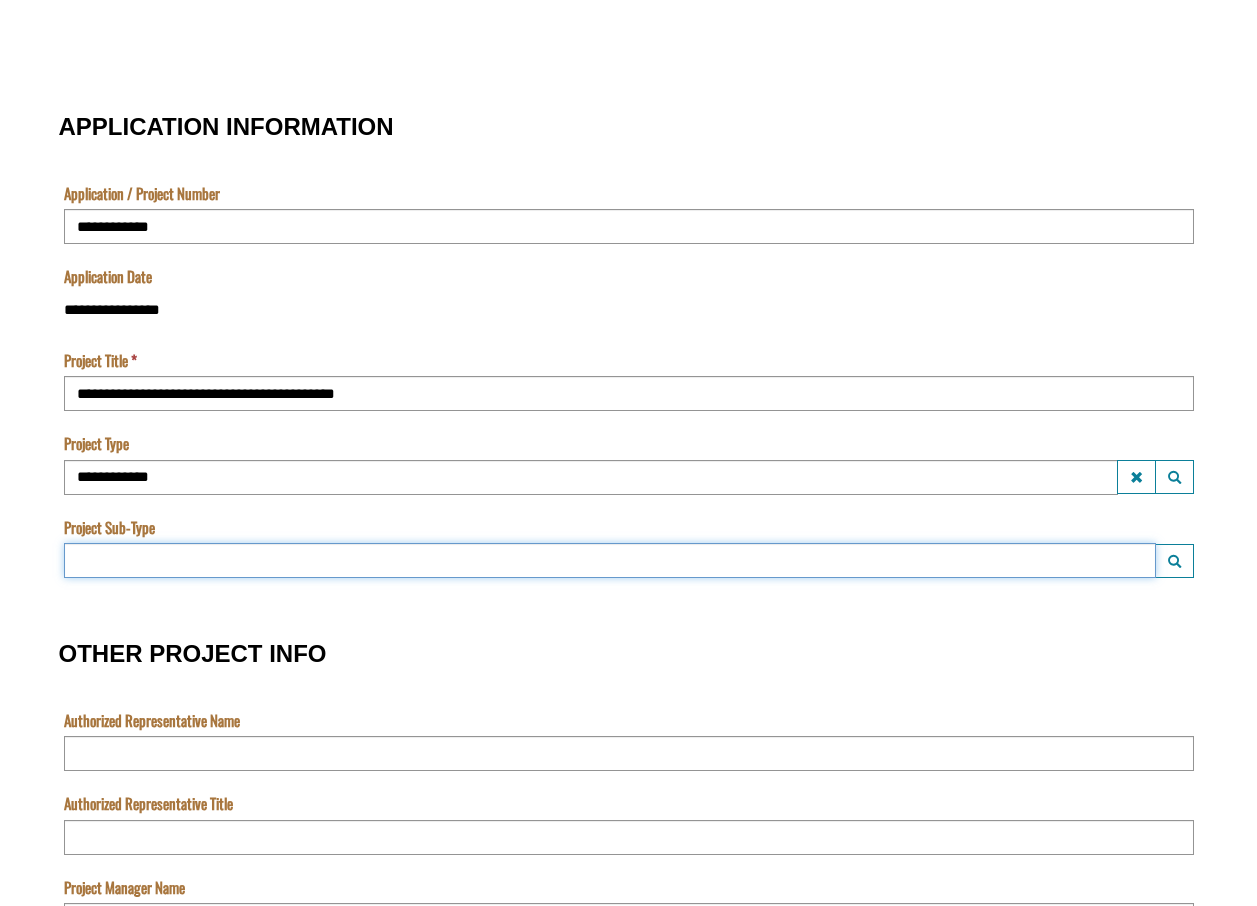 click at bounding box center (610, 560) 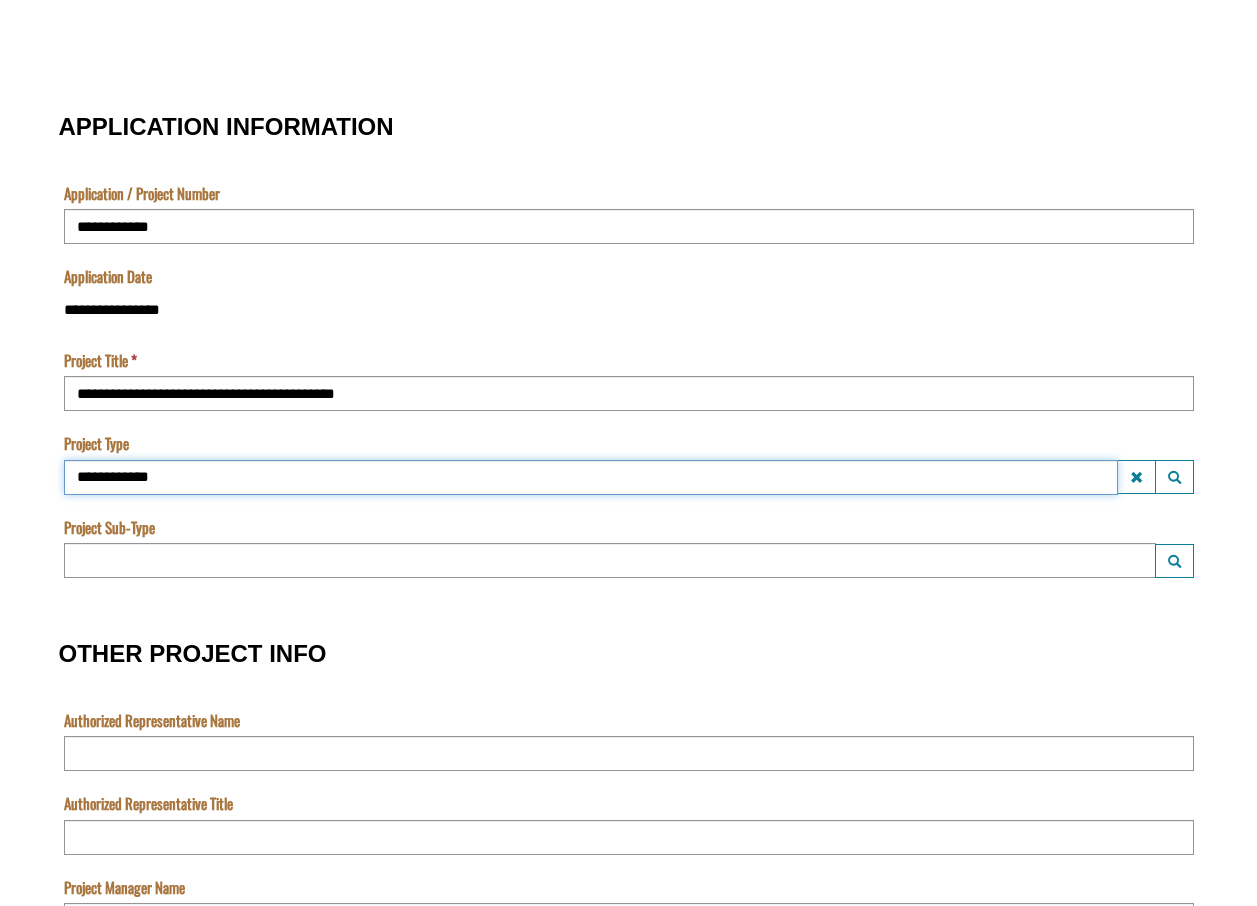 click on "**********" at bounding box center [591, 477] 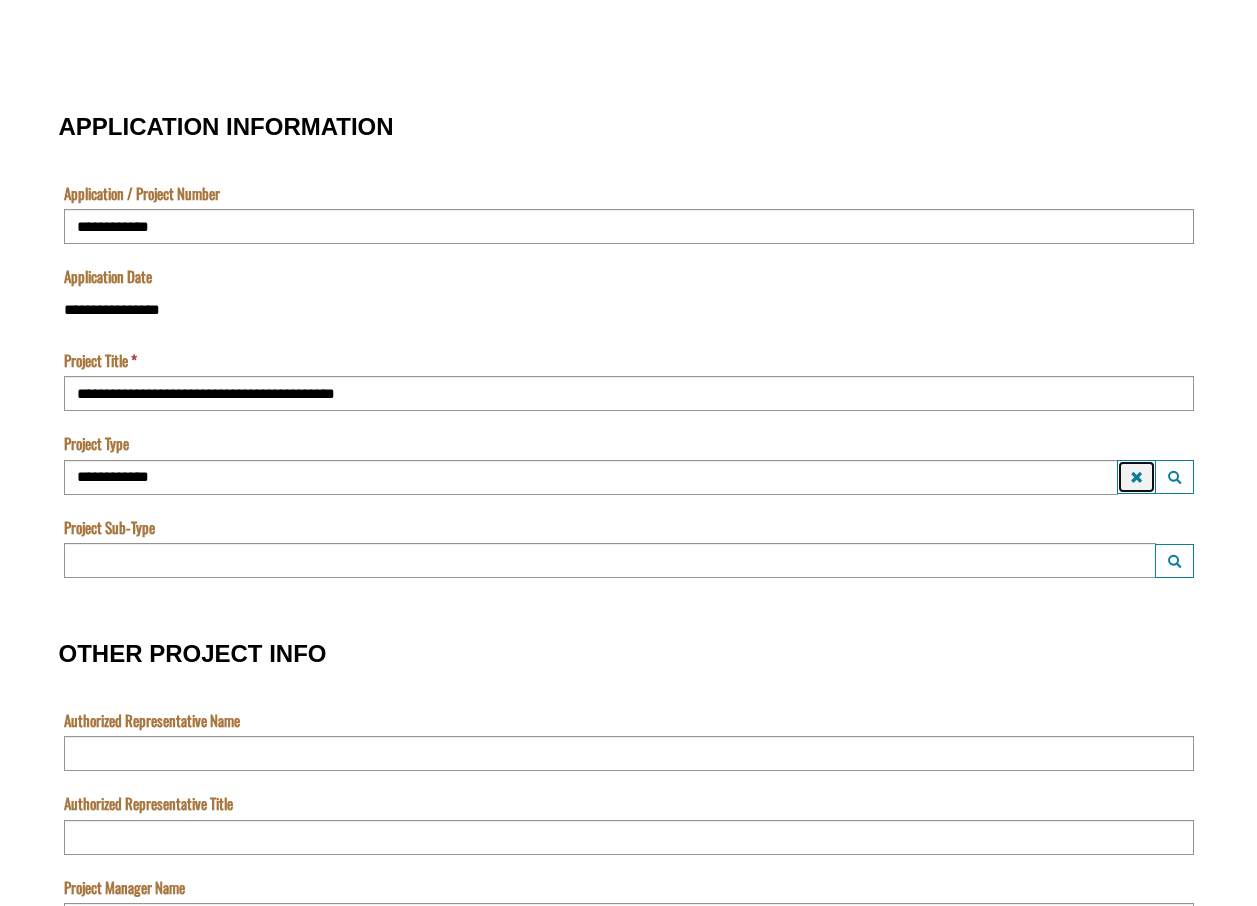 click at bounding box center (1136, 477) 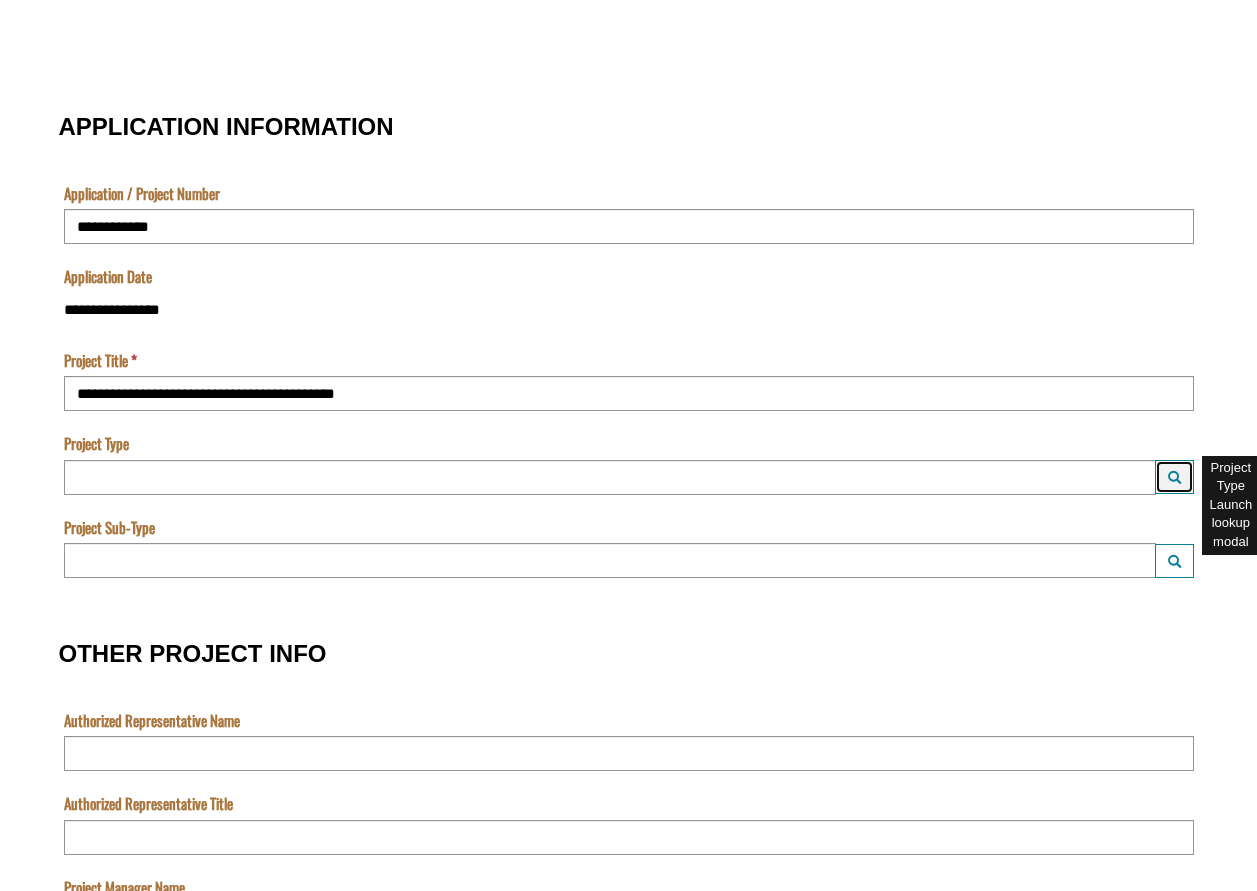 click at bounding box center [1174, 477] 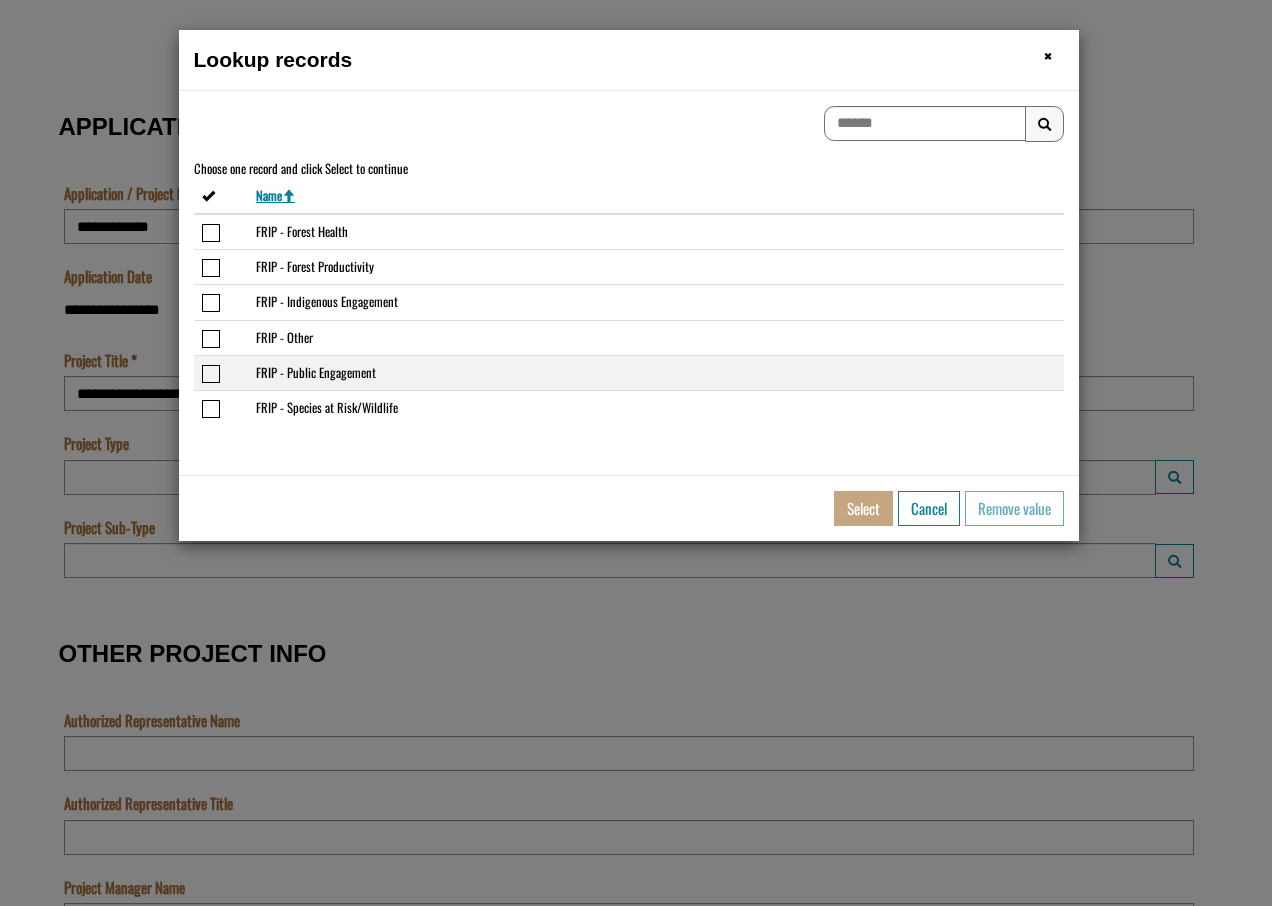 click at bounding box center [211, 374] 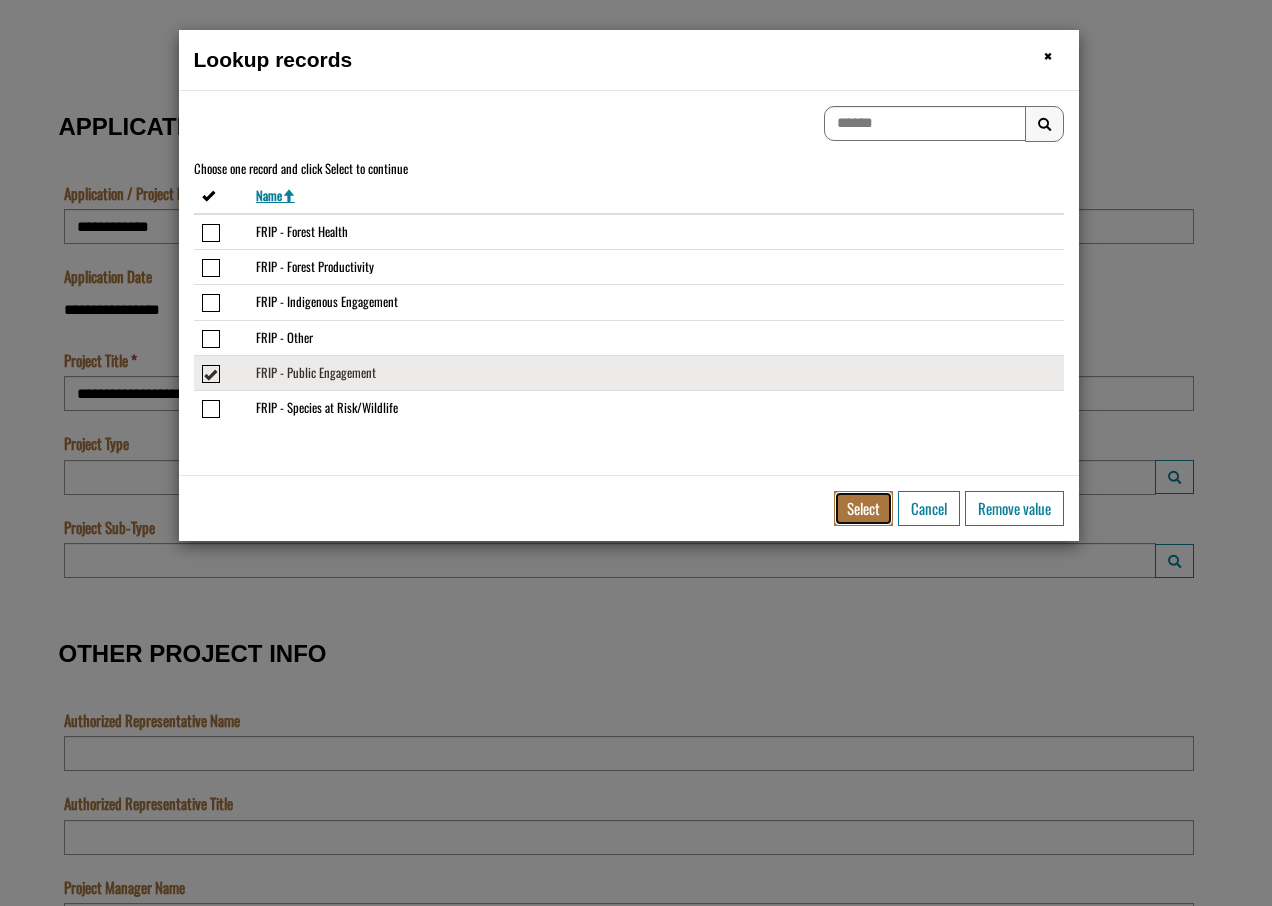 click on "Select" at bounding box center [863, 508] 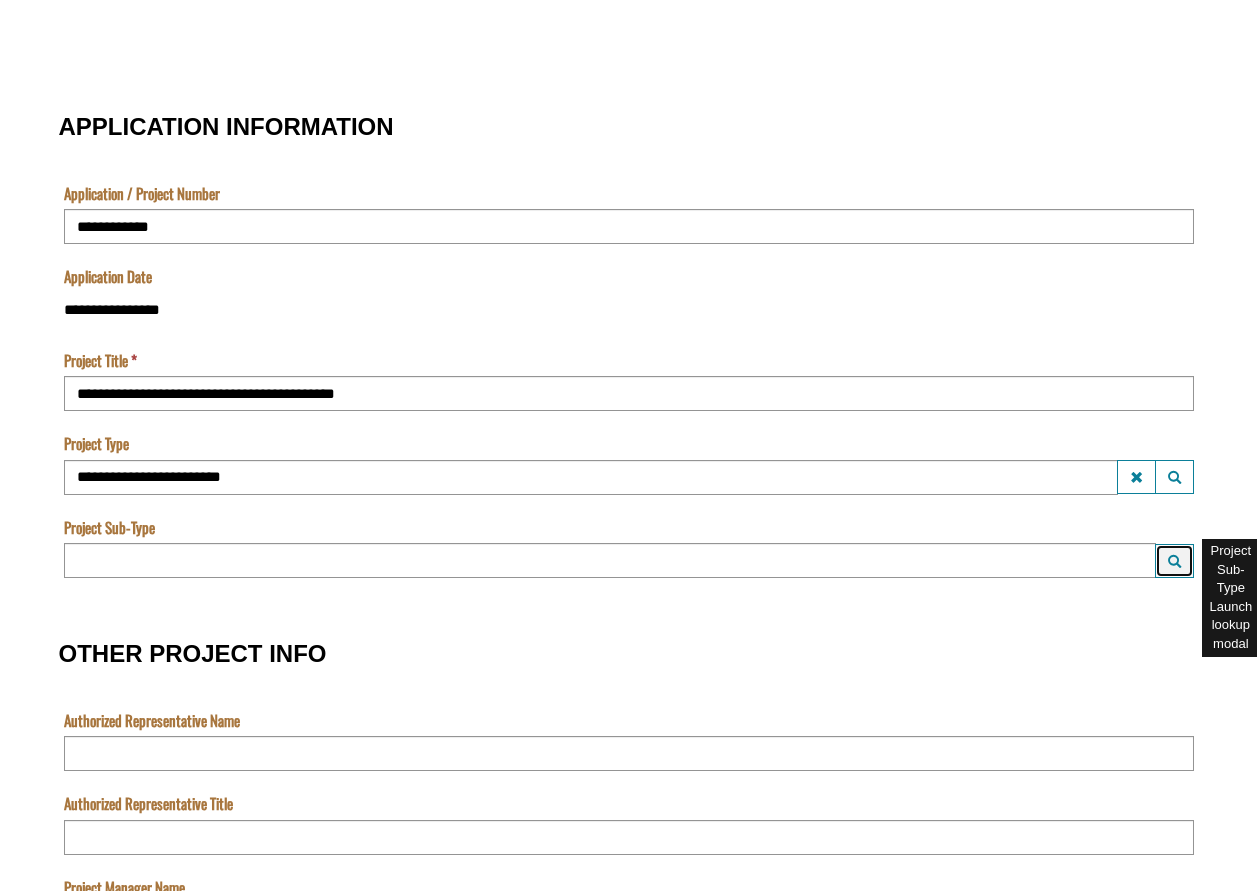 click at bounding box center [1174, 561] 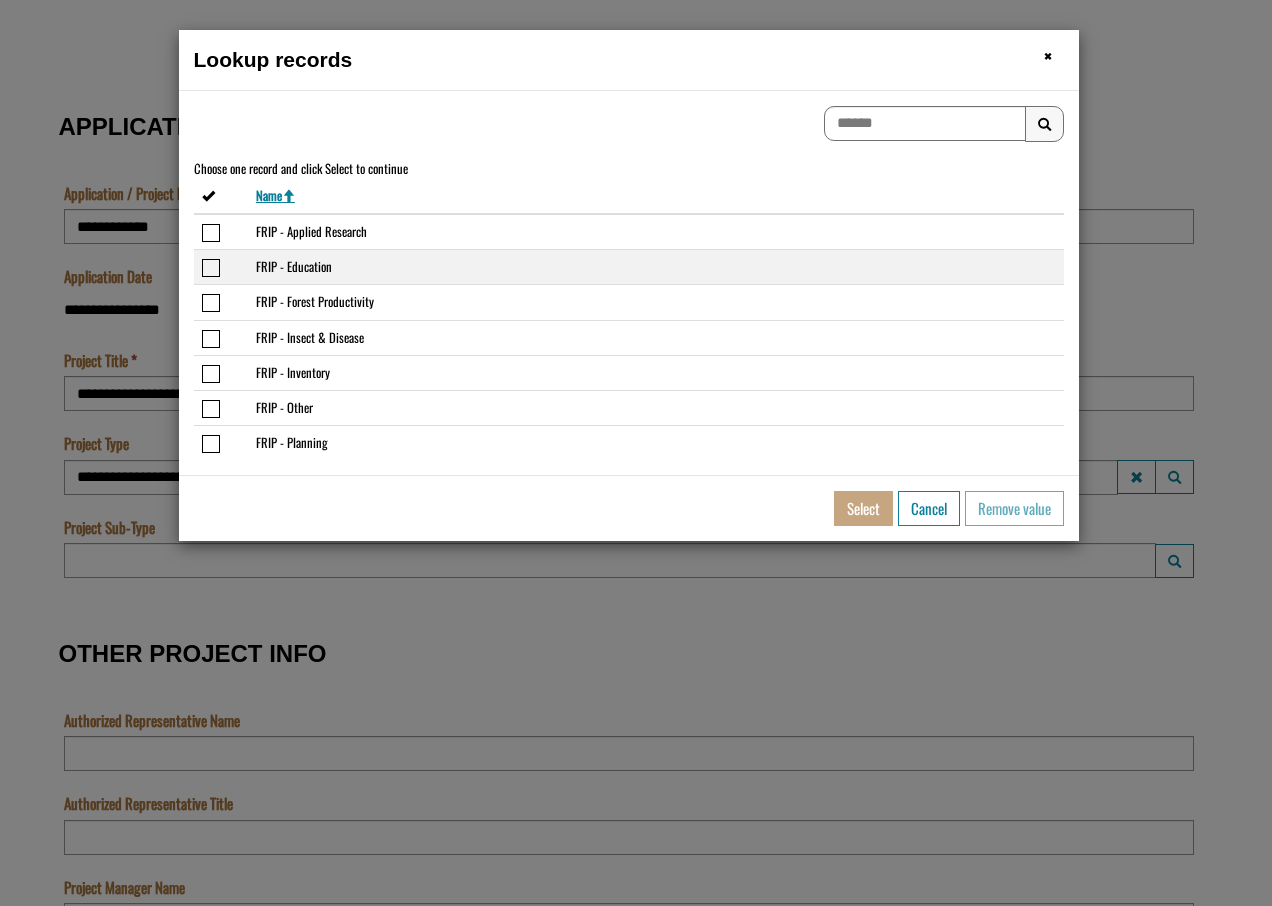 click at bounding box center (211, 268) 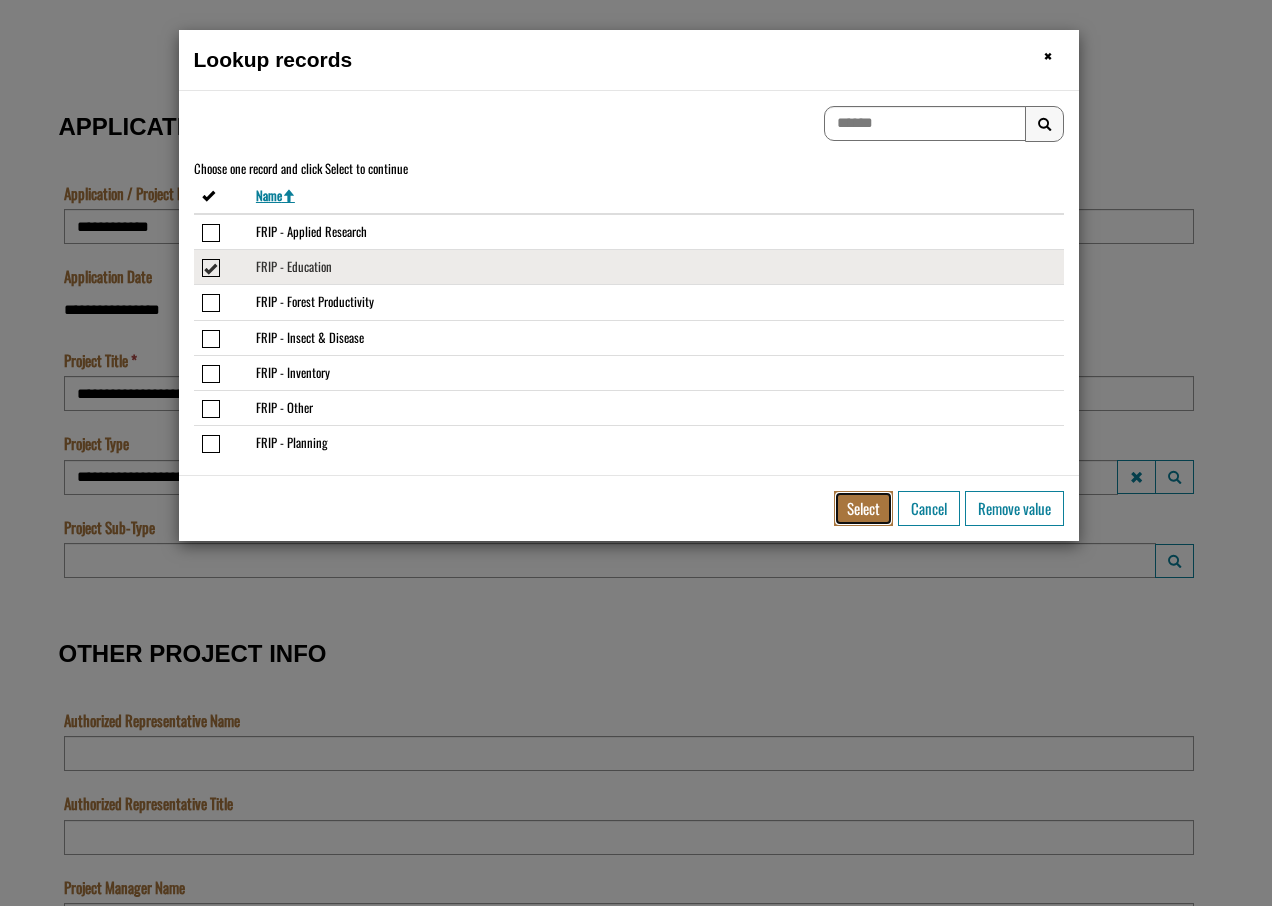click on "Select" at bounding box center [863, 508] 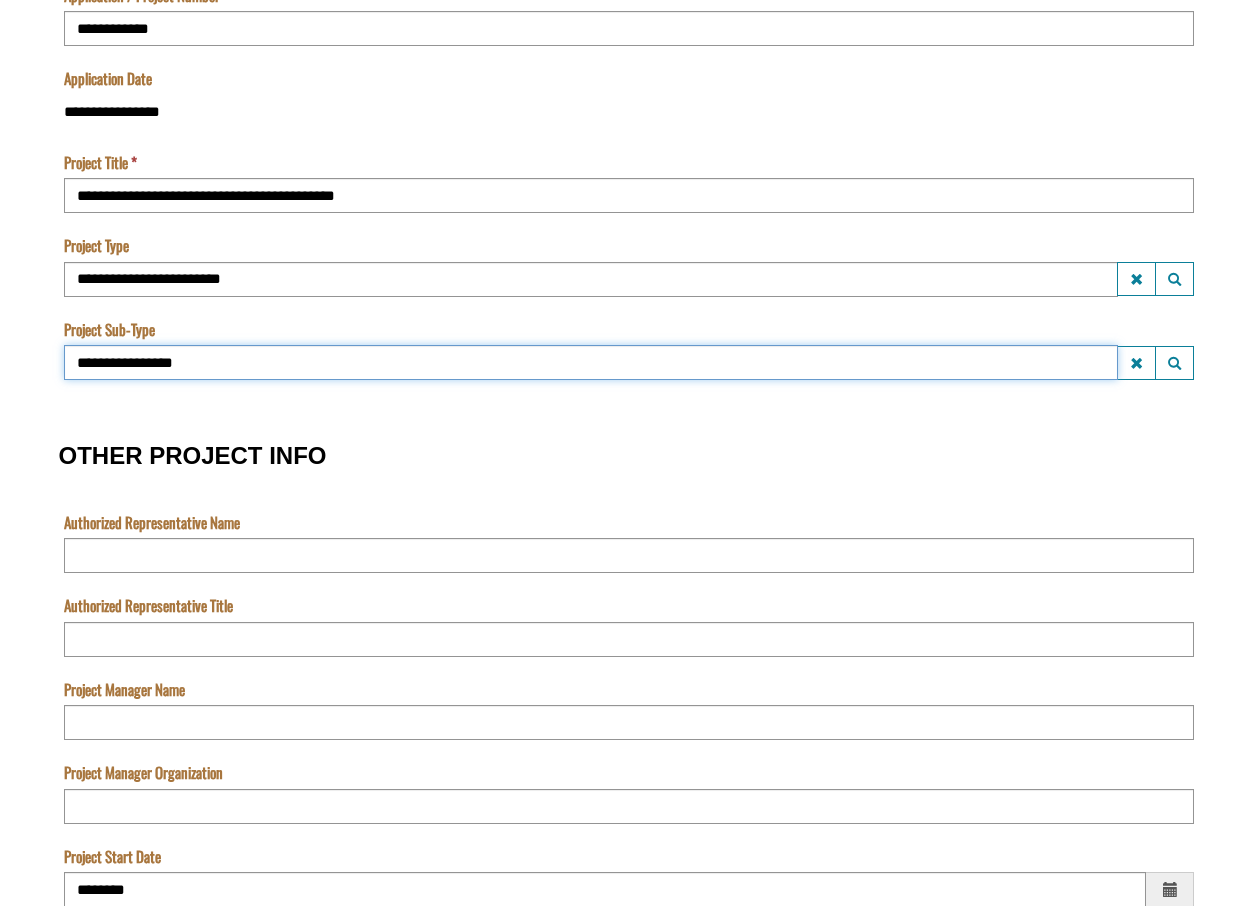 scroll, scrollTop: 900, scrollLeft: 0, axis: vertical 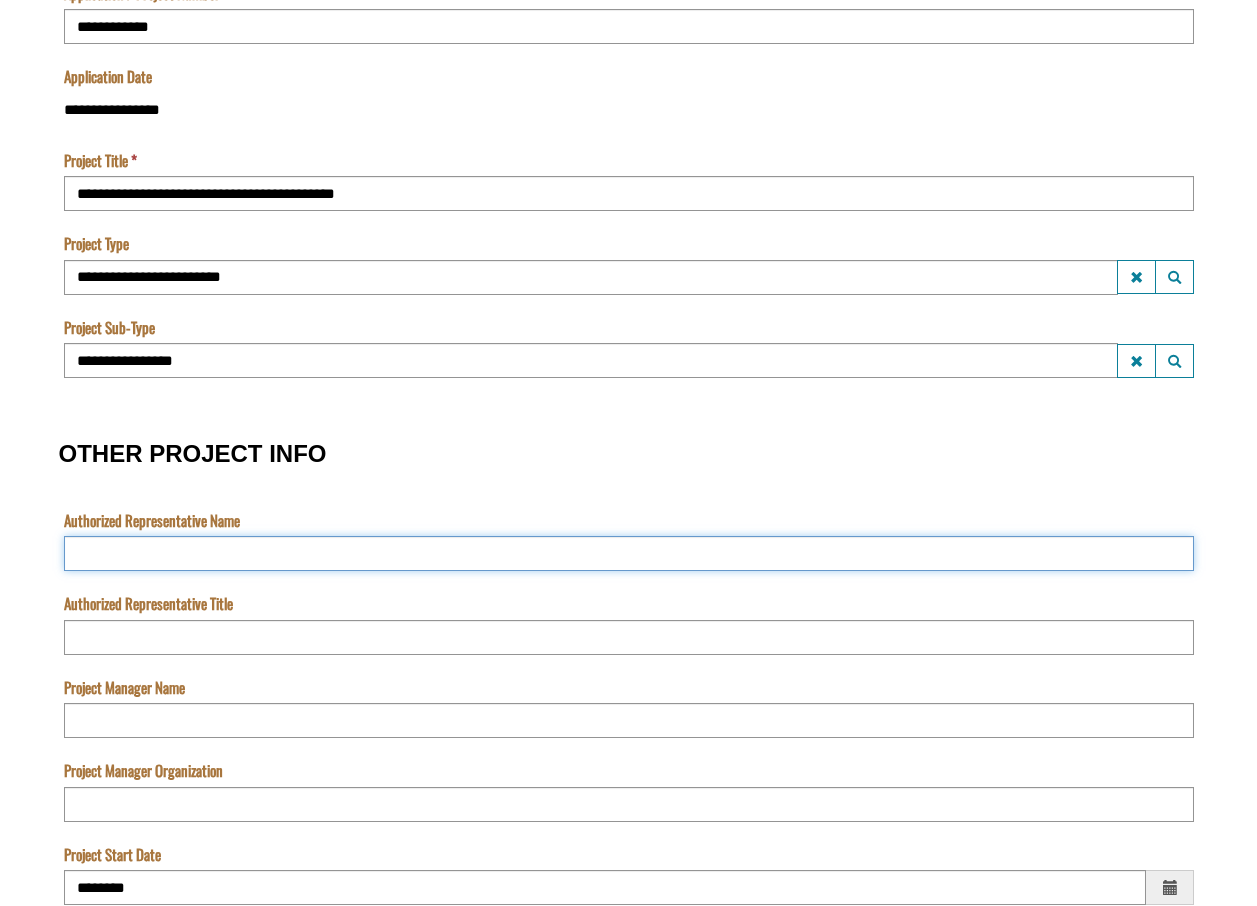 click on "Authorized Representative Name" at bounding box center [629, 553] 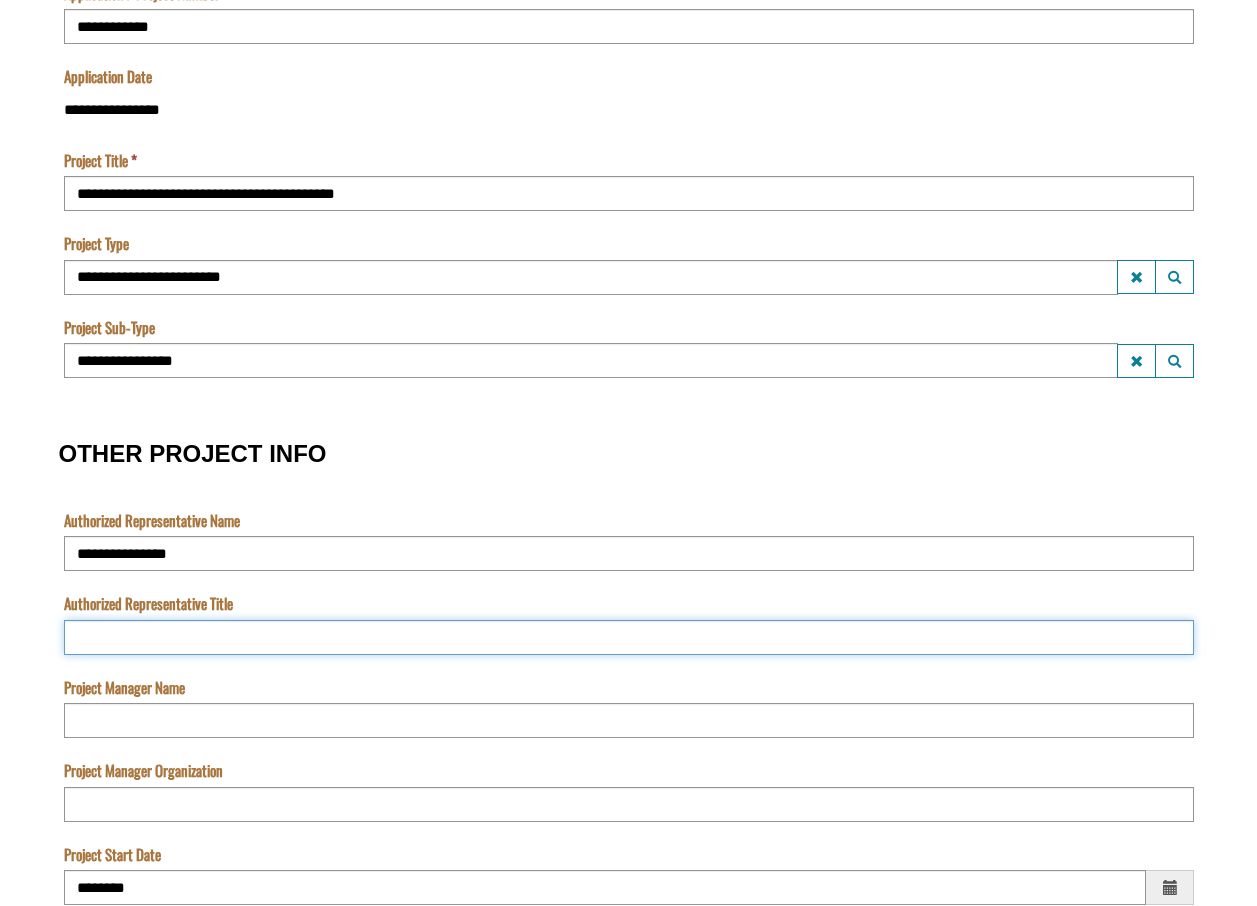 click on "Authorized Representative Title" at bounding box center [629, 637] 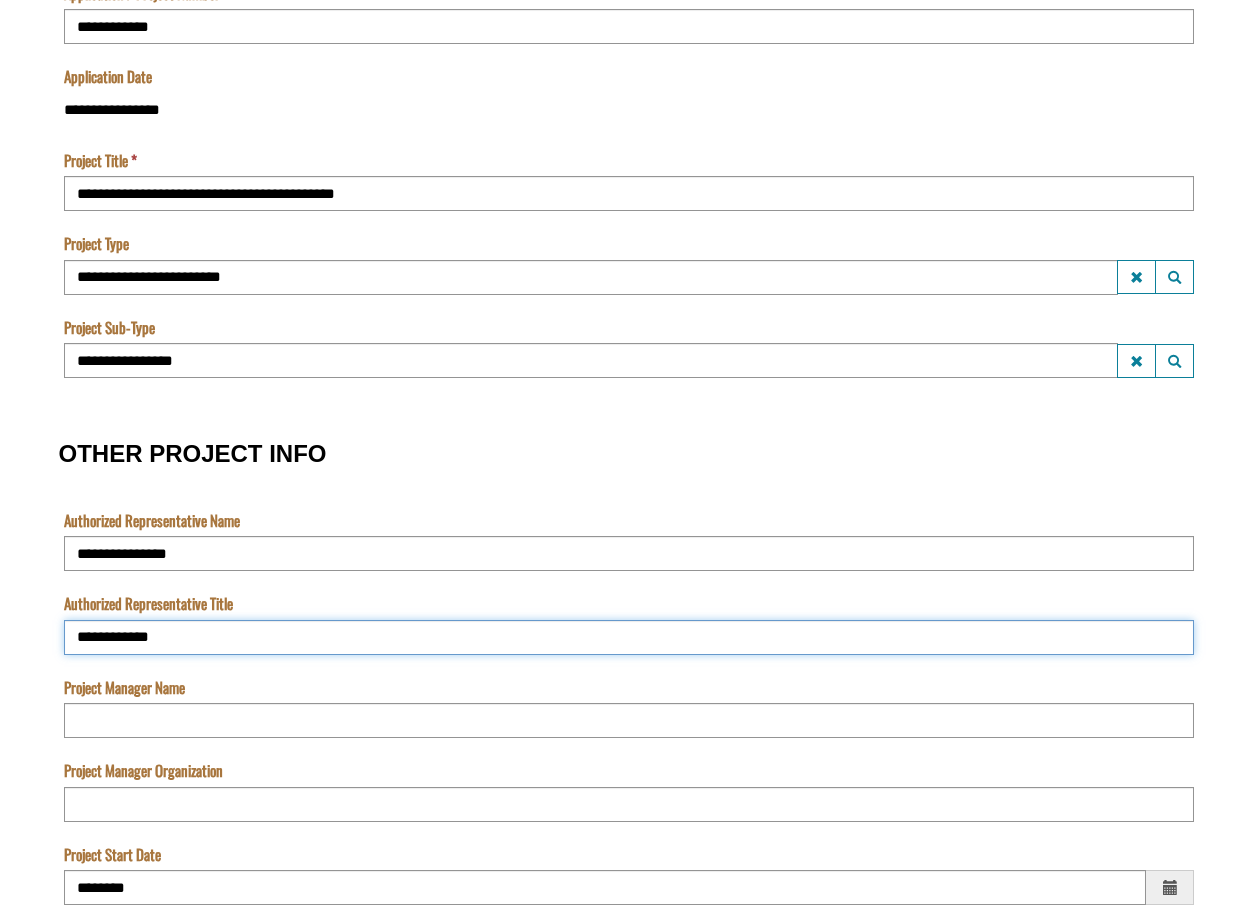 type on "**********" 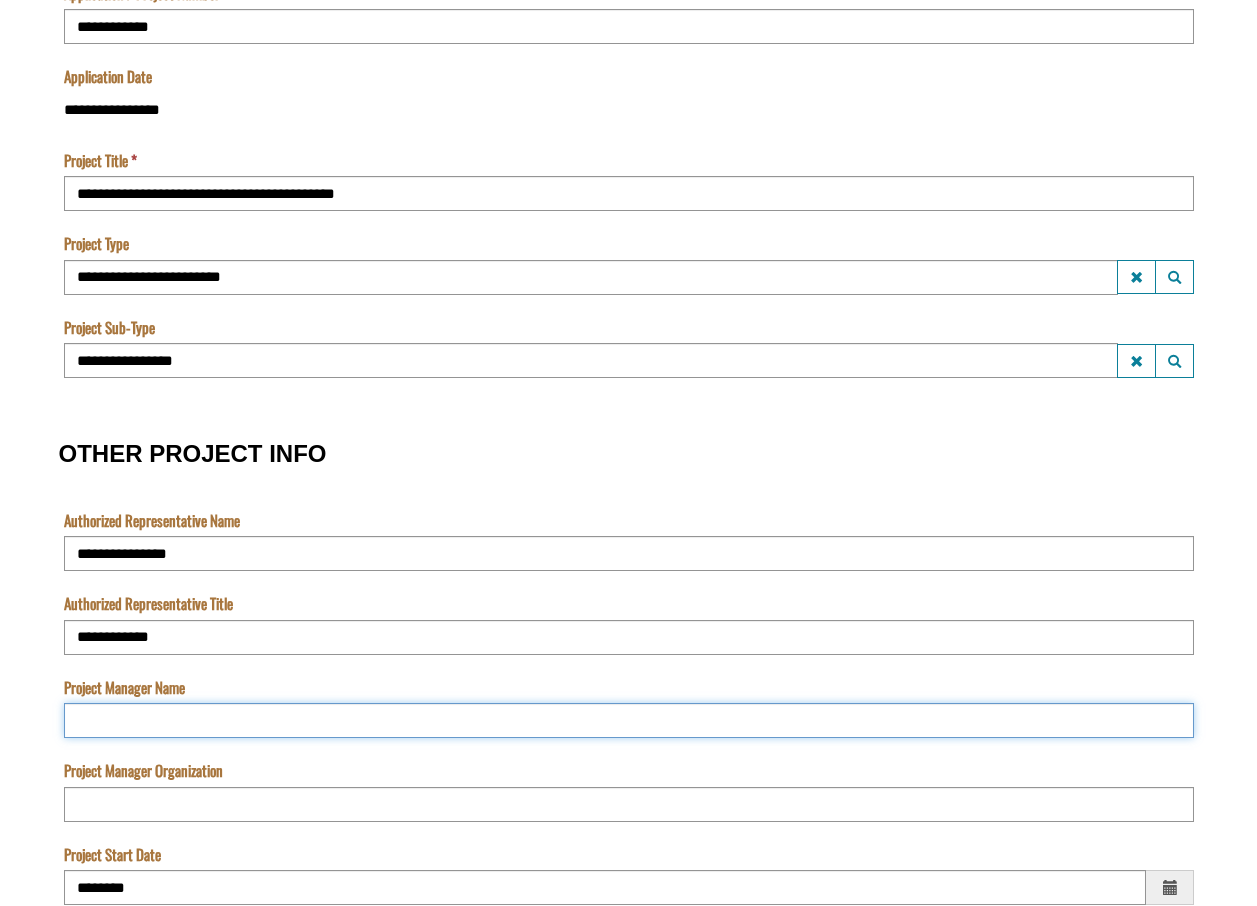click on "Project Manager Name" at bounding box center [629, 720] 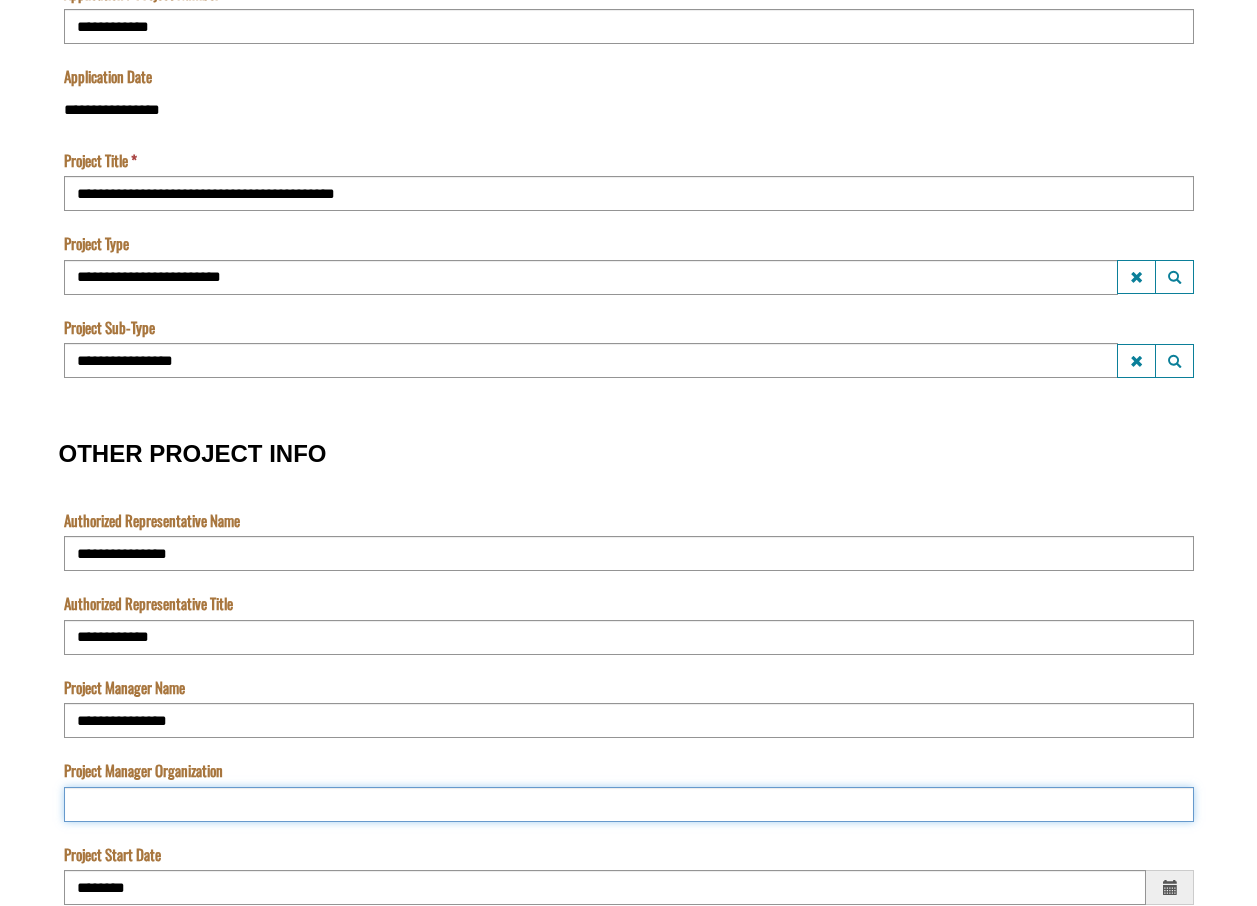 click on "Project Manager Organization" at bounding box center [629, 804] 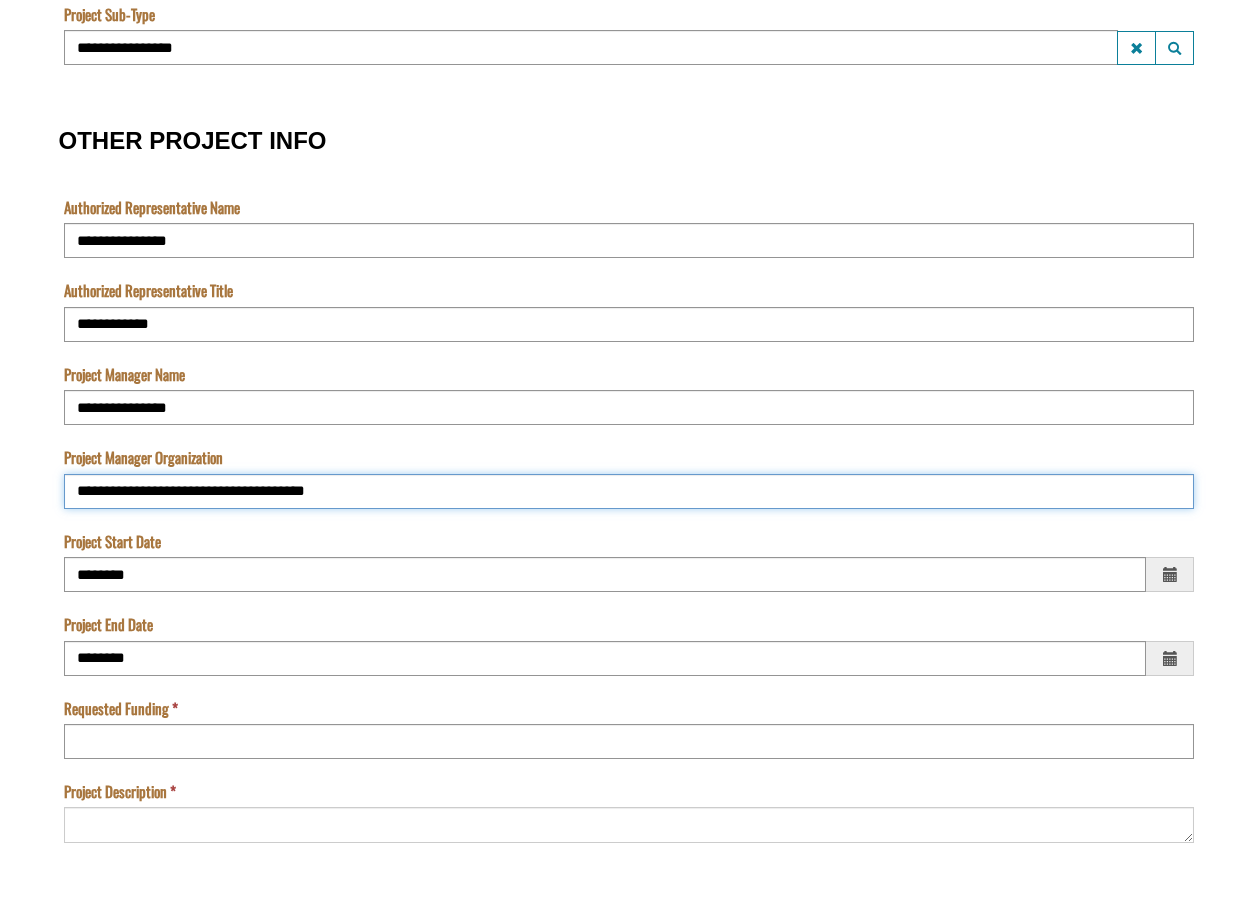 scroll, scrollTop: 1300, scrollLeft: 0, axis: vertical 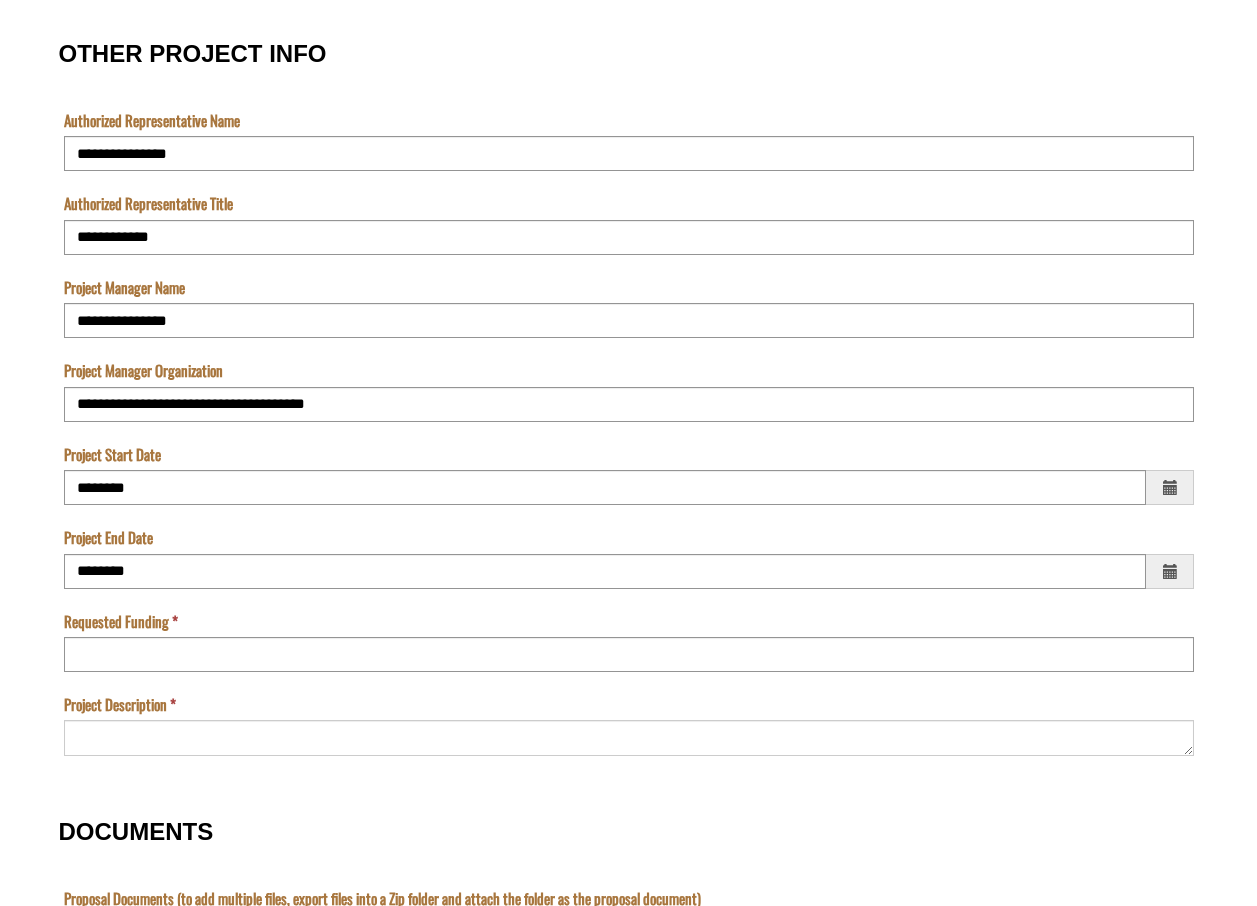 click at bounding box center [1169, 487] 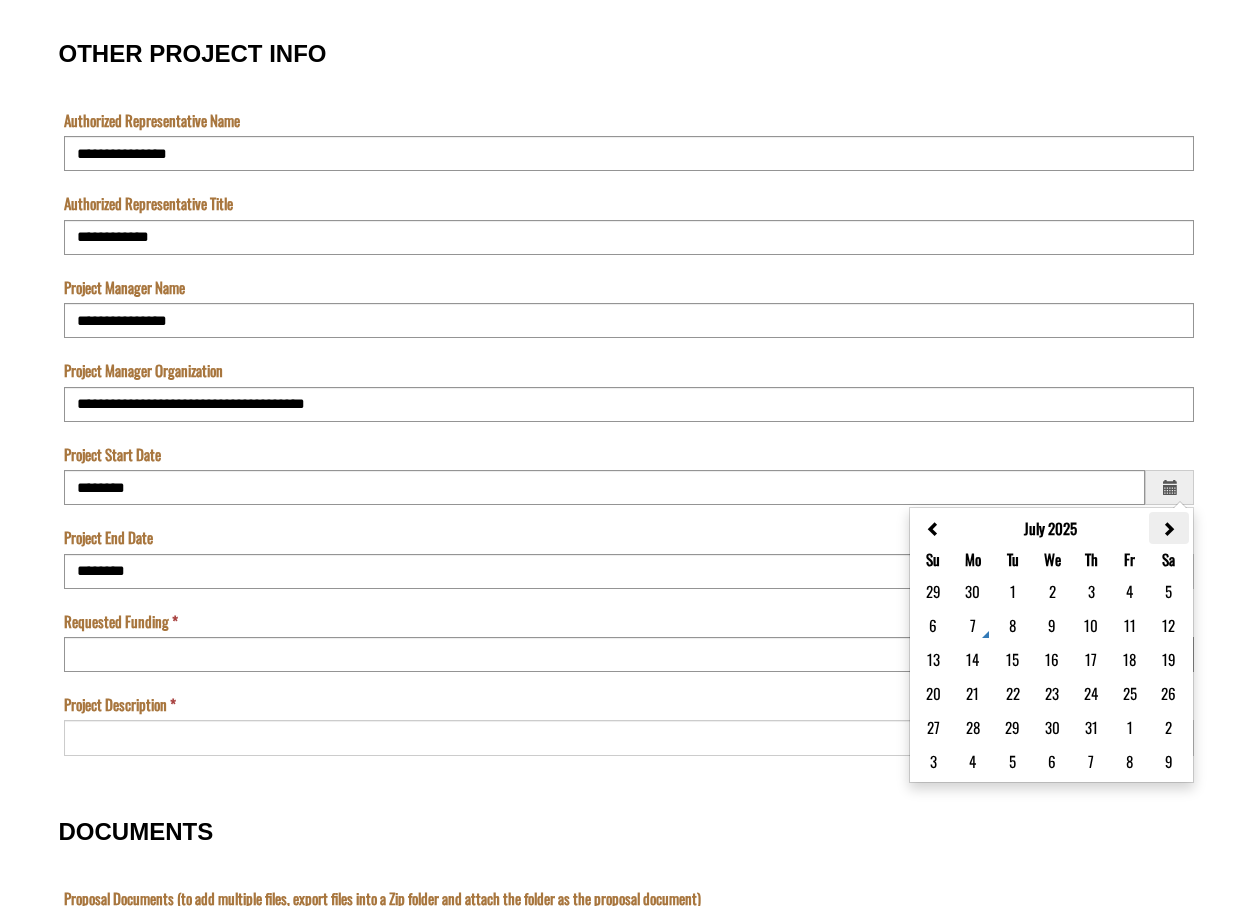 click at bounding box center [1168, 528] 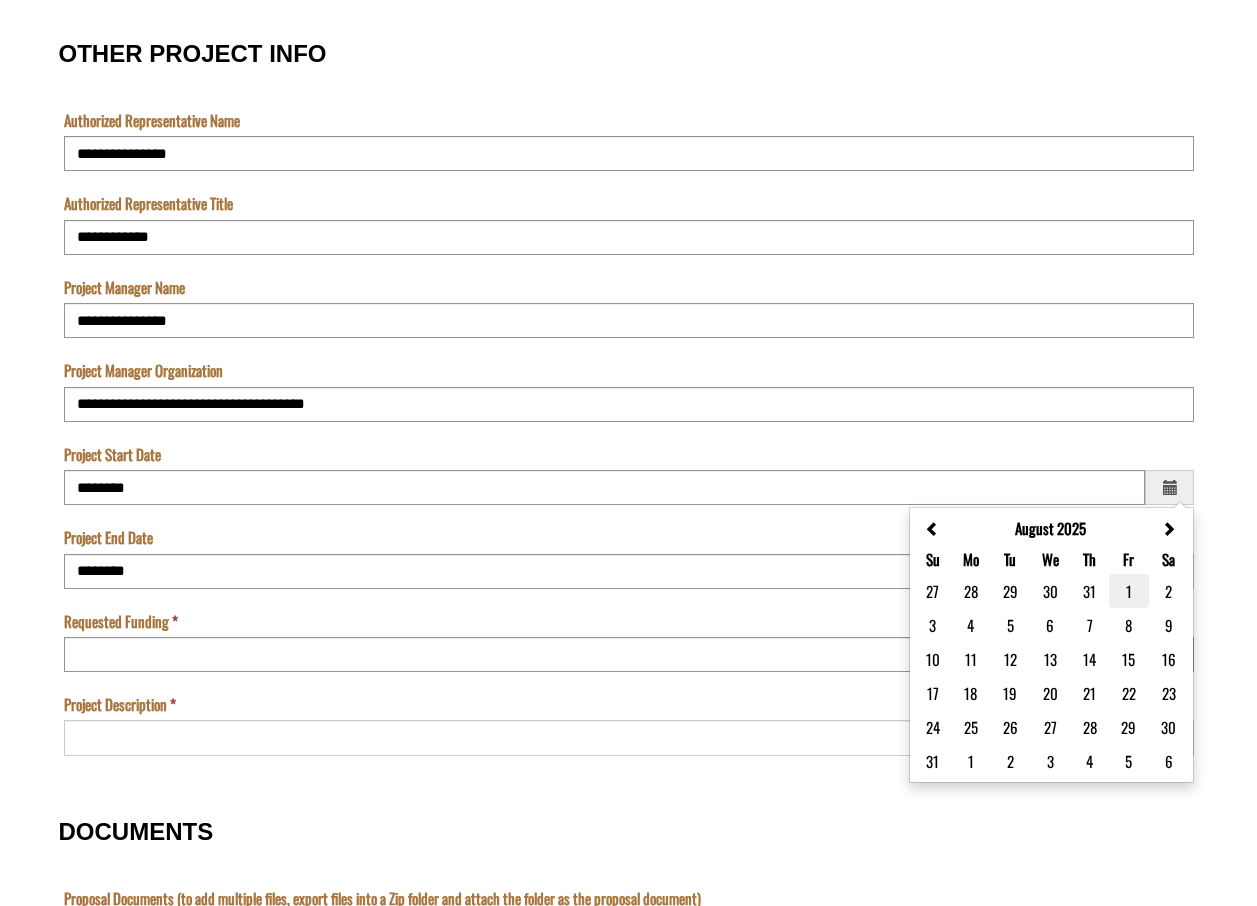 click on "1" at bounding box center [1129, 591] 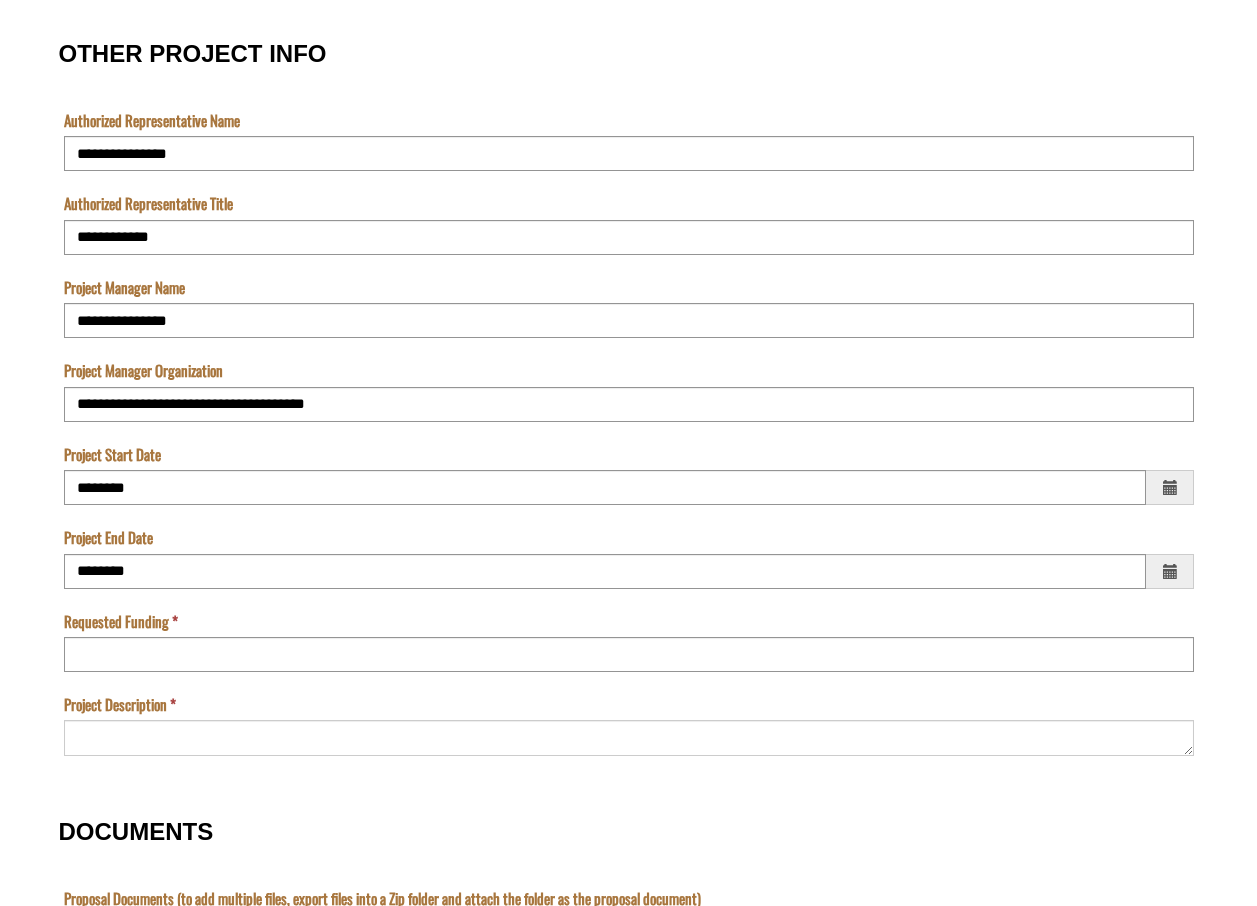 click at bounding box center [1169, 487] 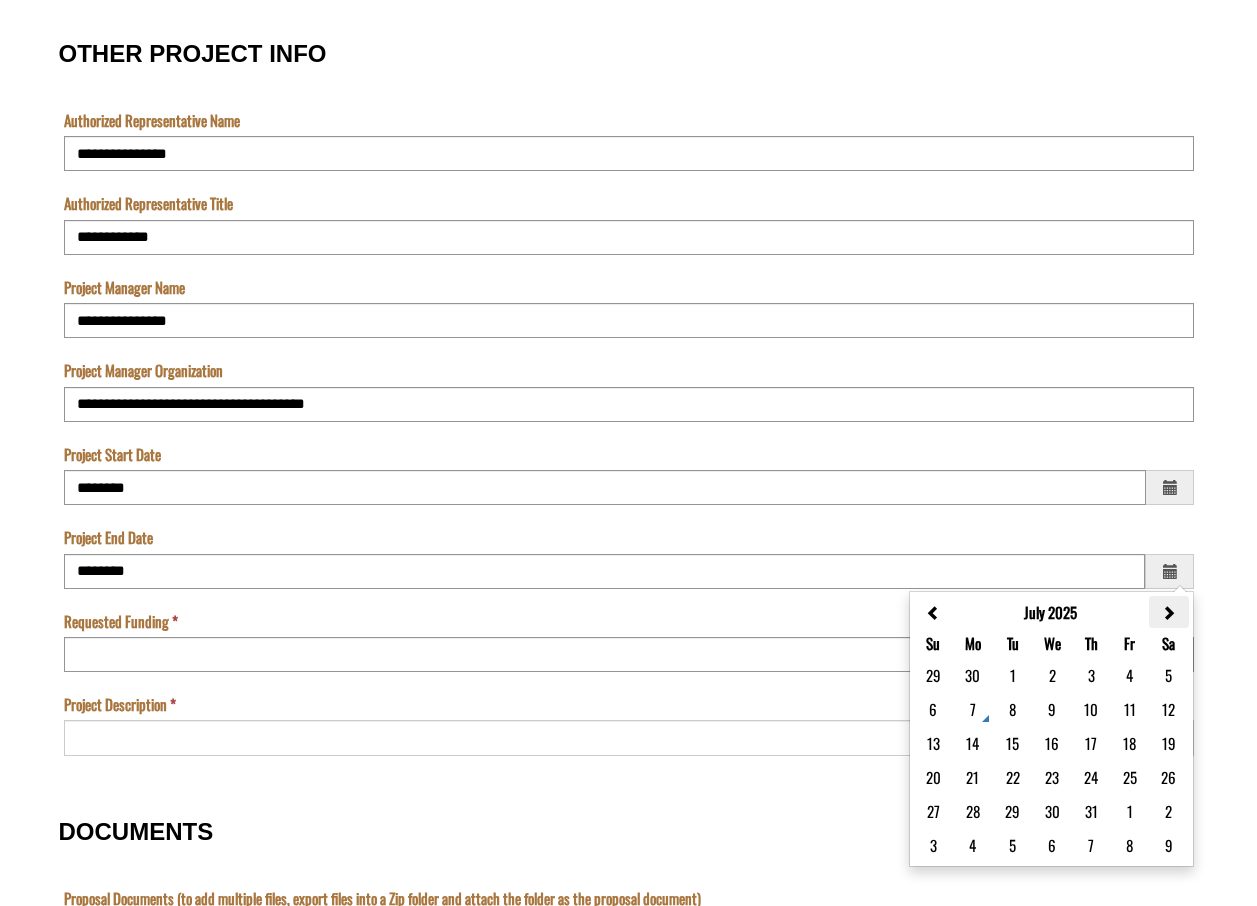 click at bounding box center (1168, 613) 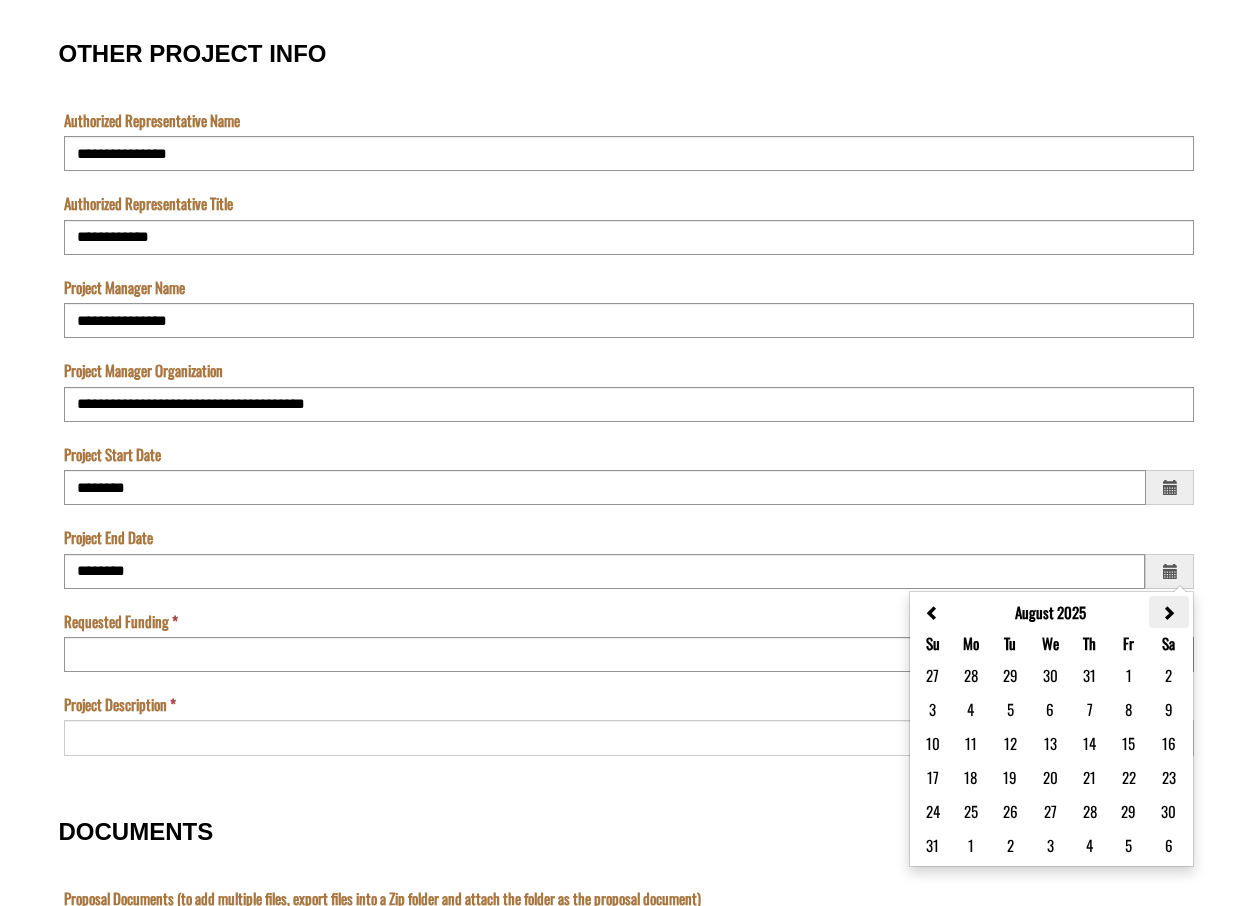 click at bounding box center [1168, 613] 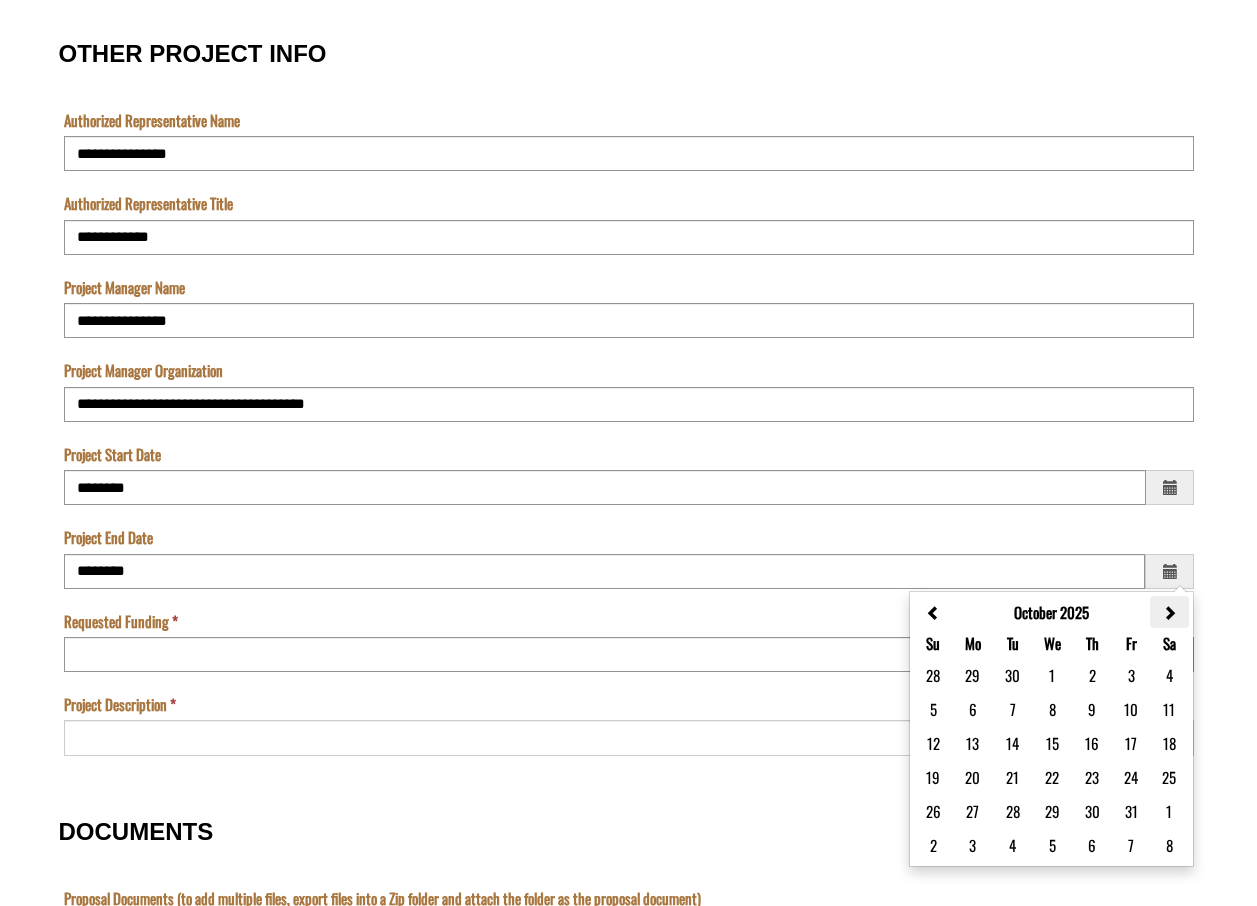 click at bounding box center (1169, 613) 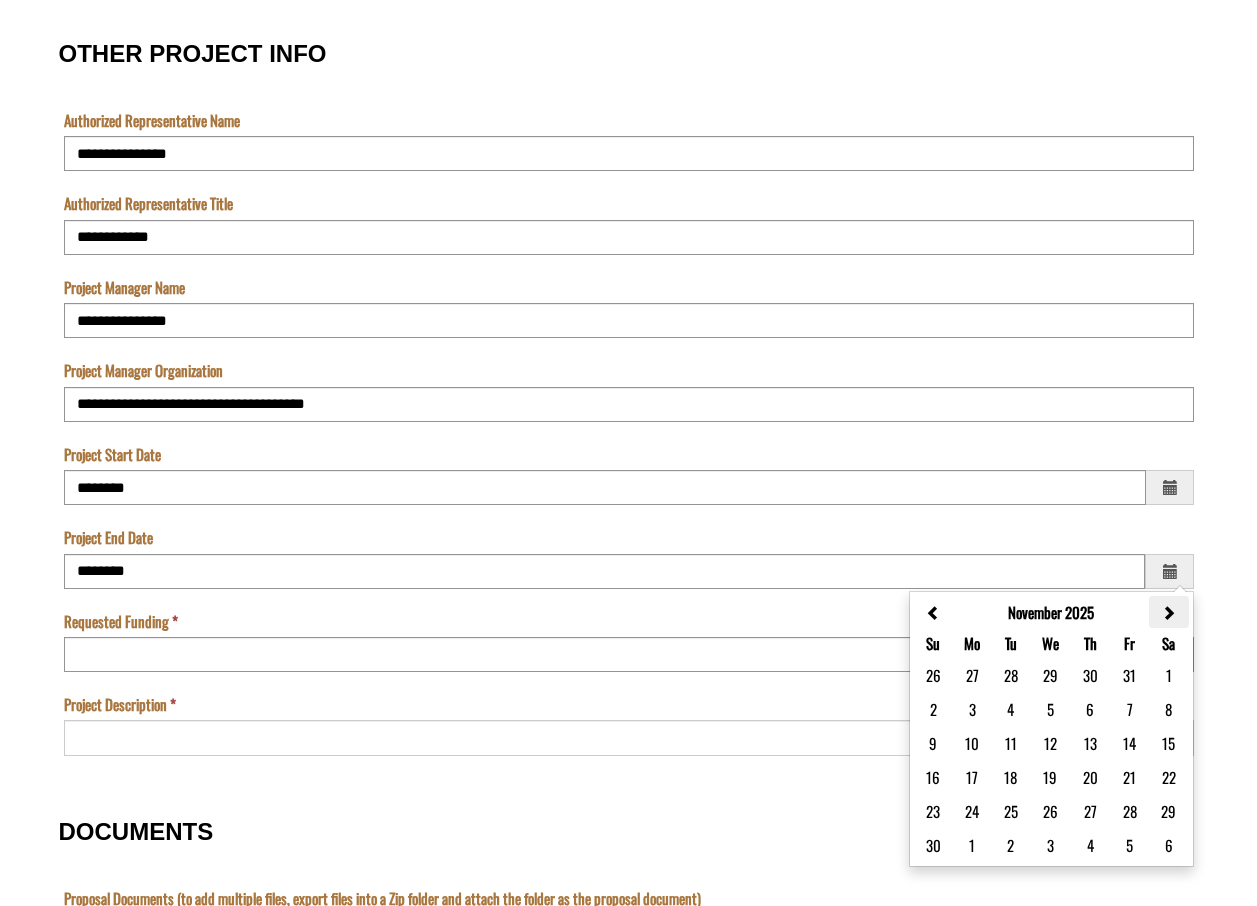 click at bounding box center [1168, 613] 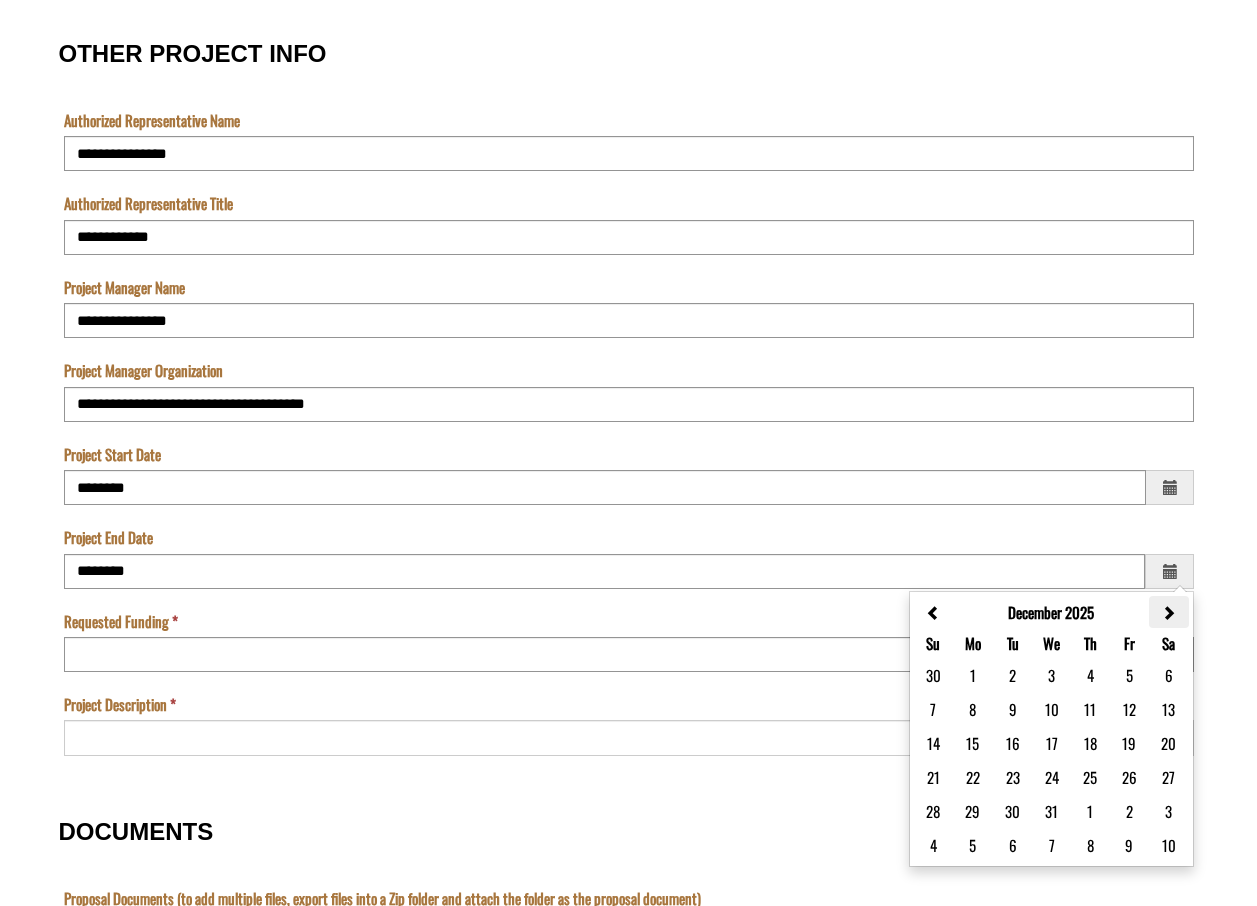 click at bounding box center [1168, 613] 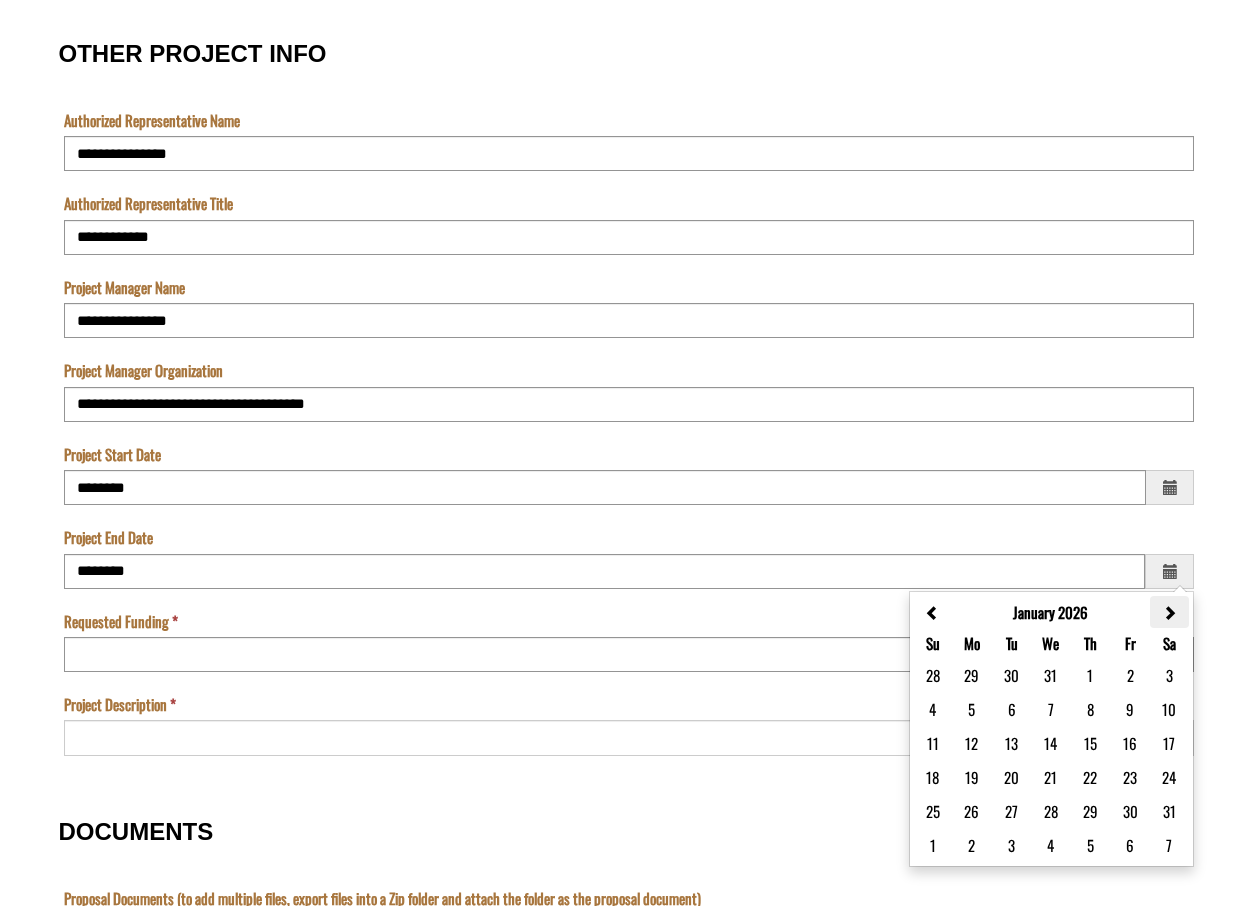 click at bounding box center [1169, 613] 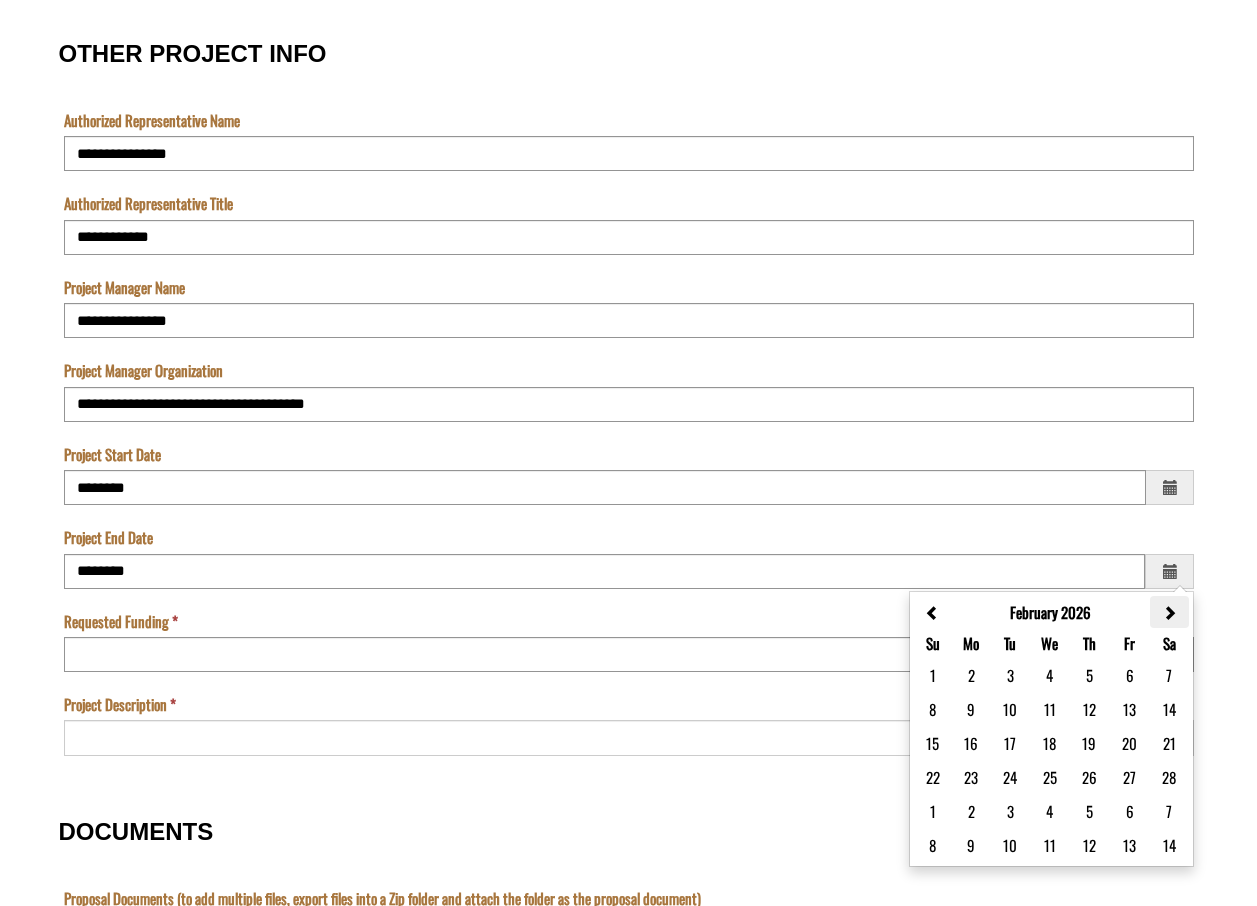 click at bounding box center [1169, 613] 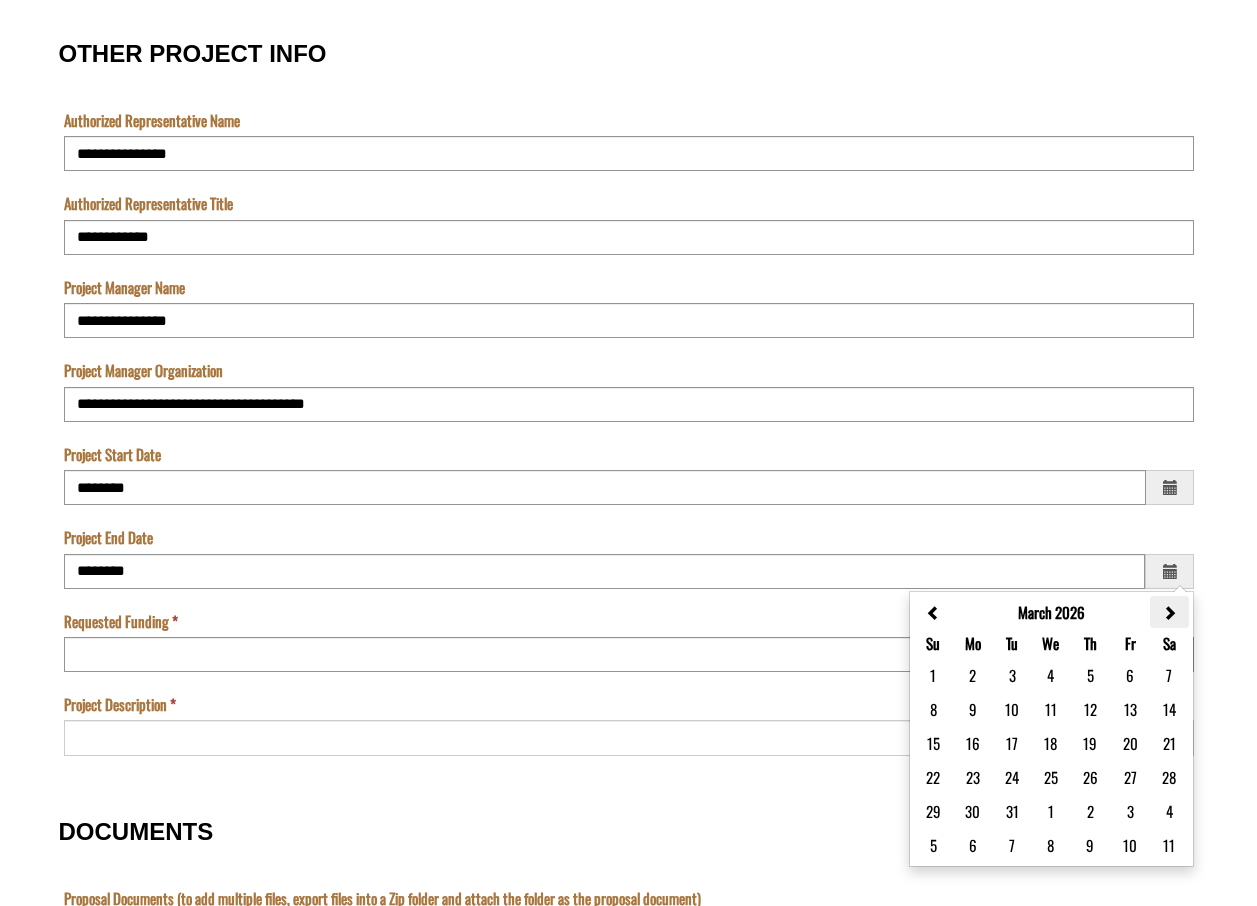 click at bounding box center [1169, 613] 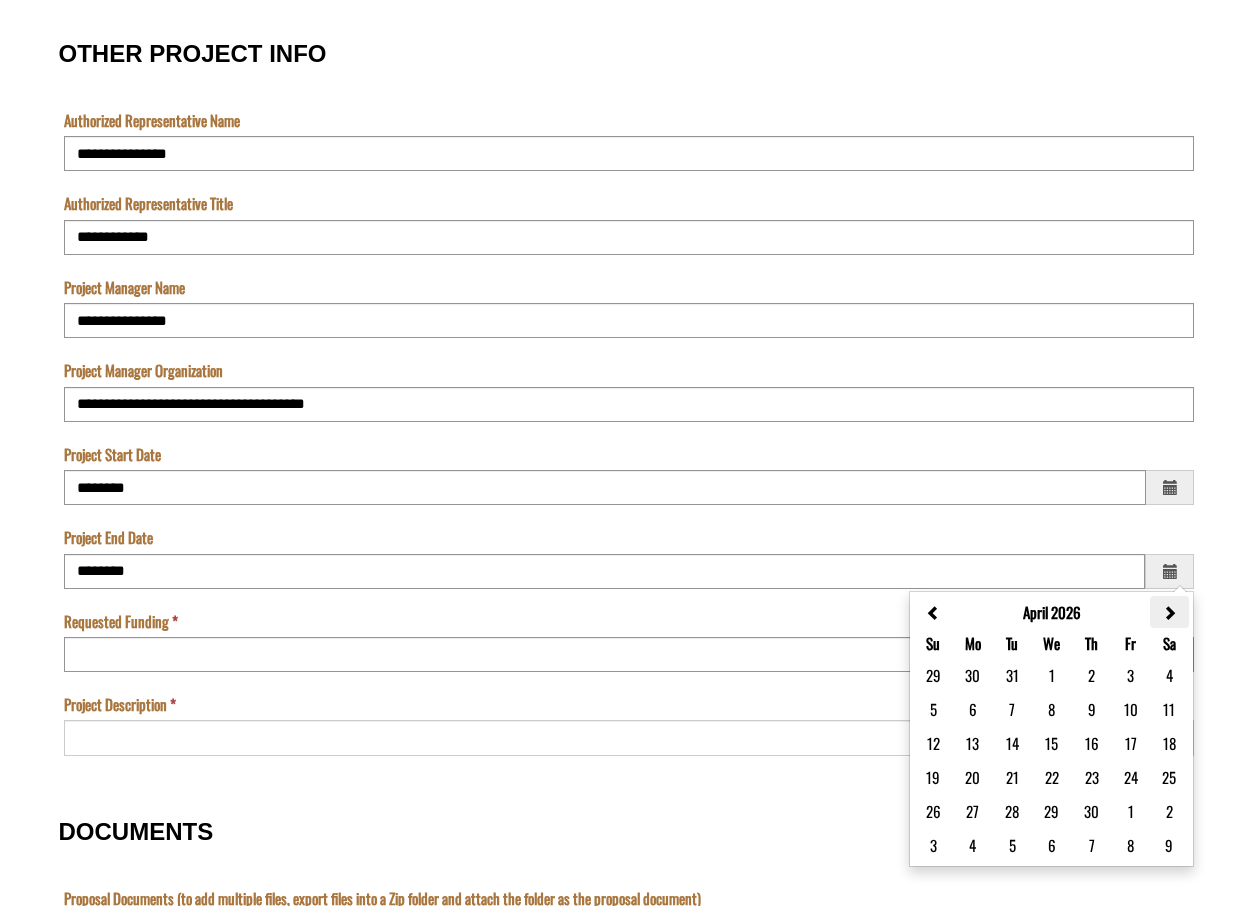 click at bounding box center (1169, 613) 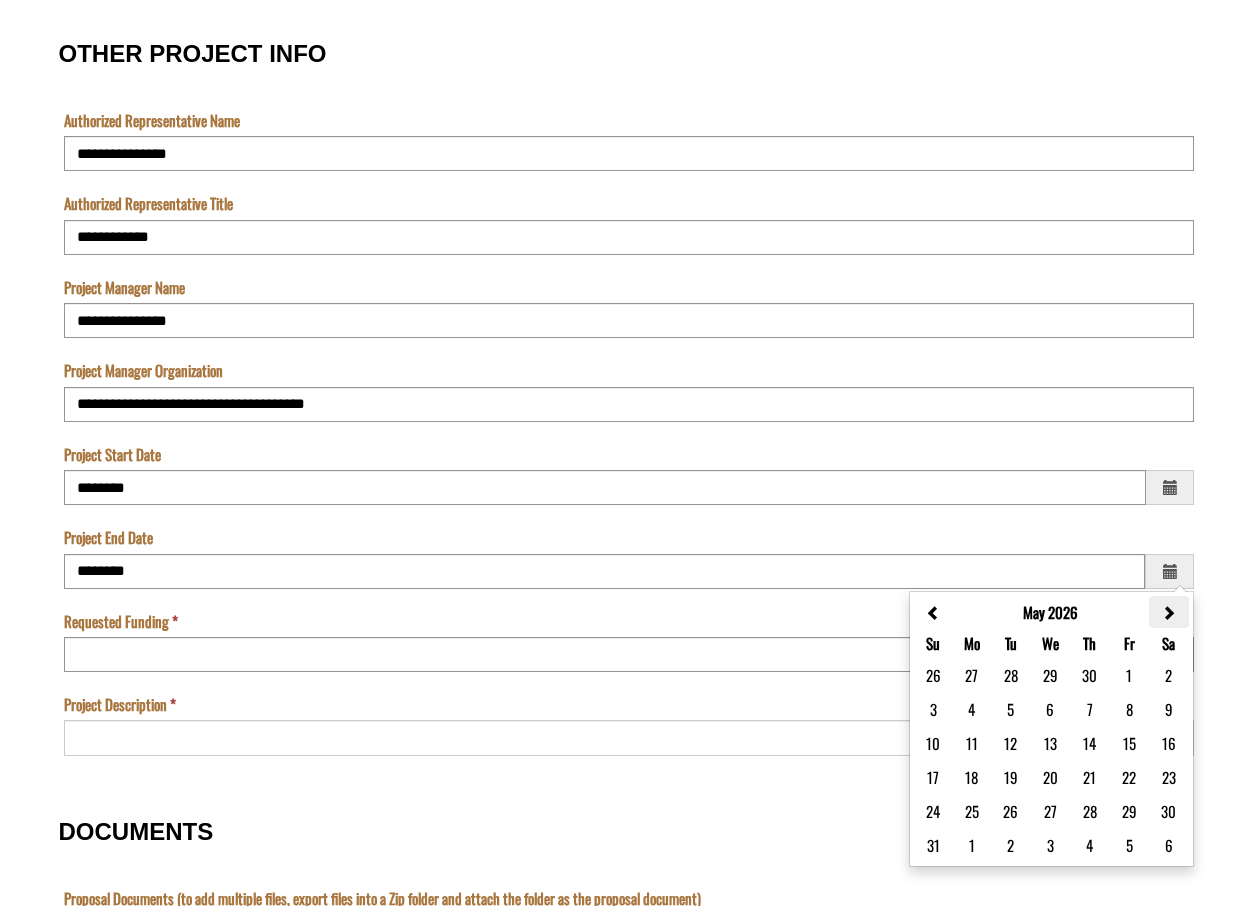 click at bounding box center (1168, 613) 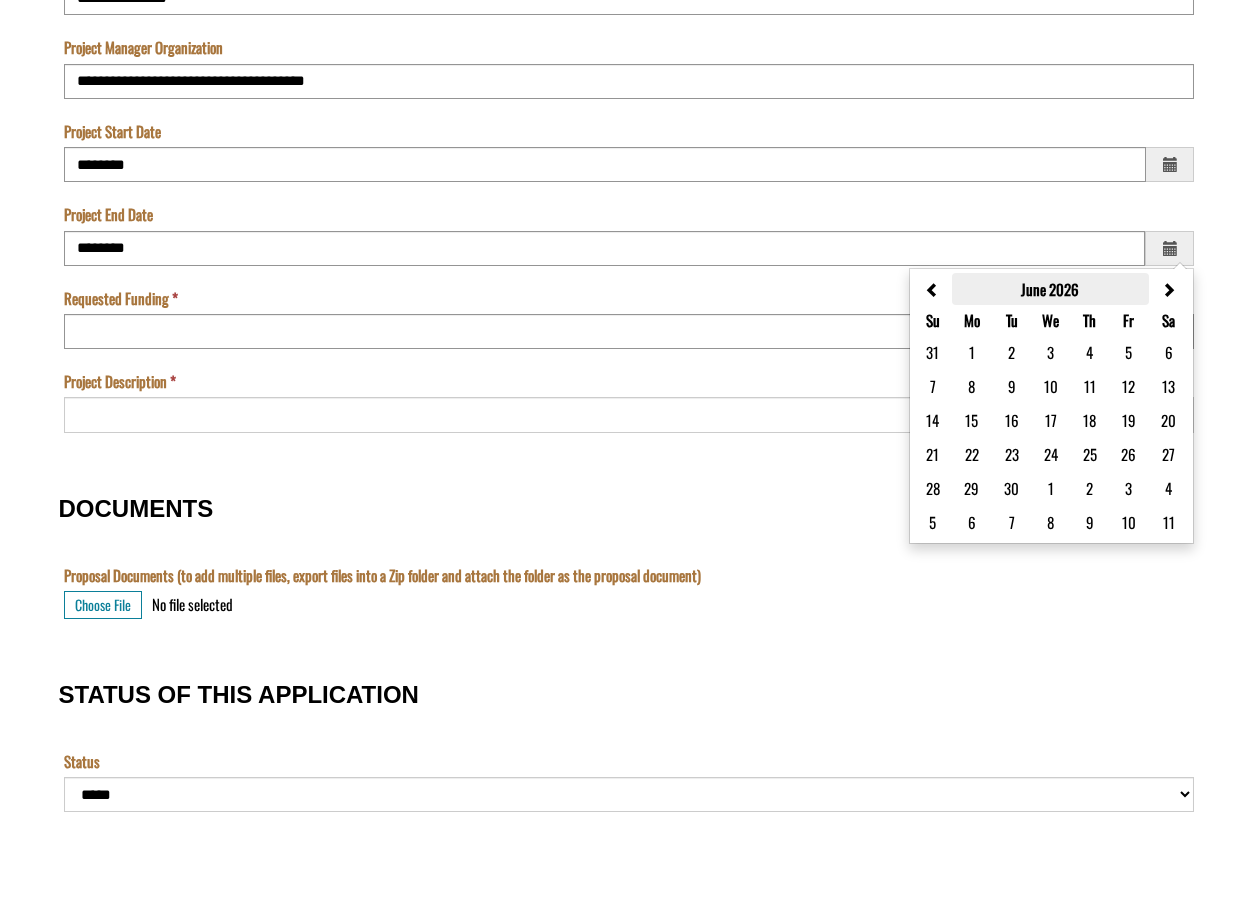 scroll, scrollTop: 1200, scrollLeft: 0, axis: vertical 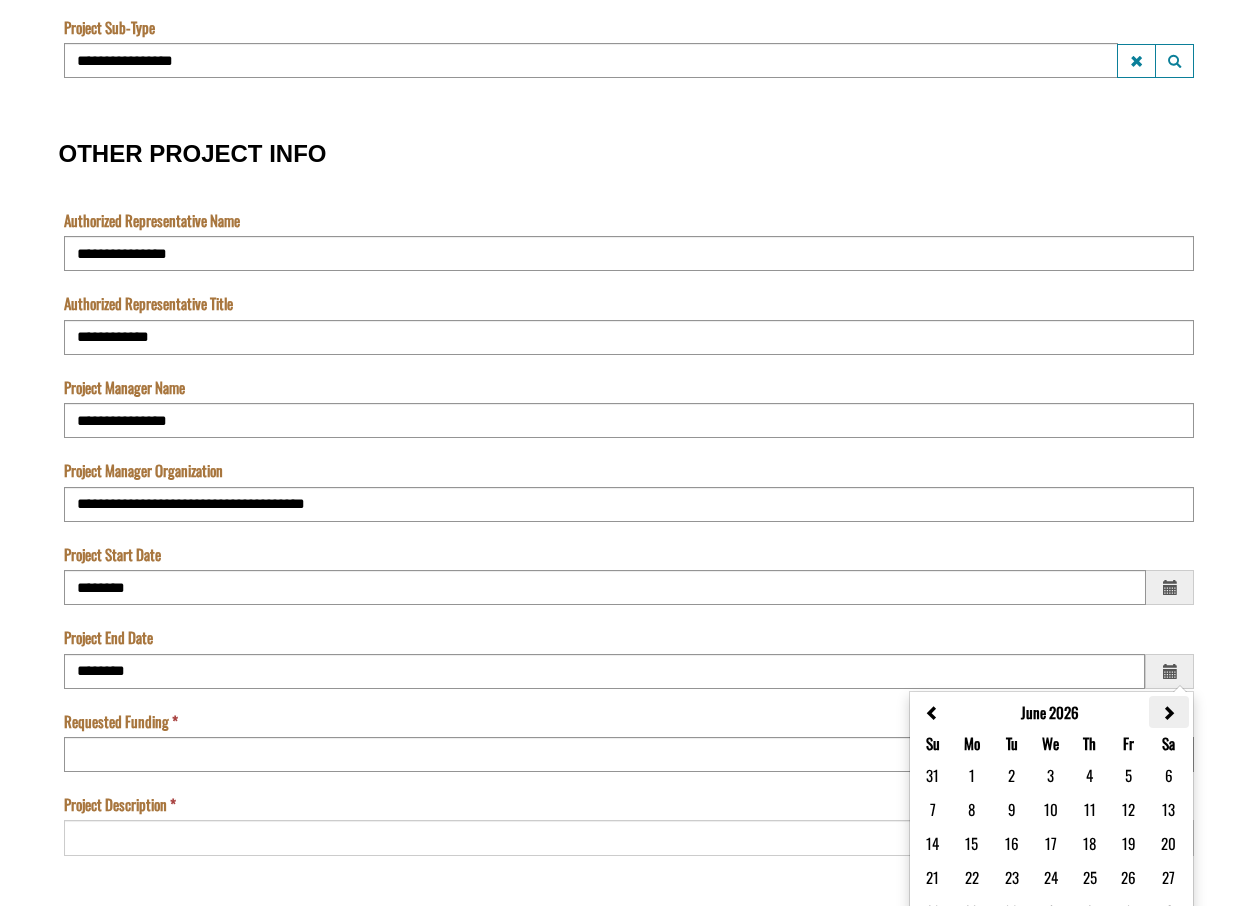 click at bounding box center [1168, 713] 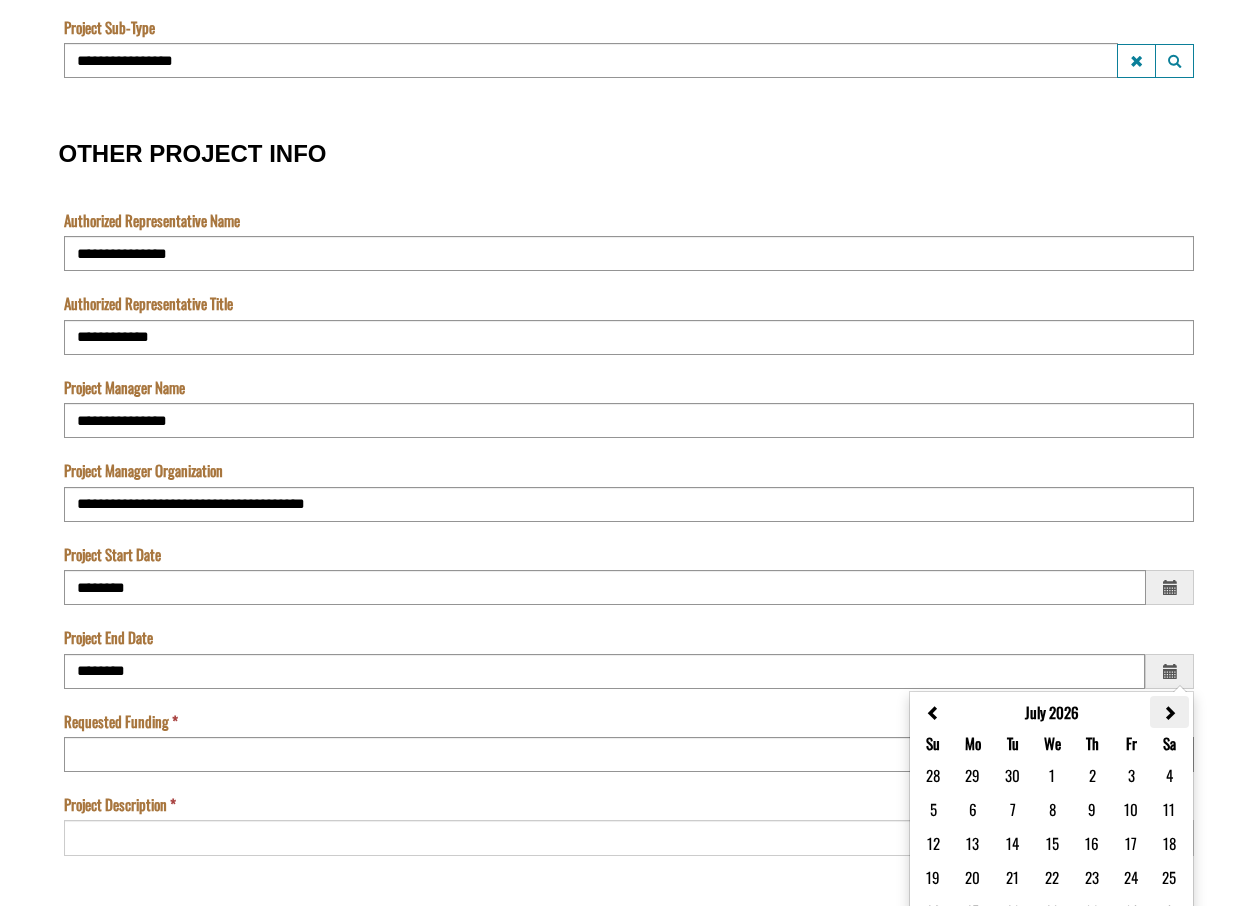 click at bounding box center (1169, 713) 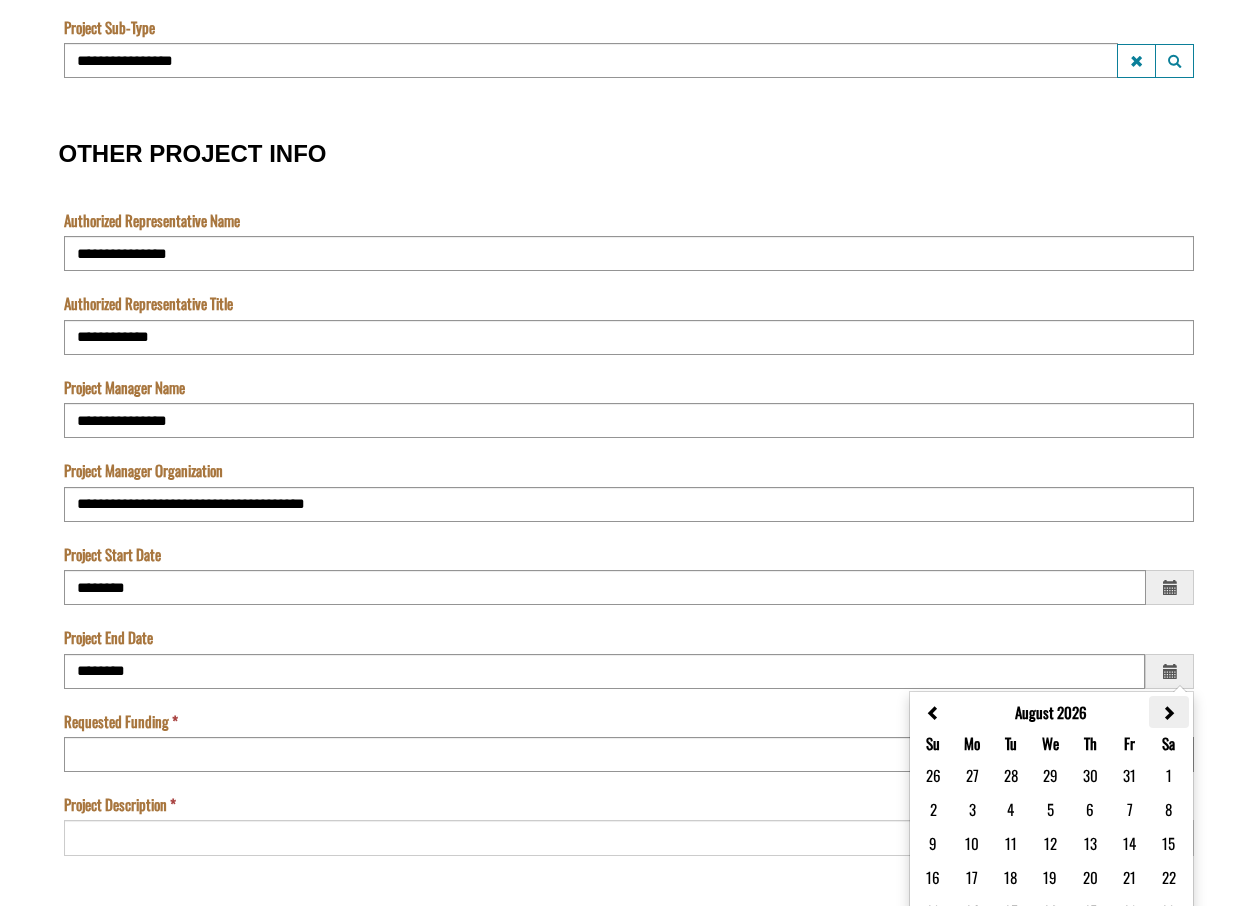 click at bounding box center [1168, 713] 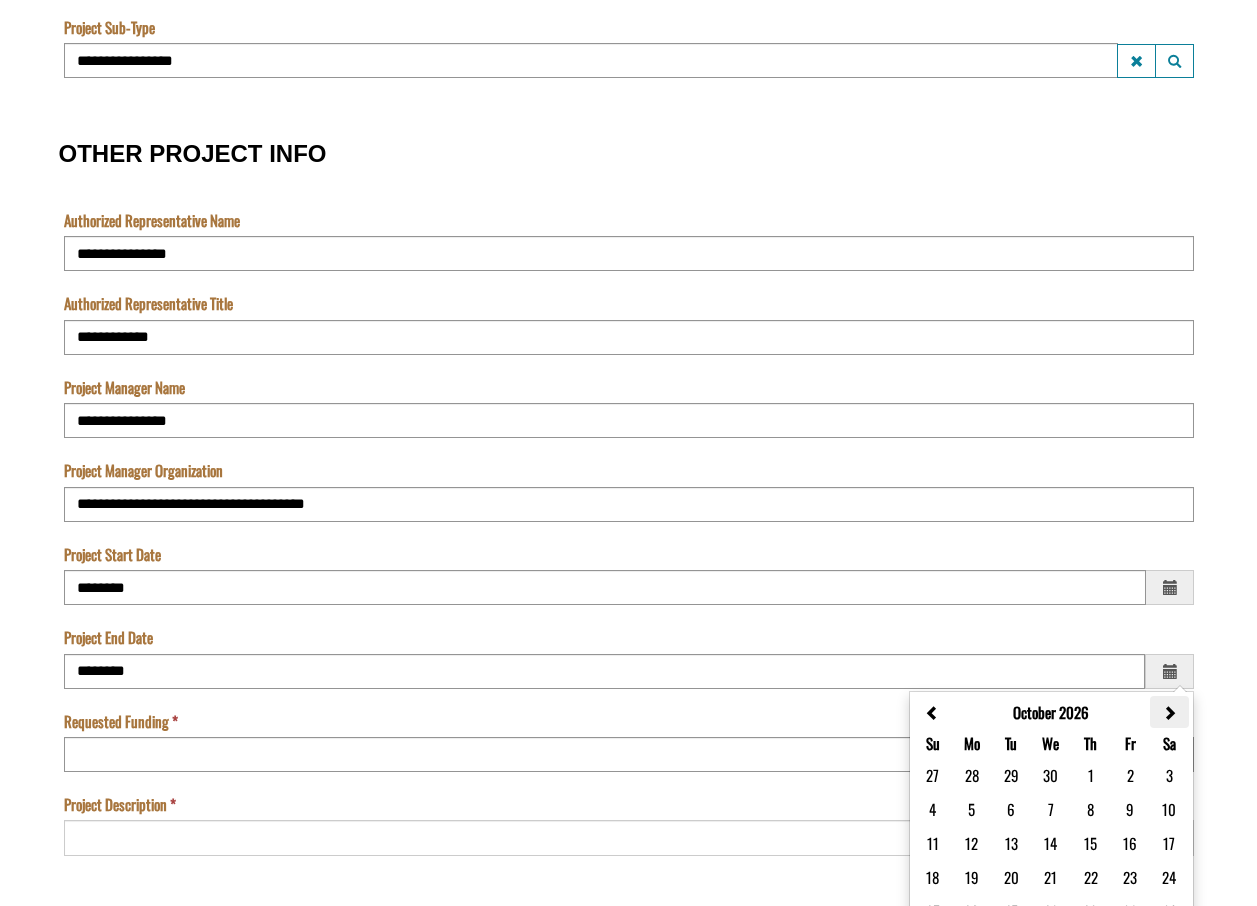 click at bounding box center [1169, 713] 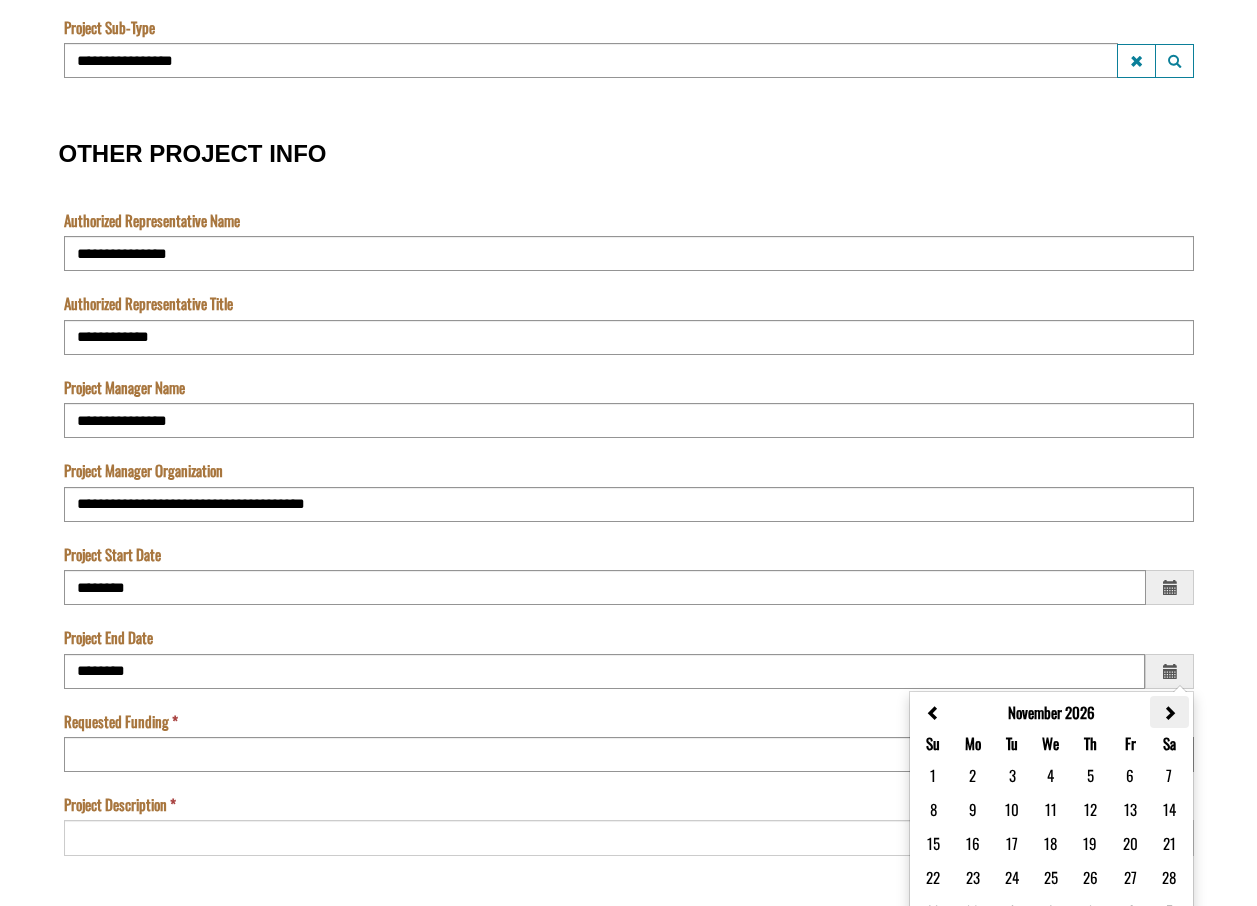 click at bounding box center [1169, 713] 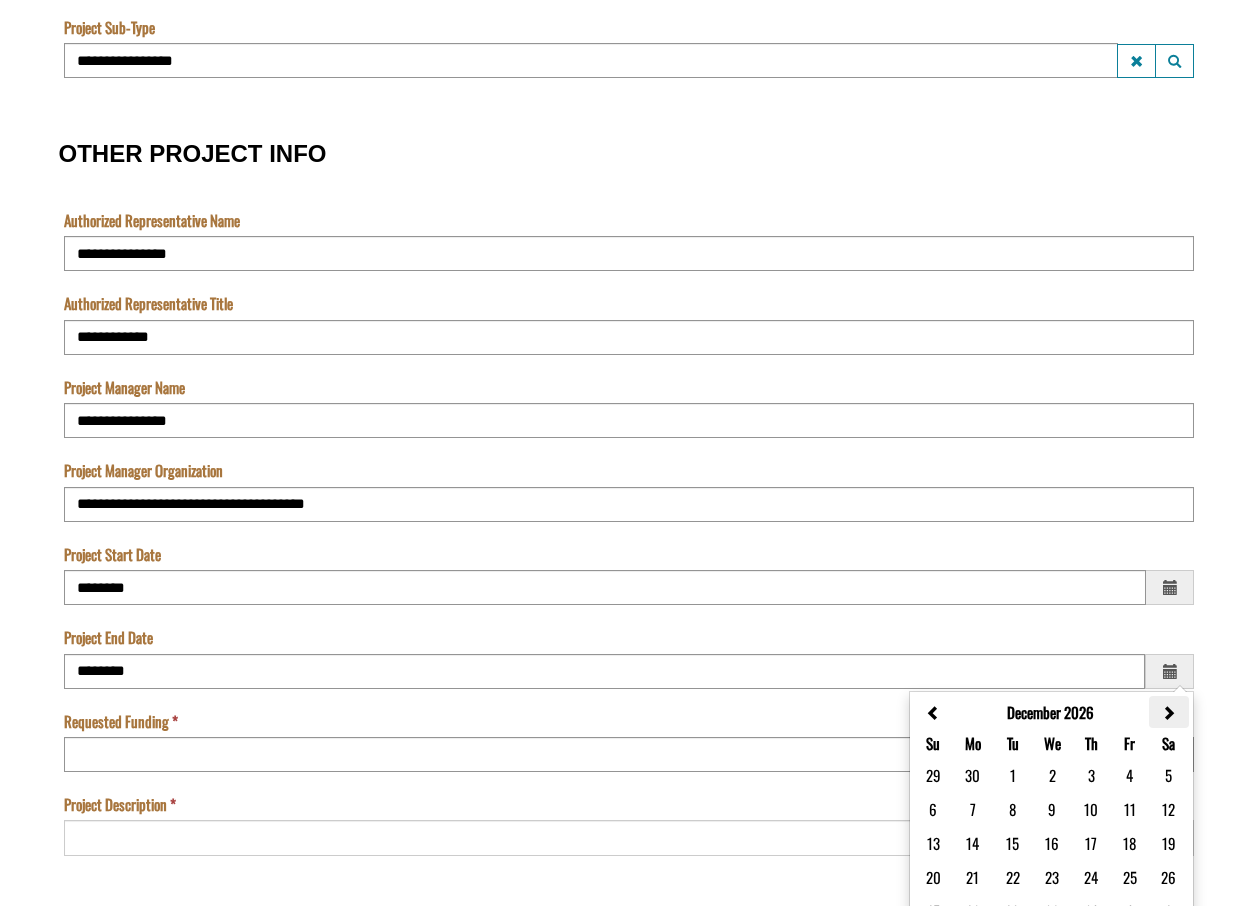 click at bounding box center (1168, 713) 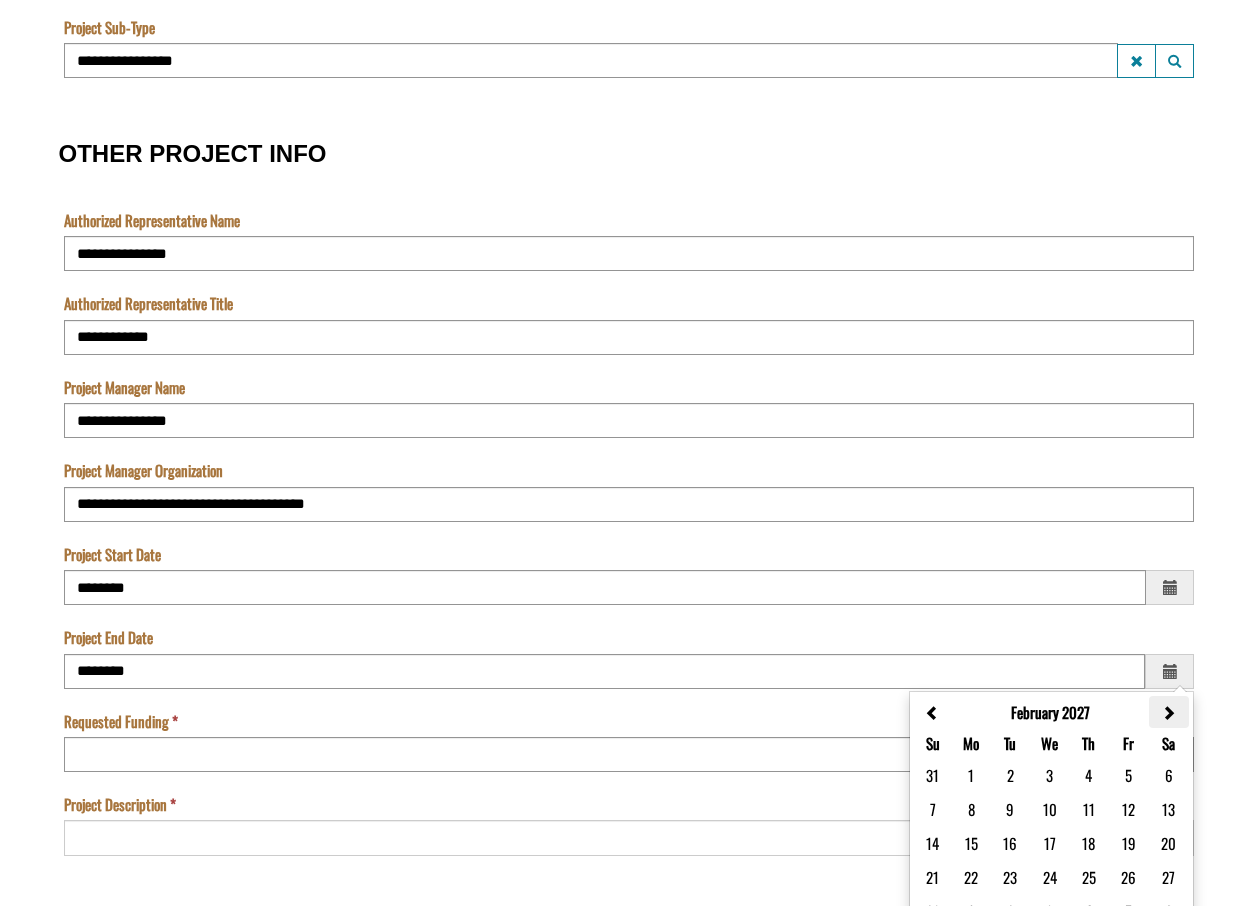 click at bounding box center (1168, 713) 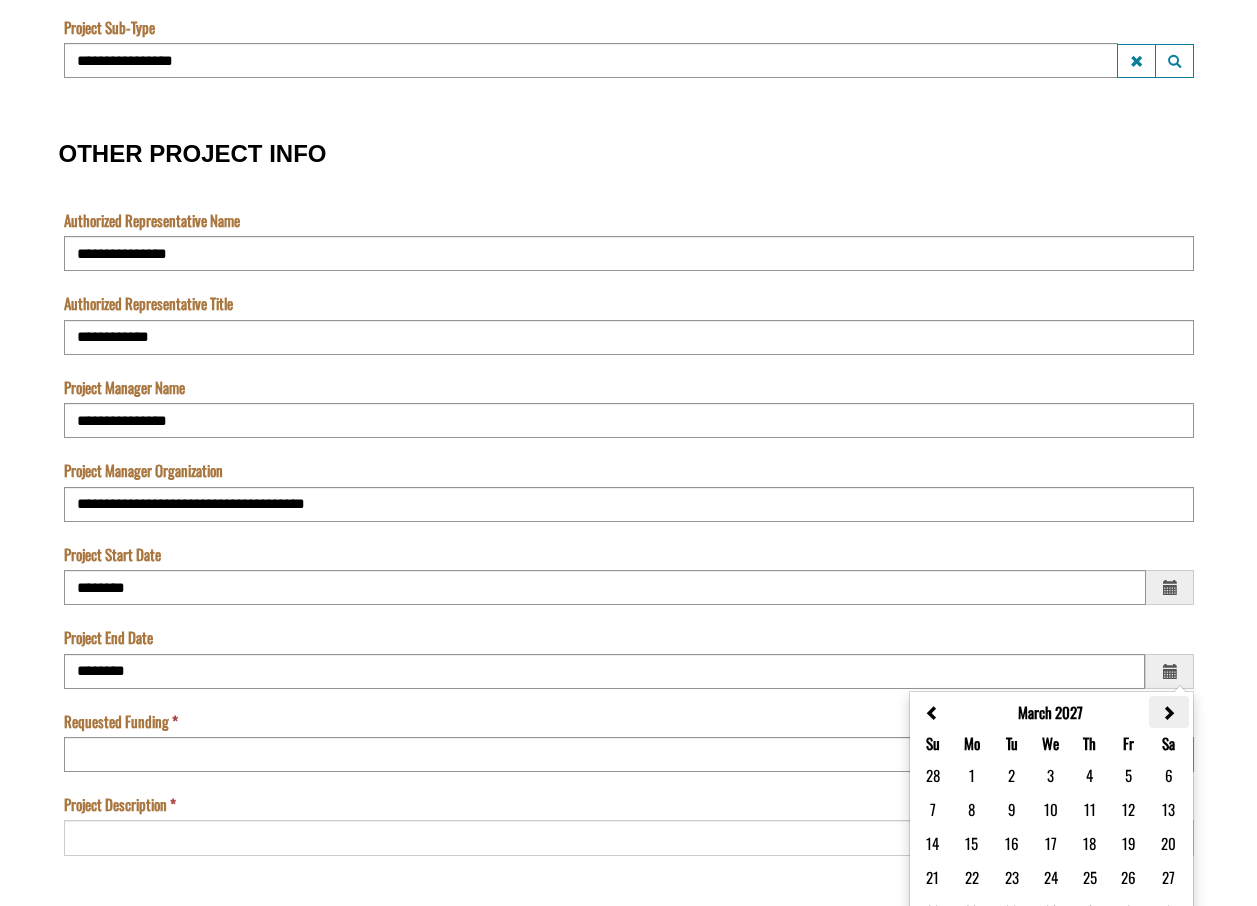 click at bounding box center [1168, 713] 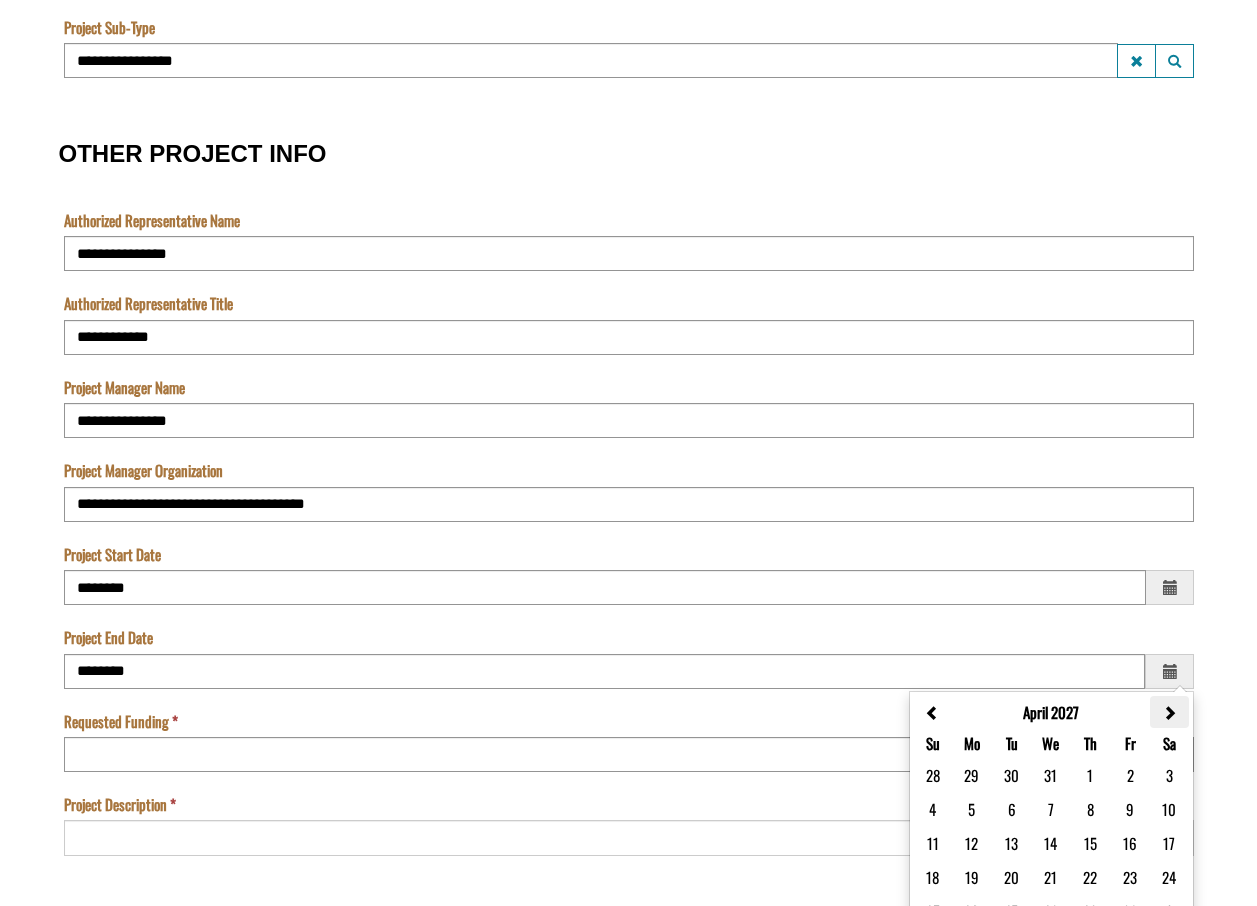 click at bounding box center [1169, 712] 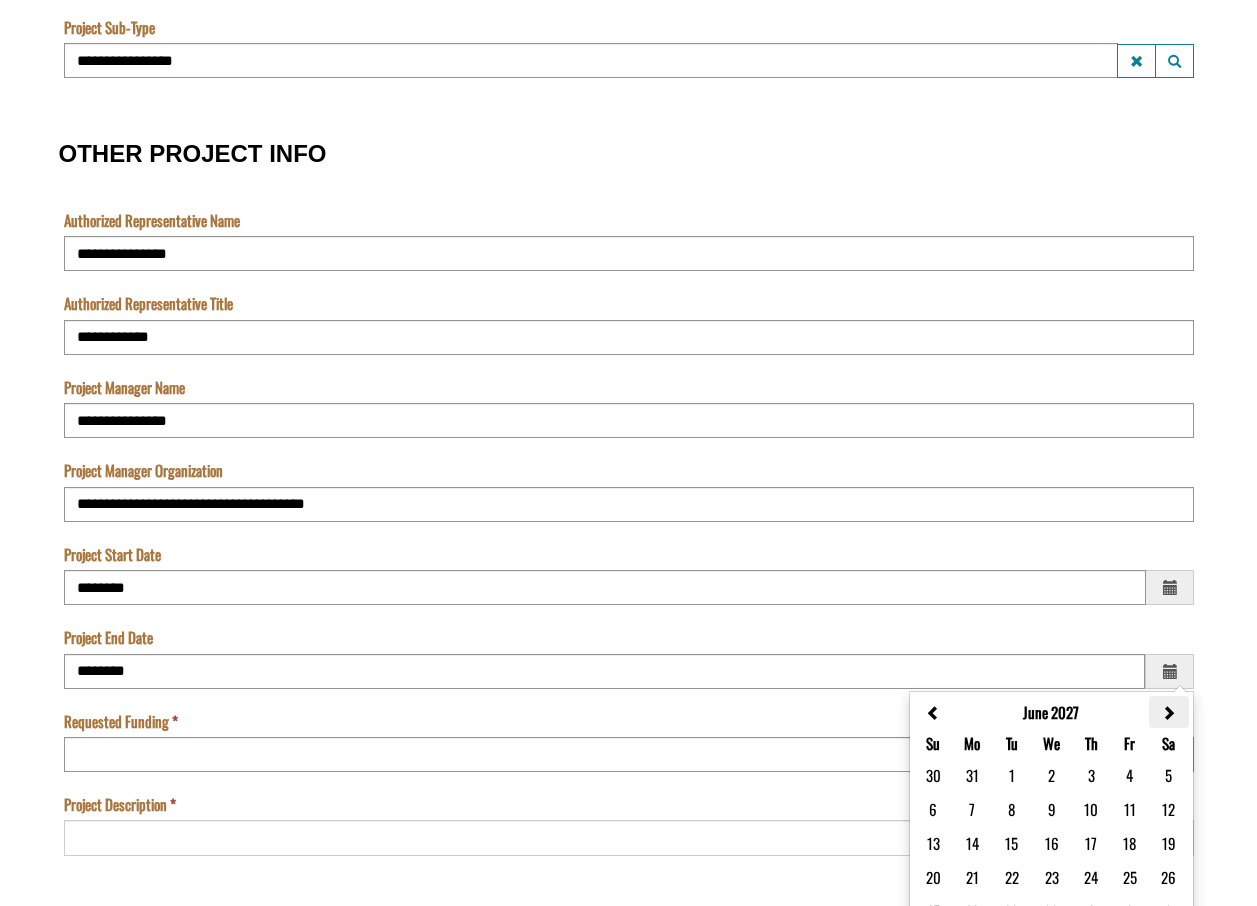 click at bounding box center (1168, 712) 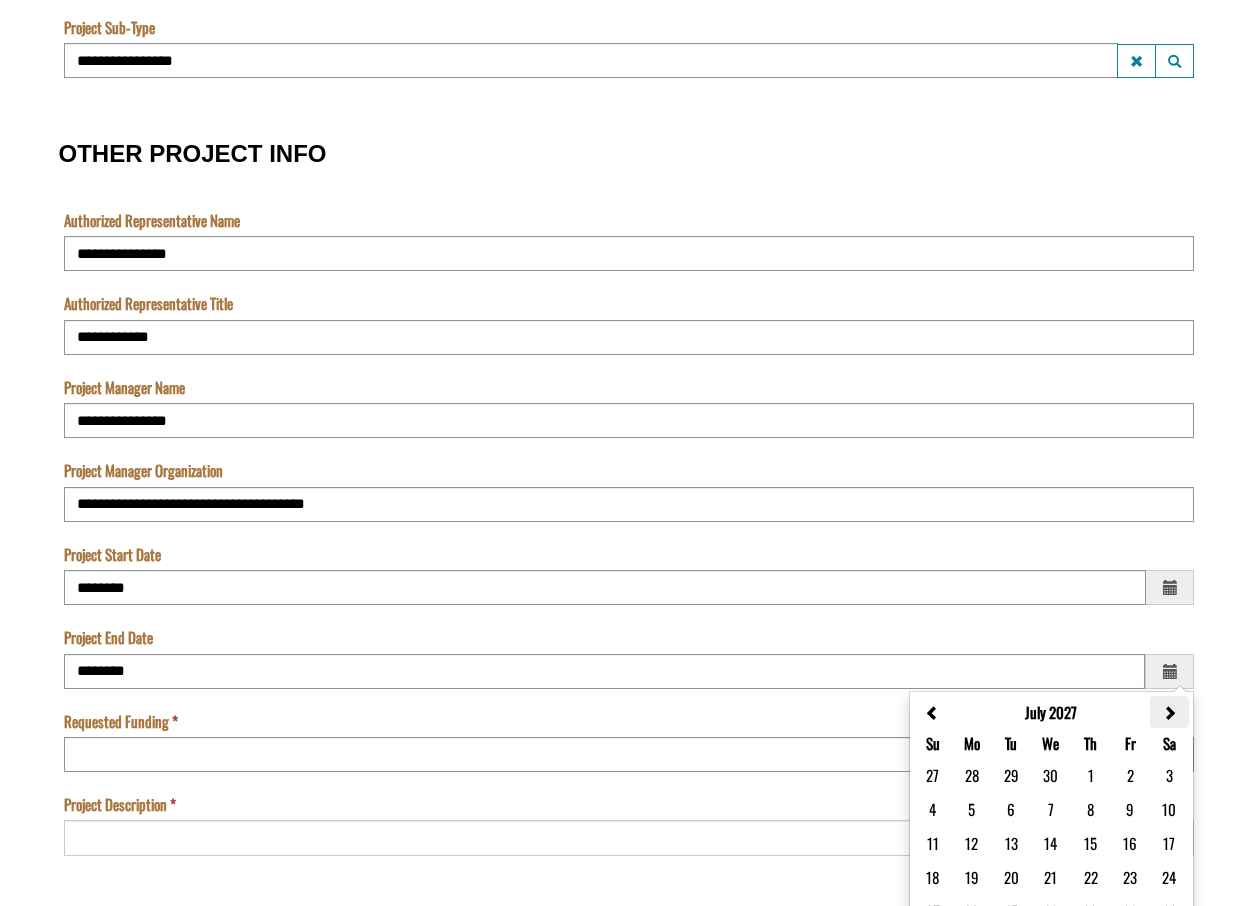click at bounding box center [1169, 712] 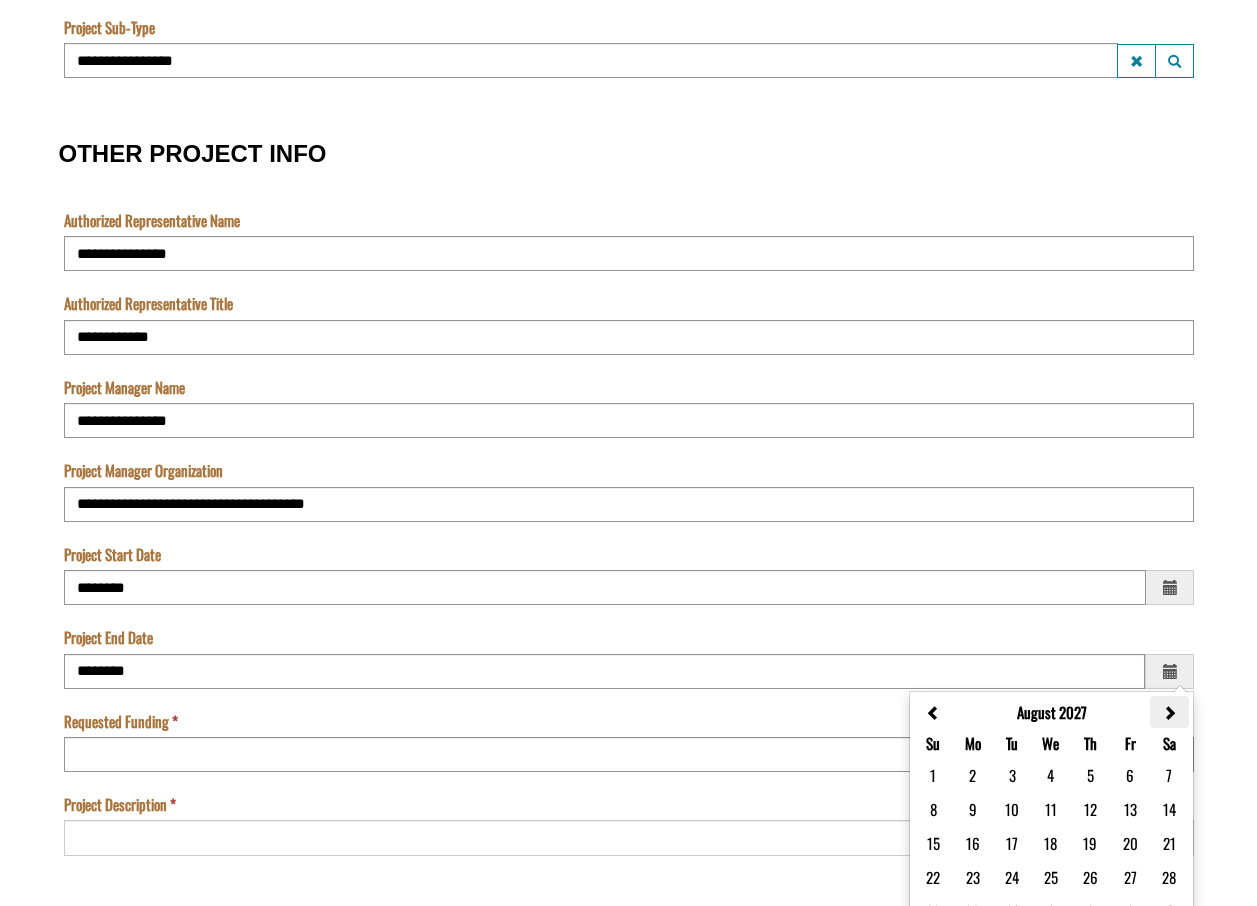 click at bounding box center [1169, 712] 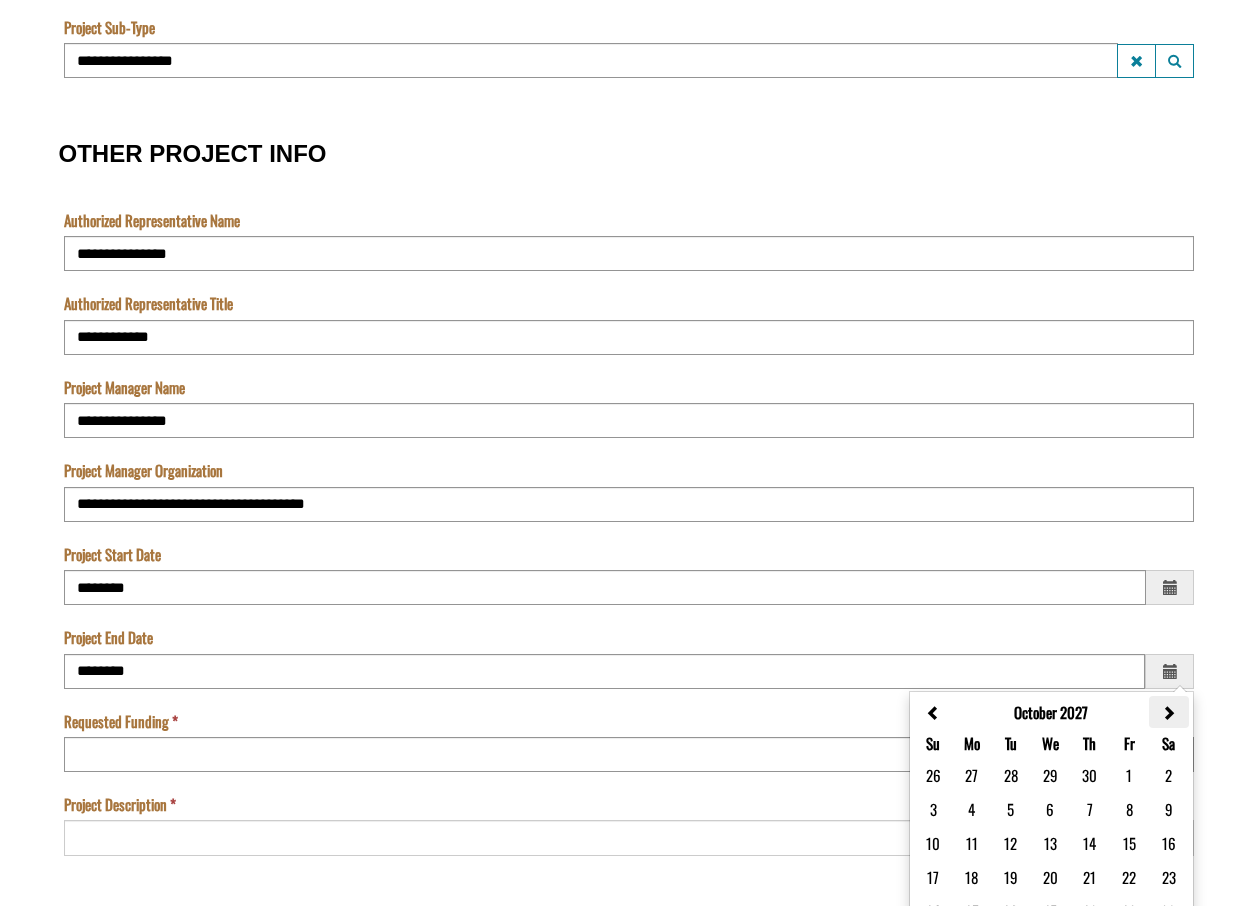 click at bounding box center [1168, 712] 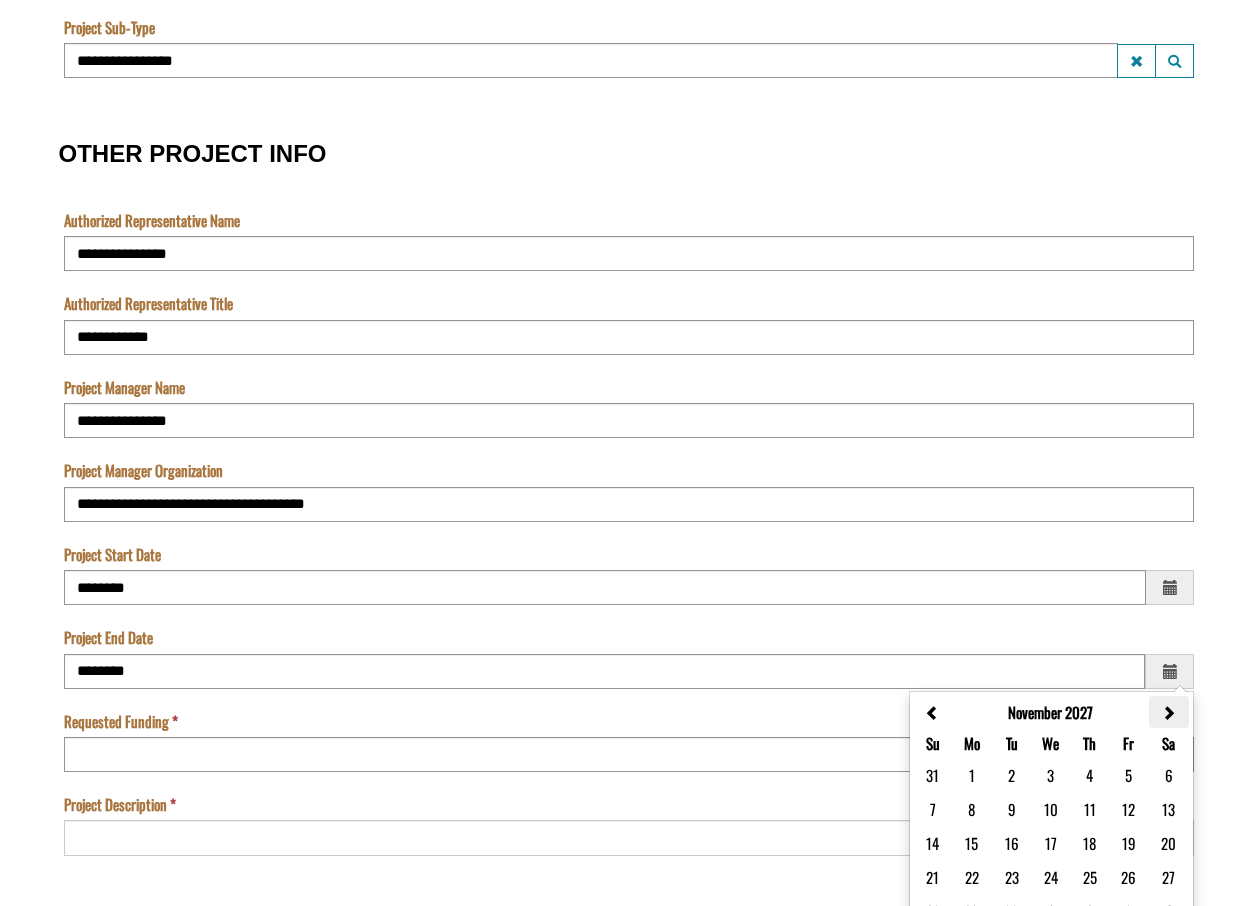 click at bounding box center [1169, 712] 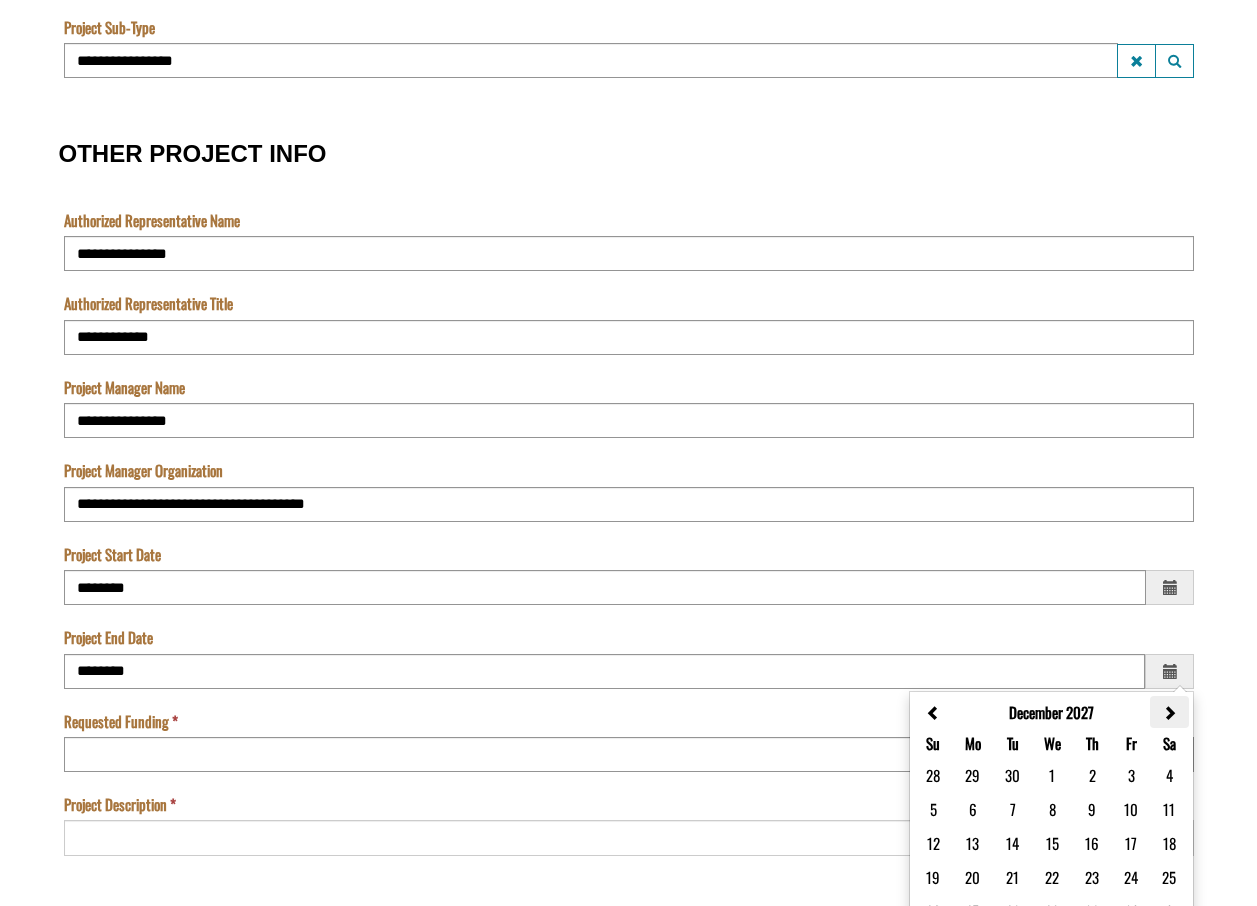 click at bounding box center (1169, 712) 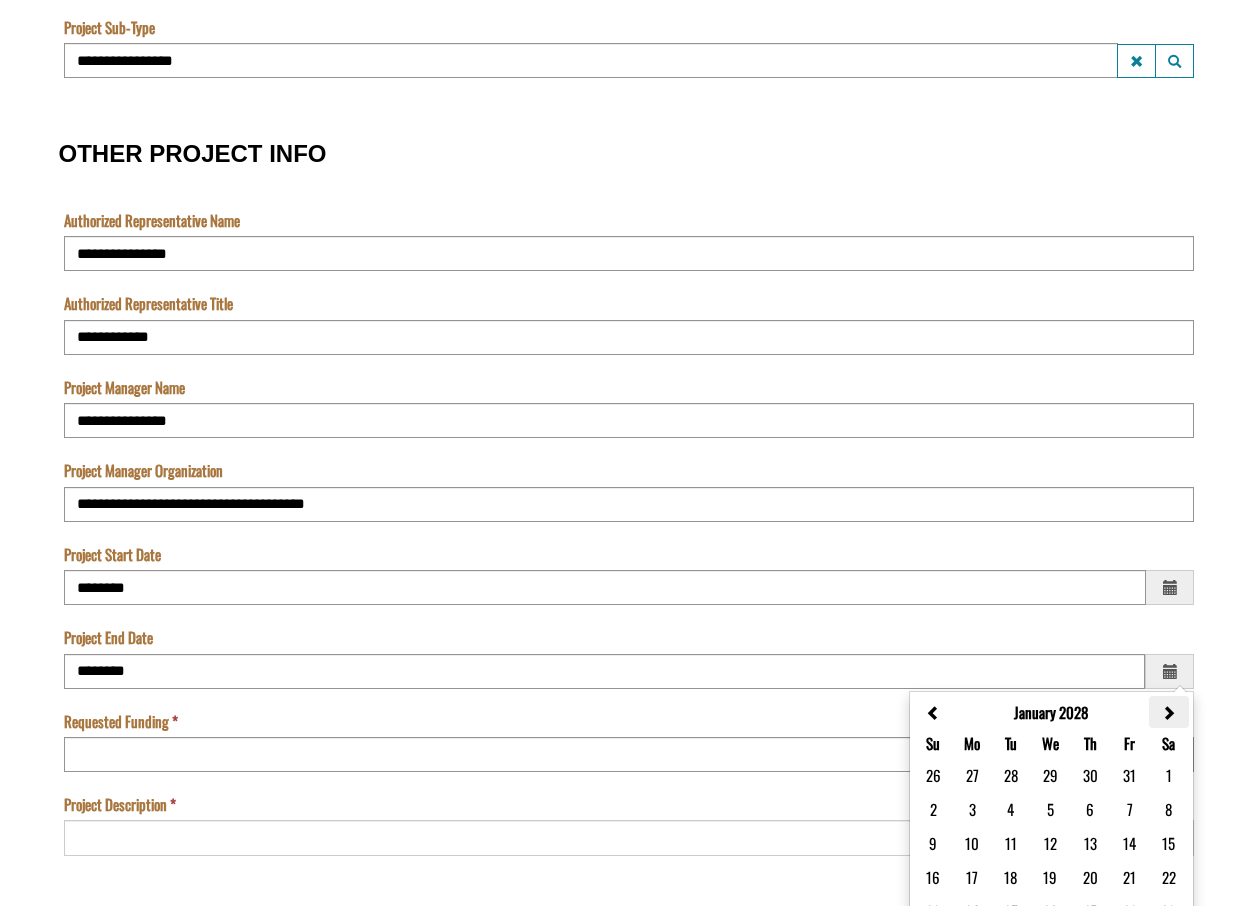 click at bounding box center (1168, 712) 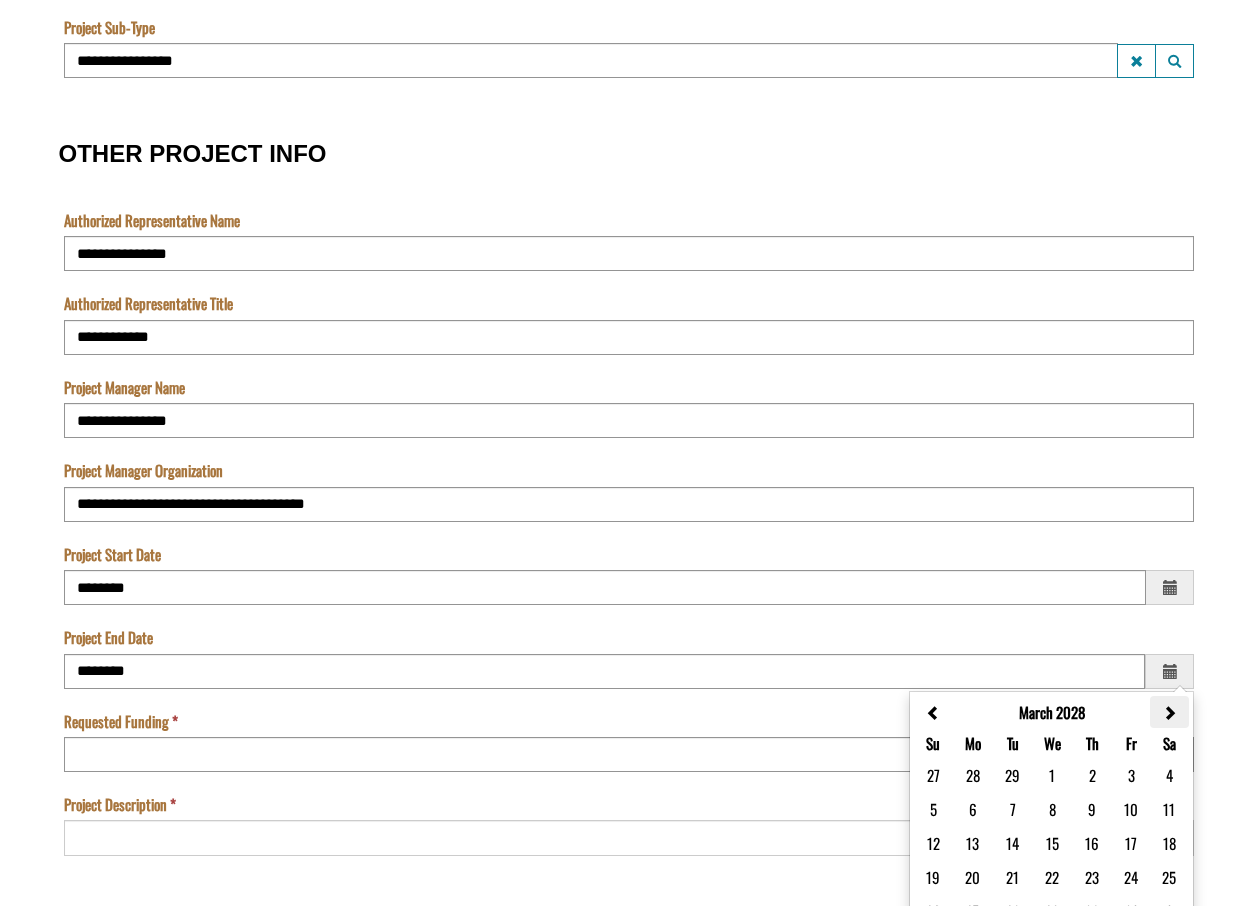 click at bounding box center (1169, 712) 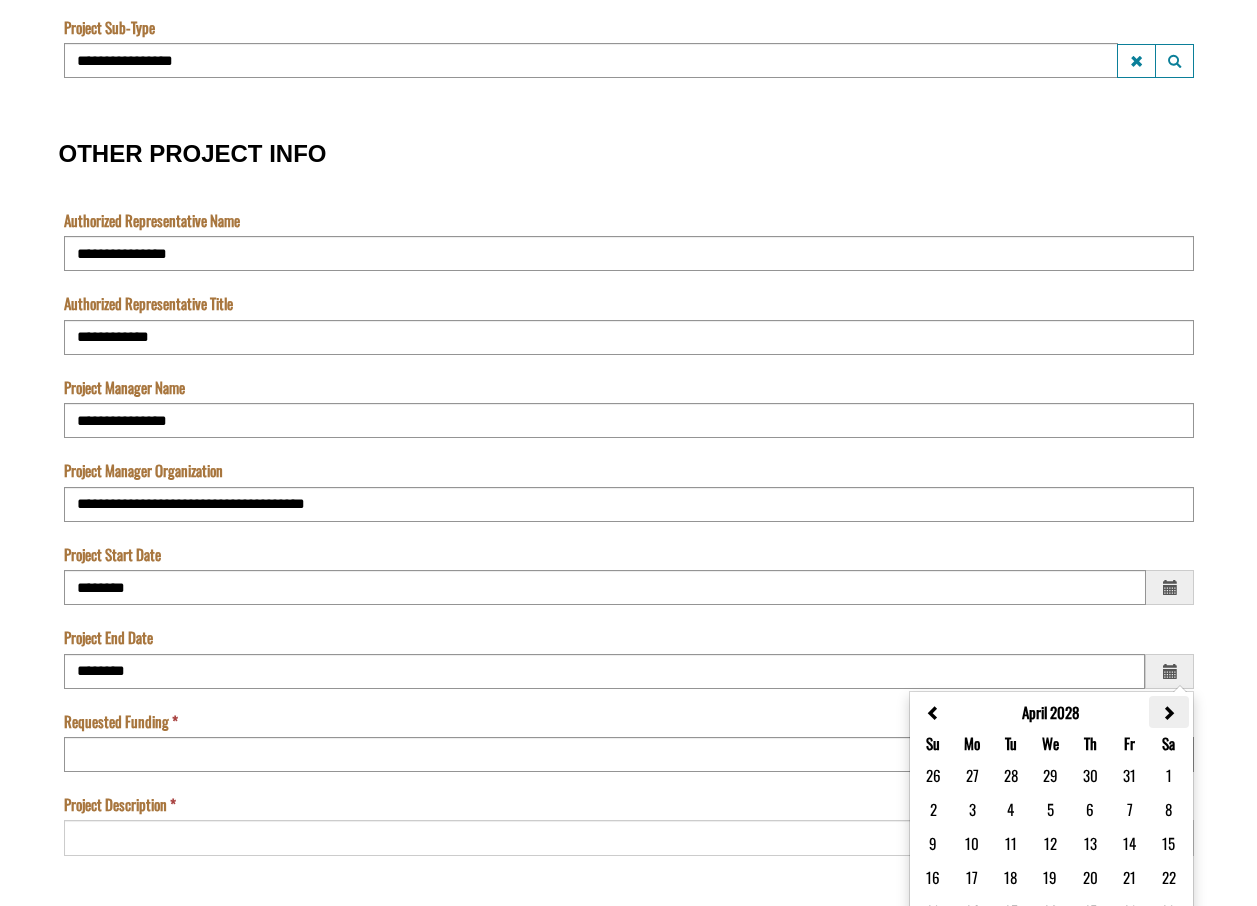 click at bounding box center (1168, 712) 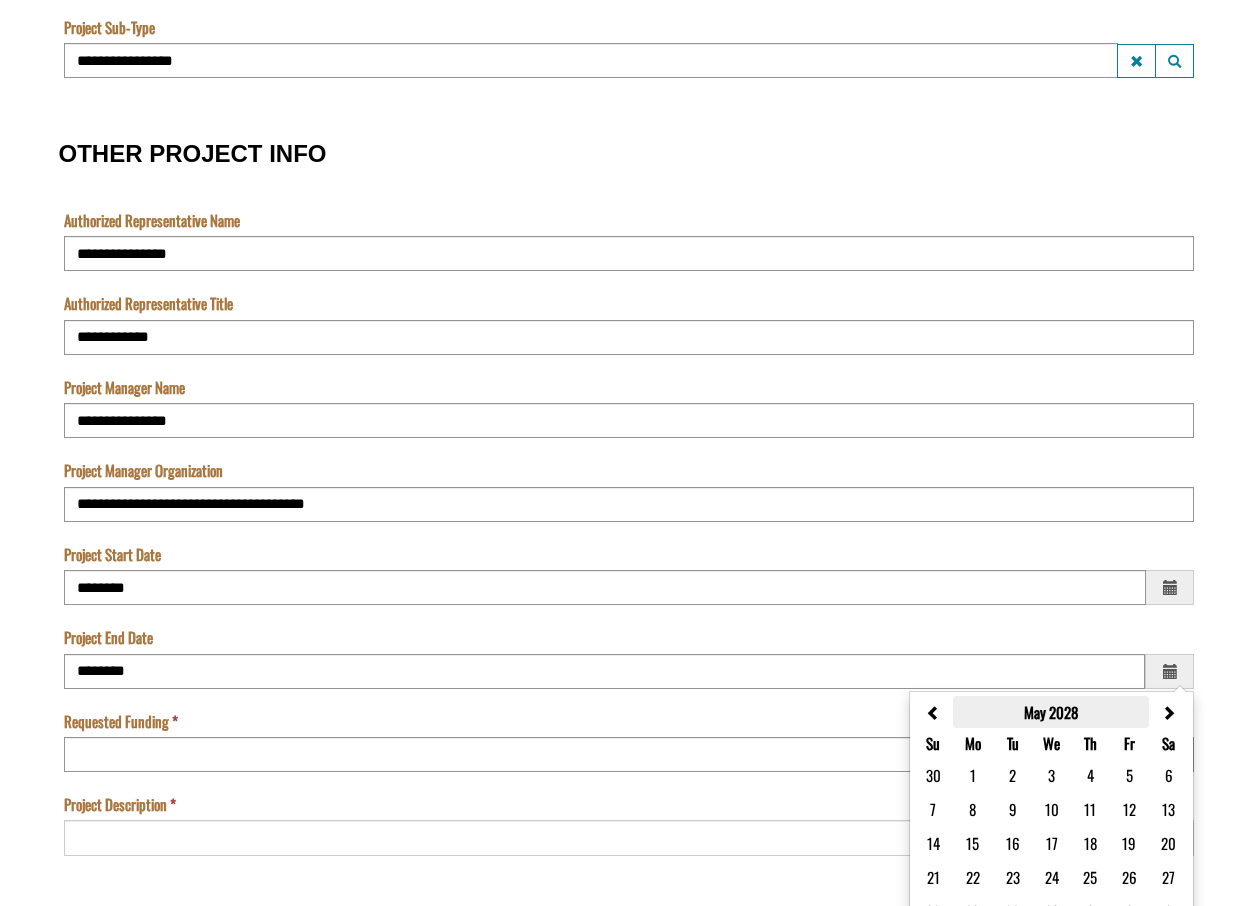 click on "May 2028" at bounding box center [1051, 712] 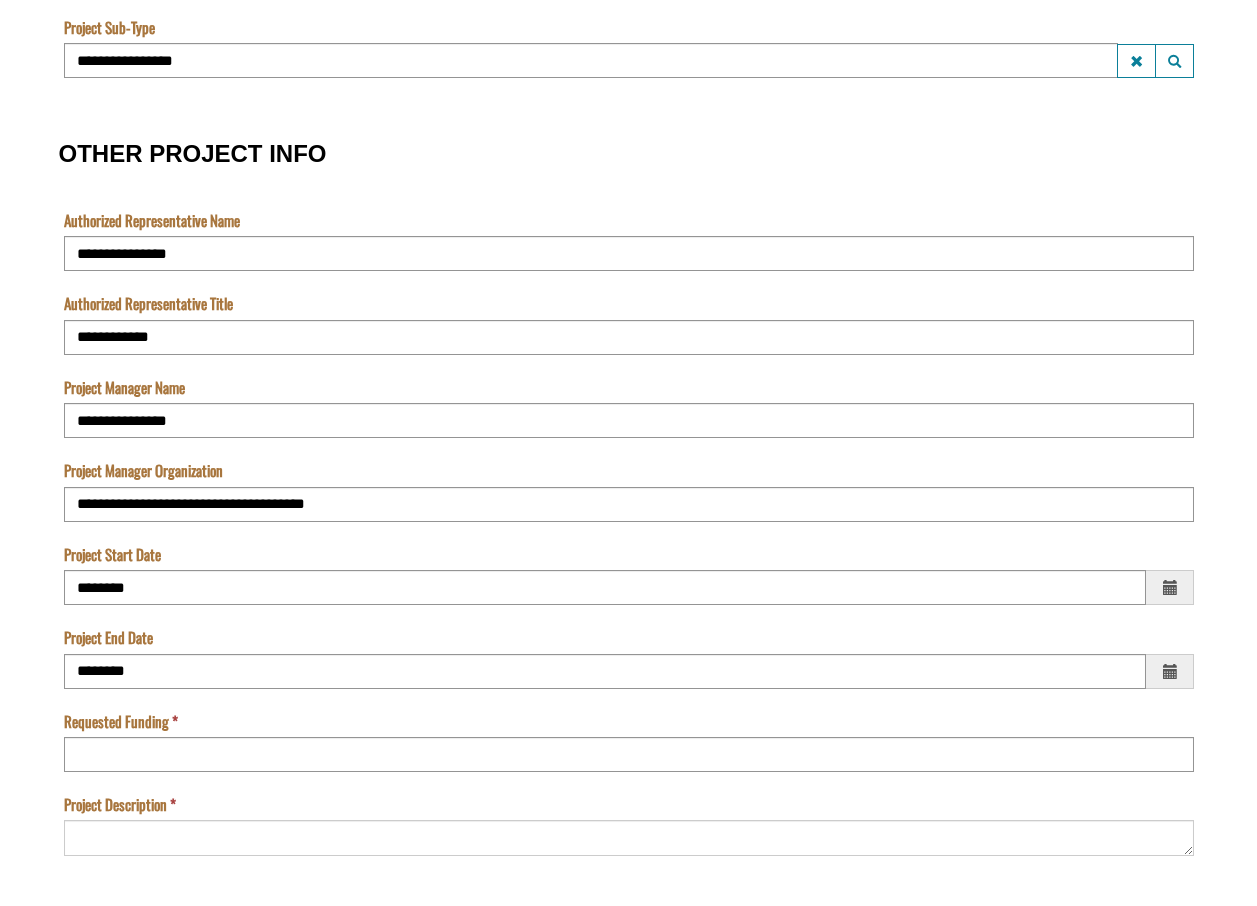 click on "Project End Date *" at bounding box center (629, 585) 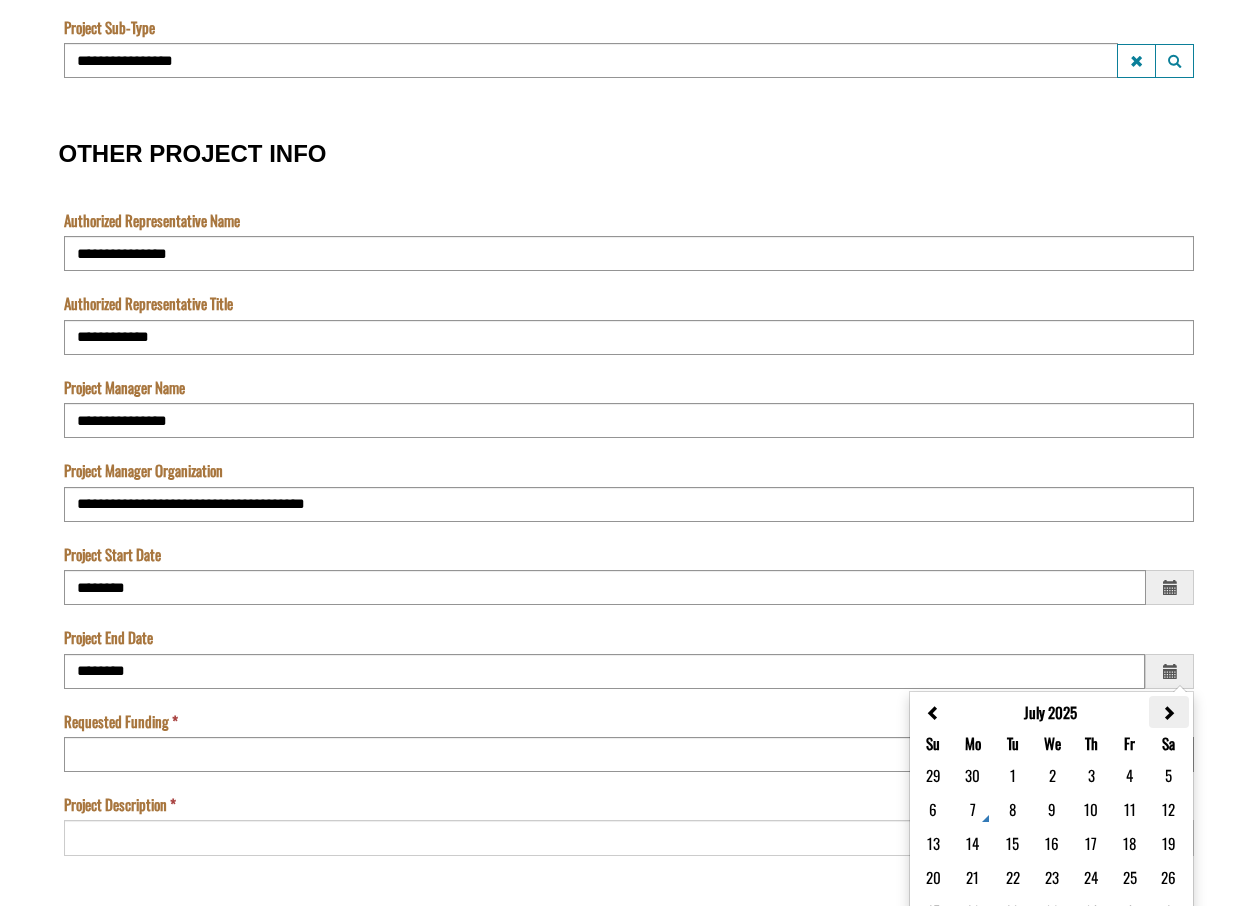 click at bounding box center [1168, 713] 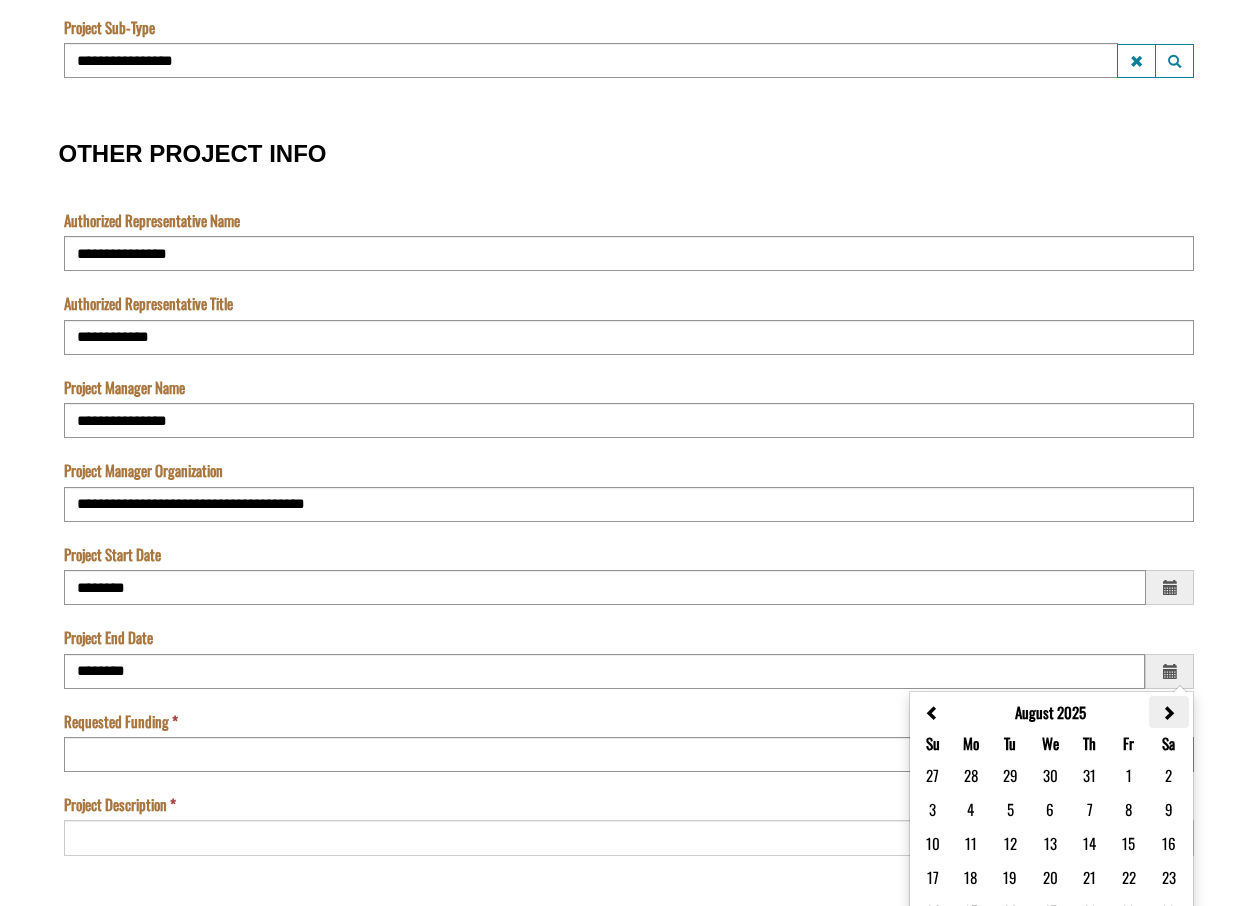 click at bounding box center (1168, 713) 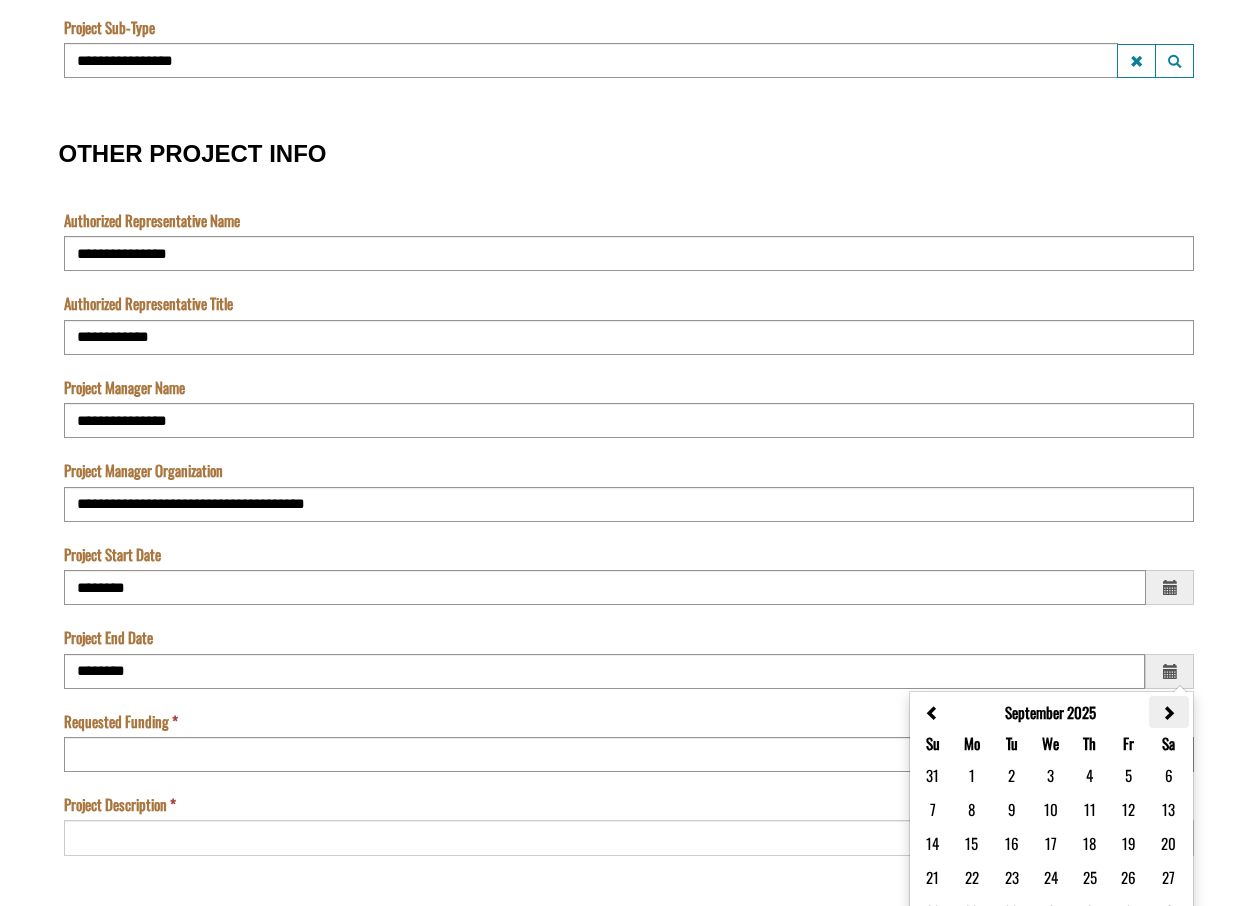 click at bounding box center (1168, 713) 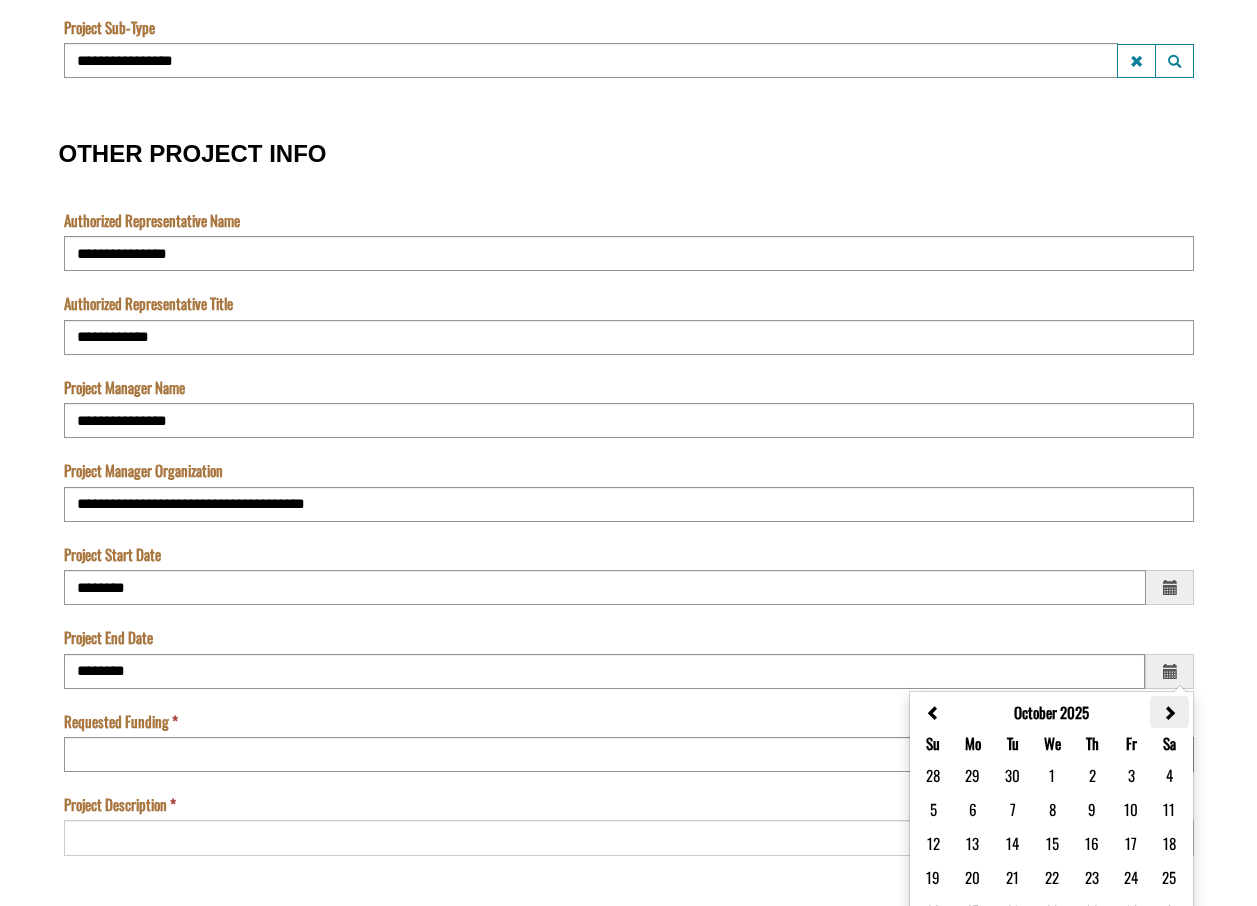 click at bounding box center (1169, 713) 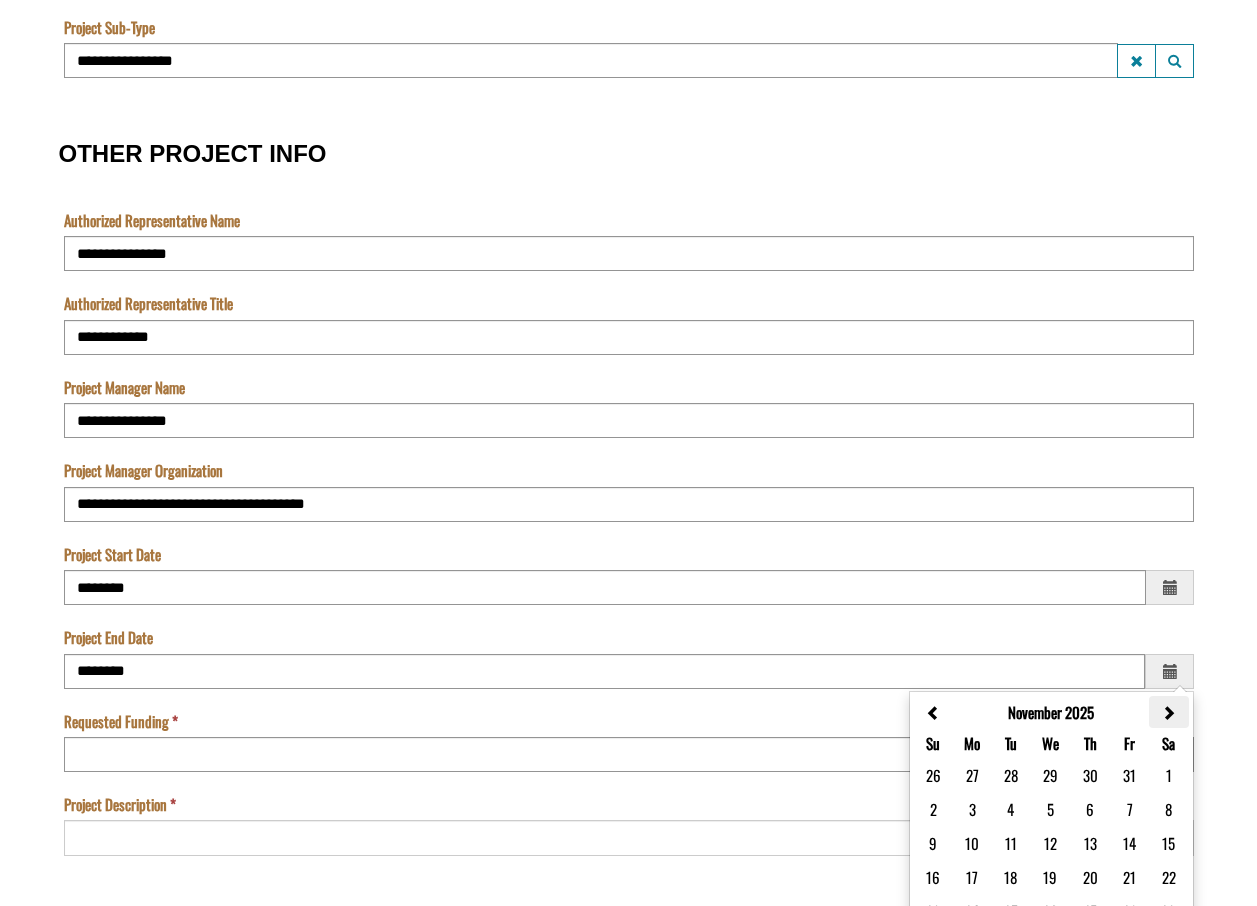 click at bounding box center [1168, 713] 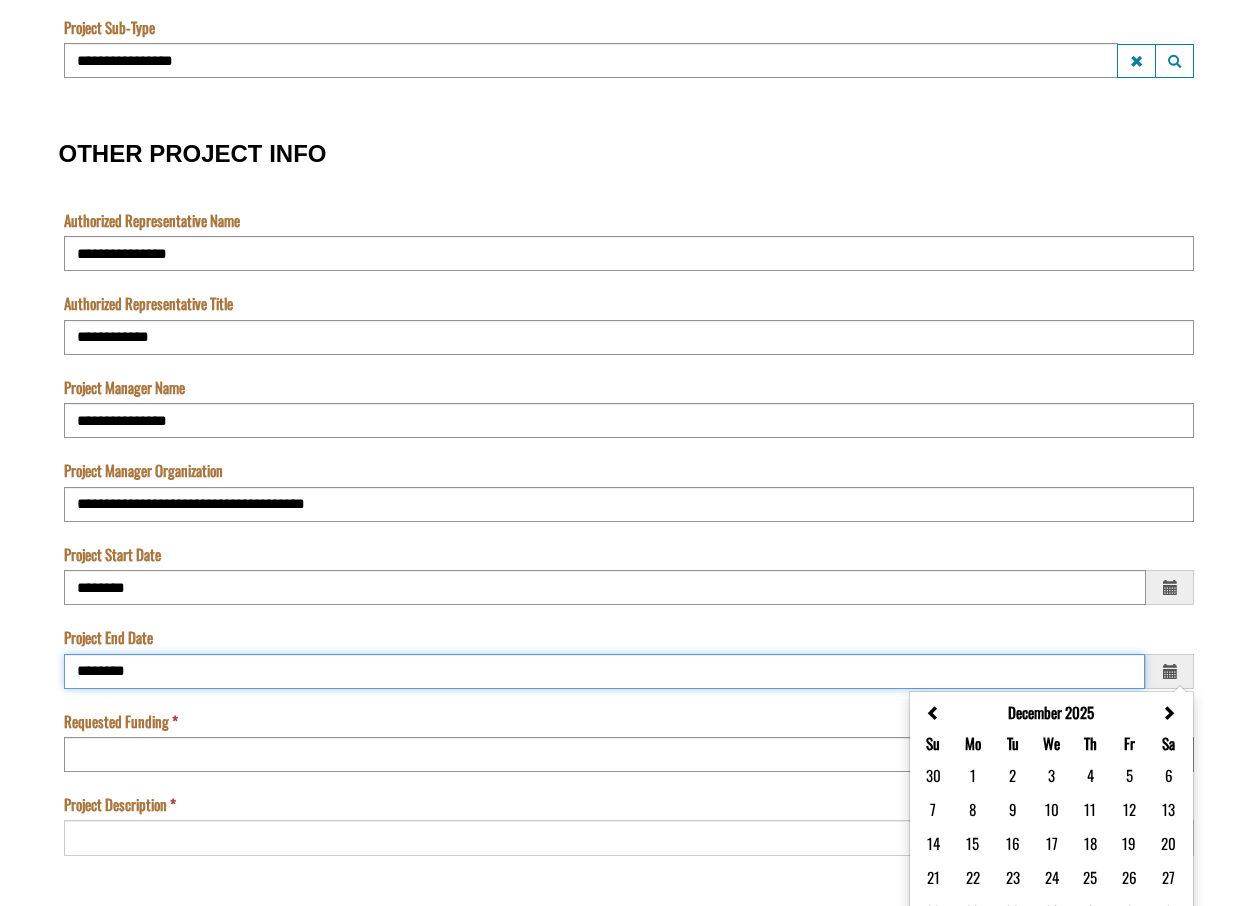 drag, startPoint x: 313, startPoint y: 677, endPoint x: 240, endPoint y: 670, distance: 73.33485 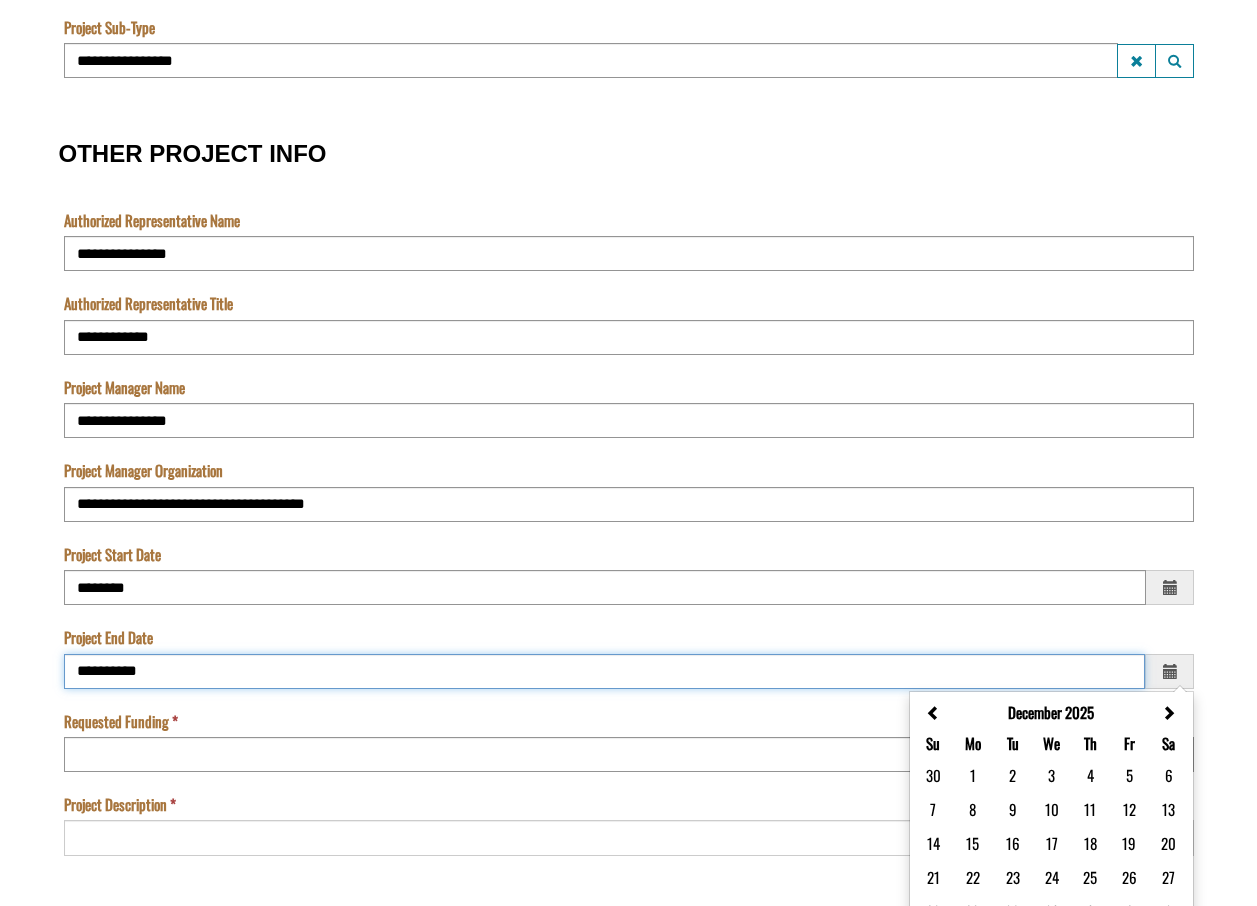 type on "**********" 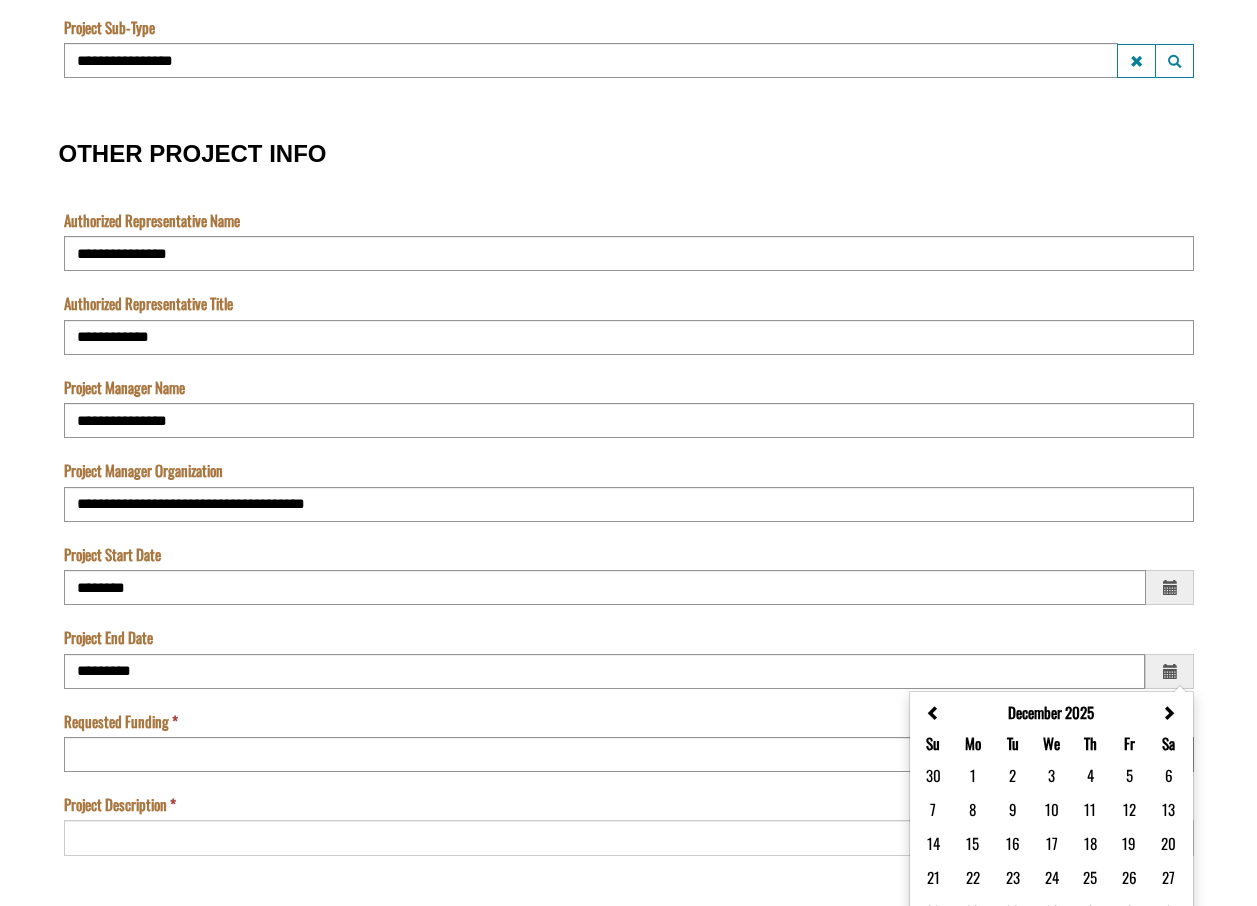 click on "Requested Funding" at bounding box center [629, 754] 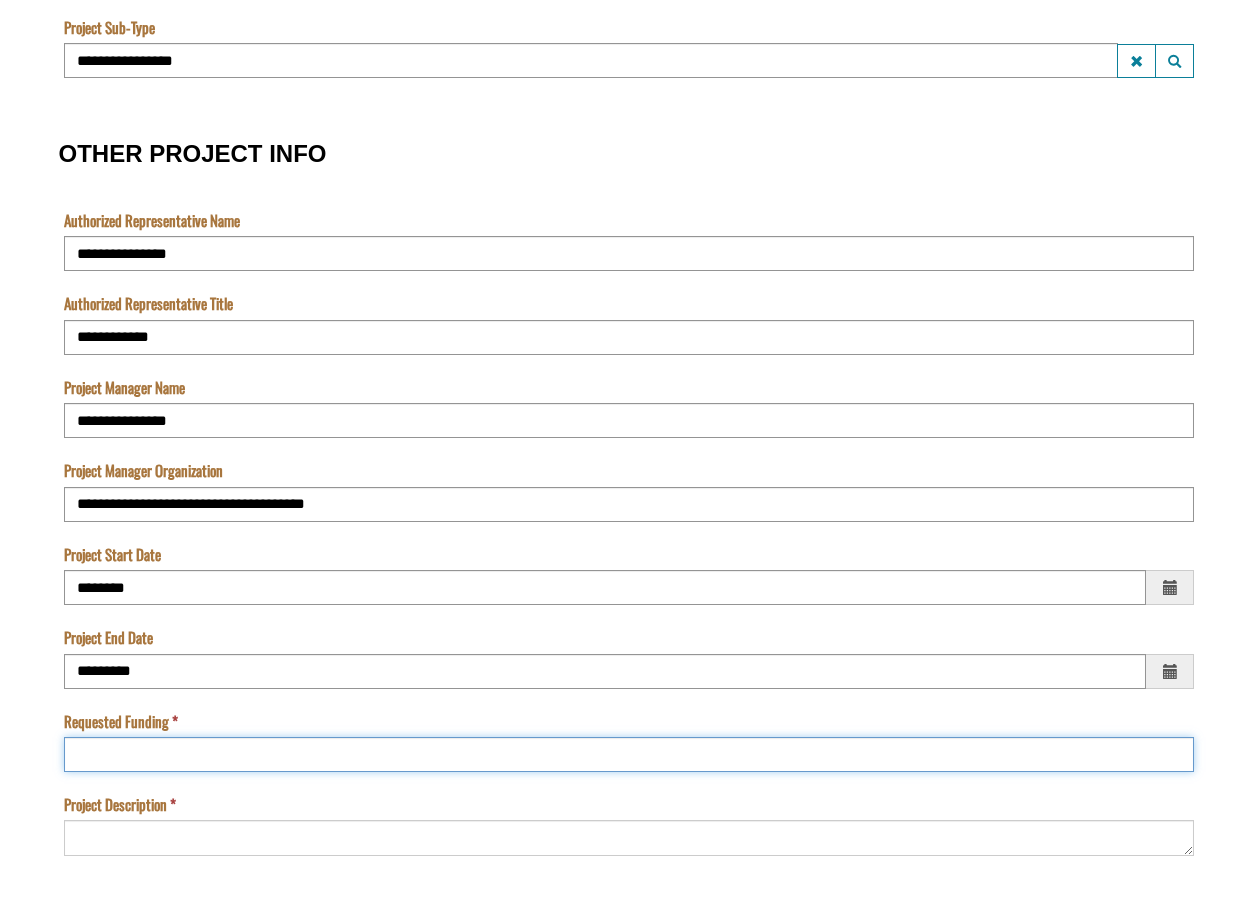 click on "Requested Funding" at bounding box center [629, 754] 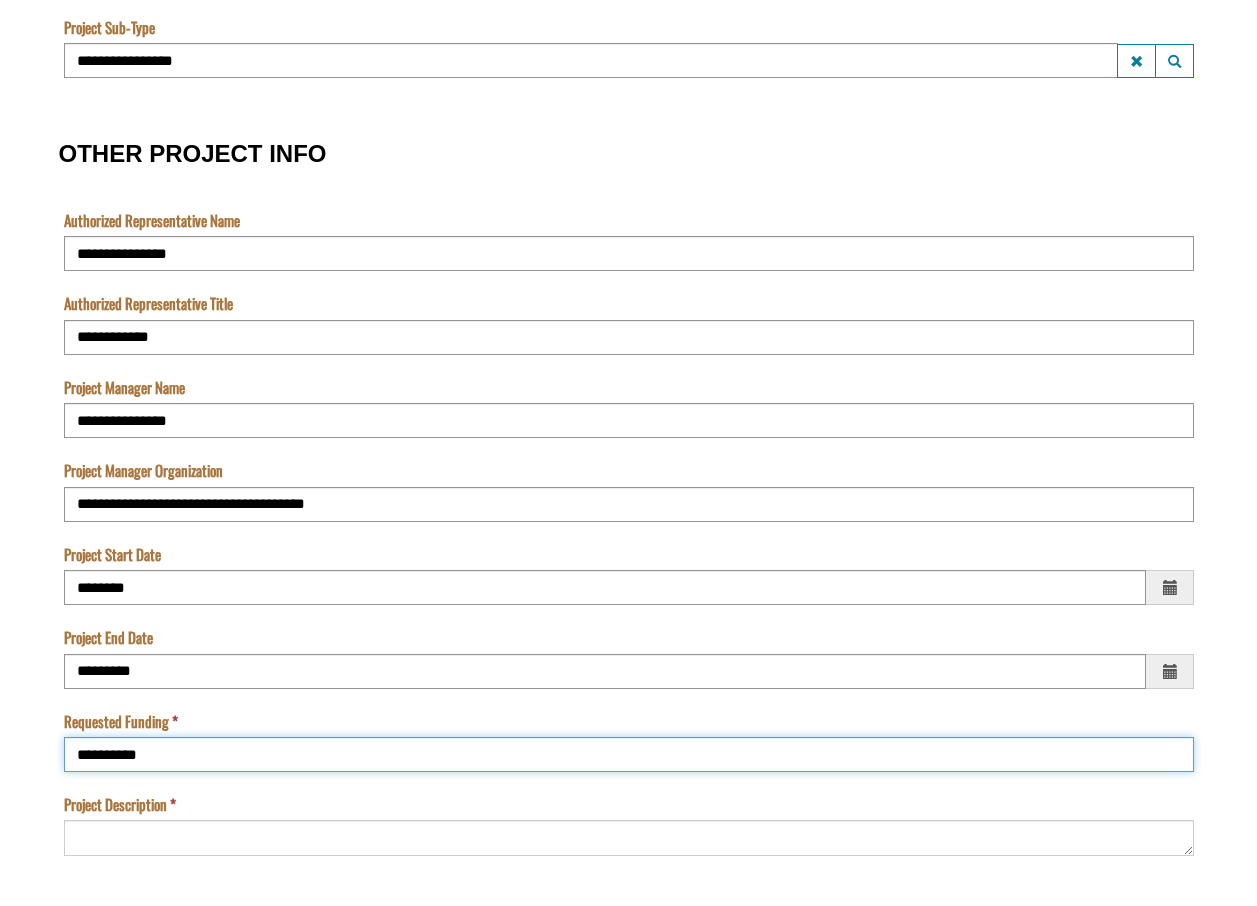 click on "**********" at bounding box center [629, 754] 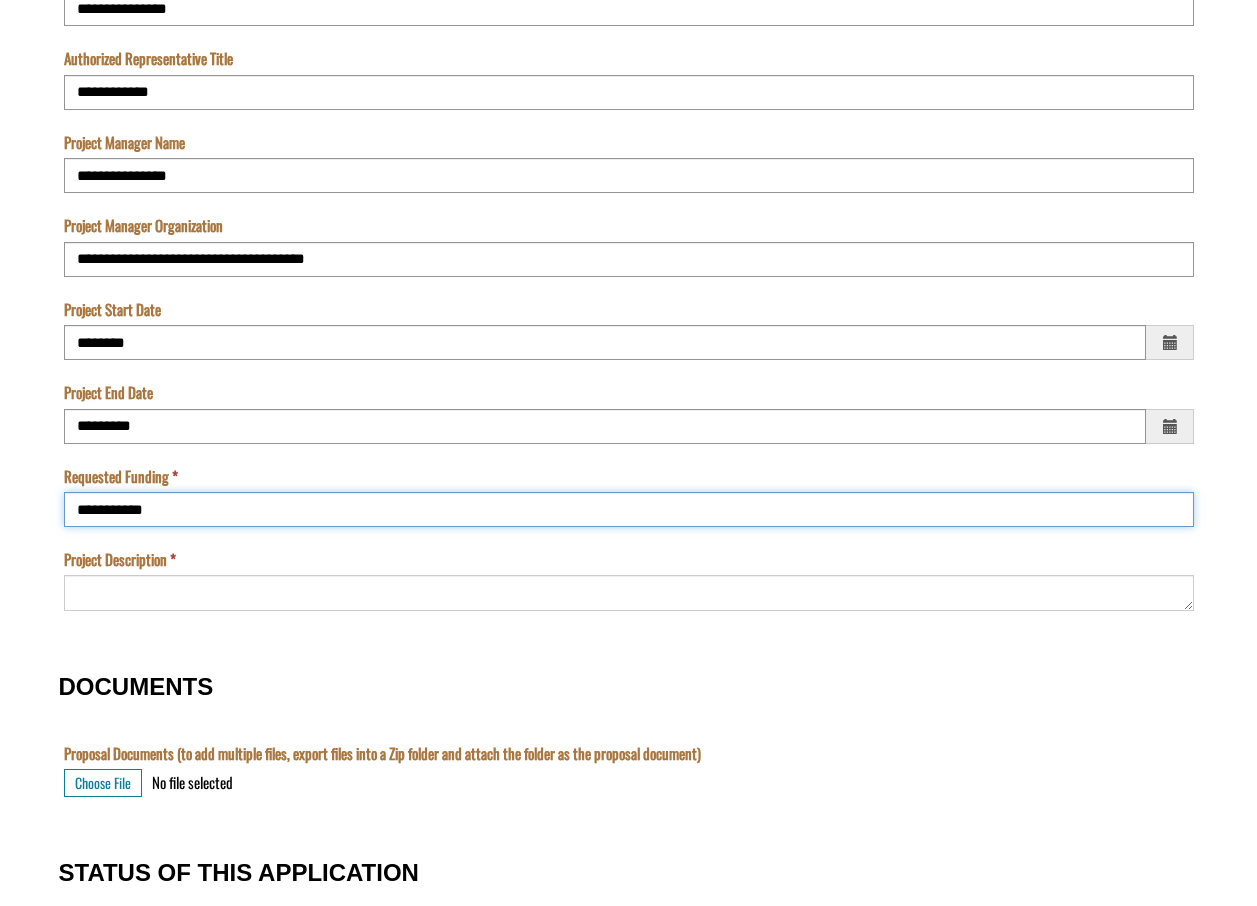 scroll, scrollTop: 1500, scrollLeft: 0, axis: vertical 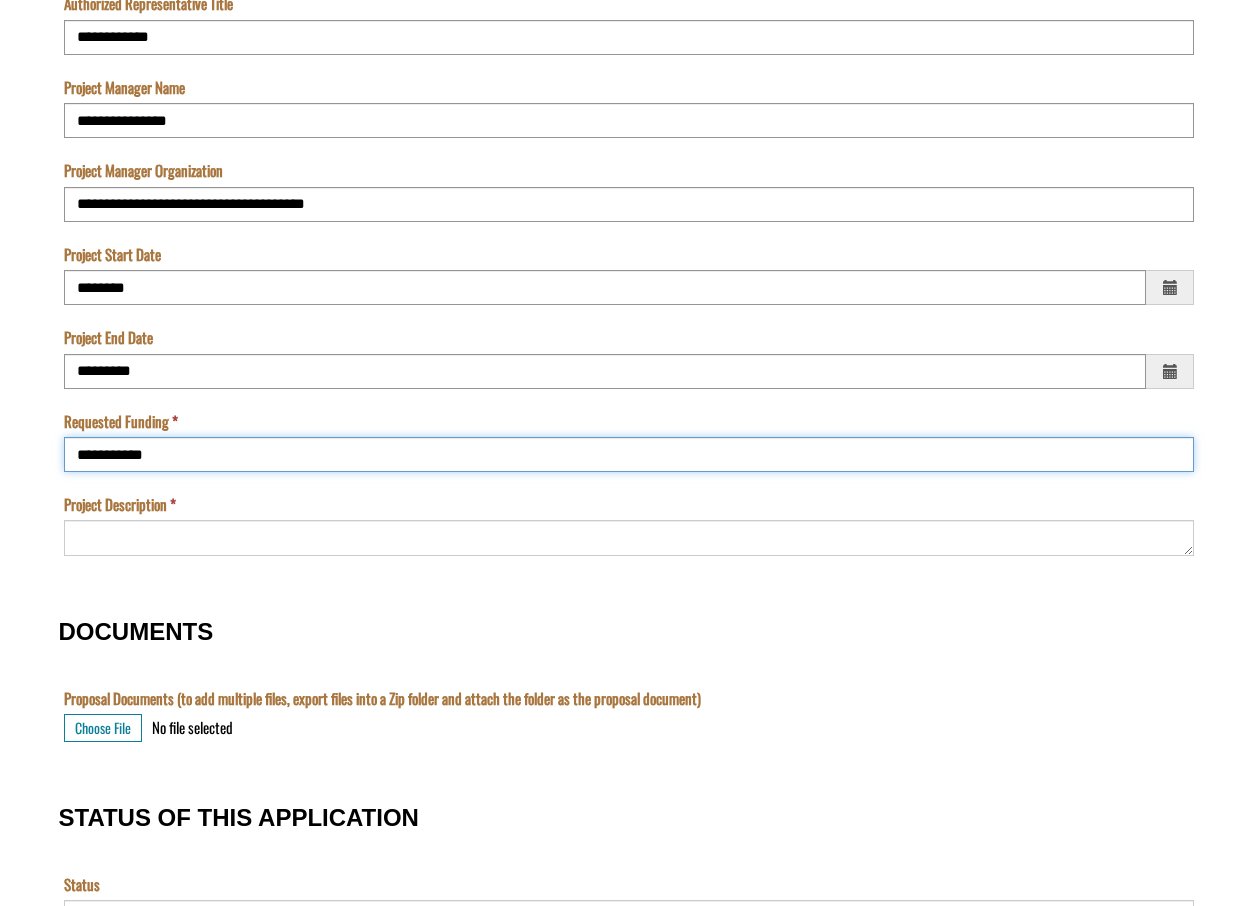 type on "**********" 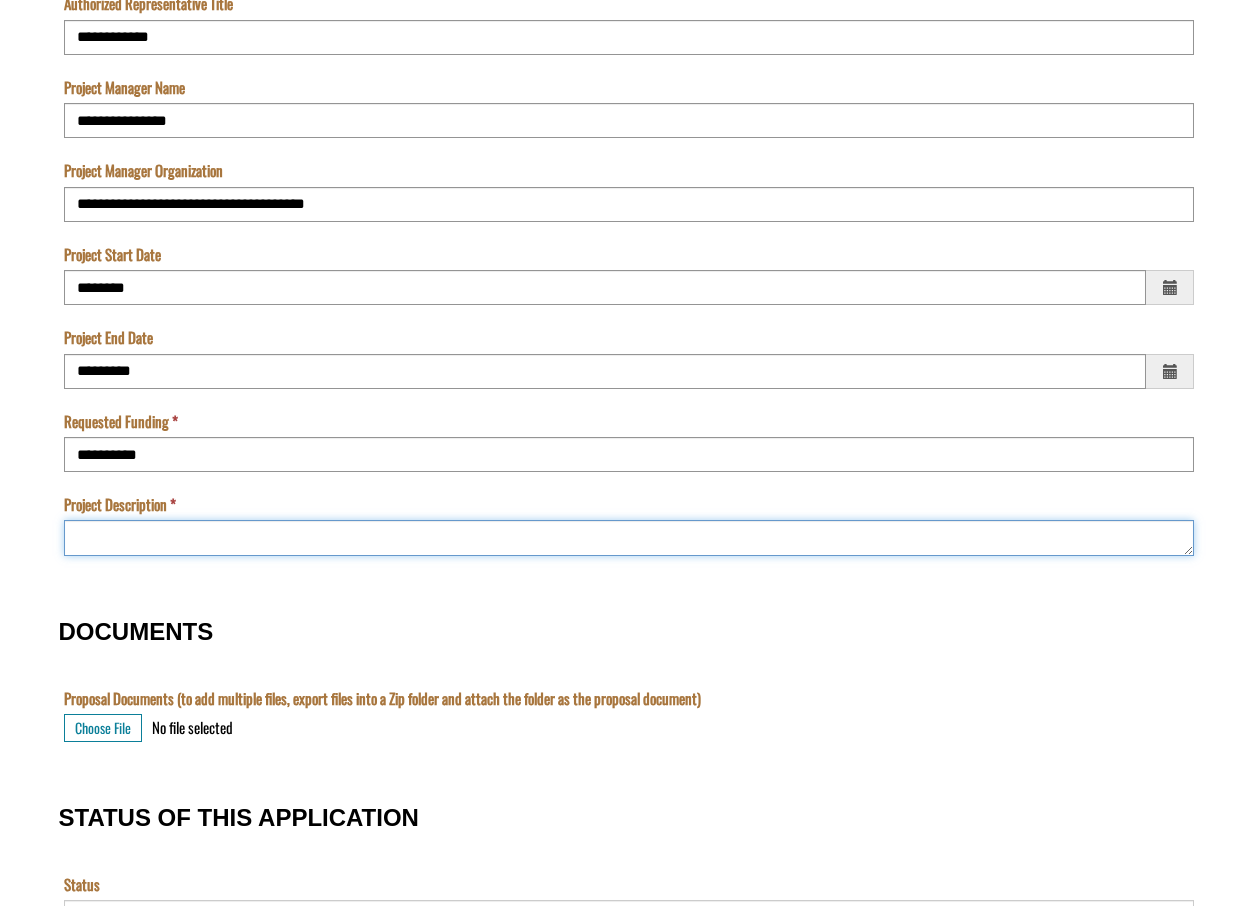 click on "Project Description" at bounding box center (629, 537) 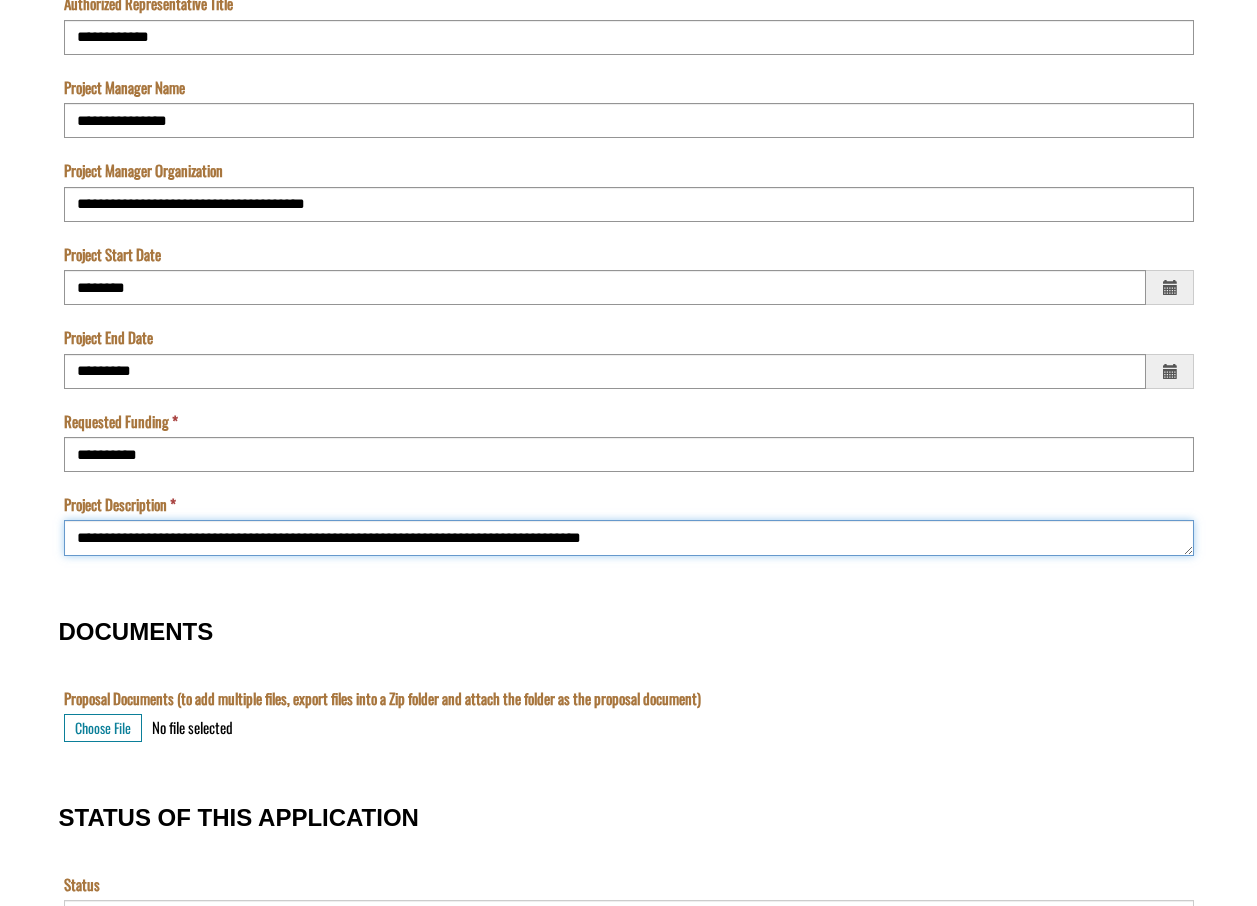 type on "**********" 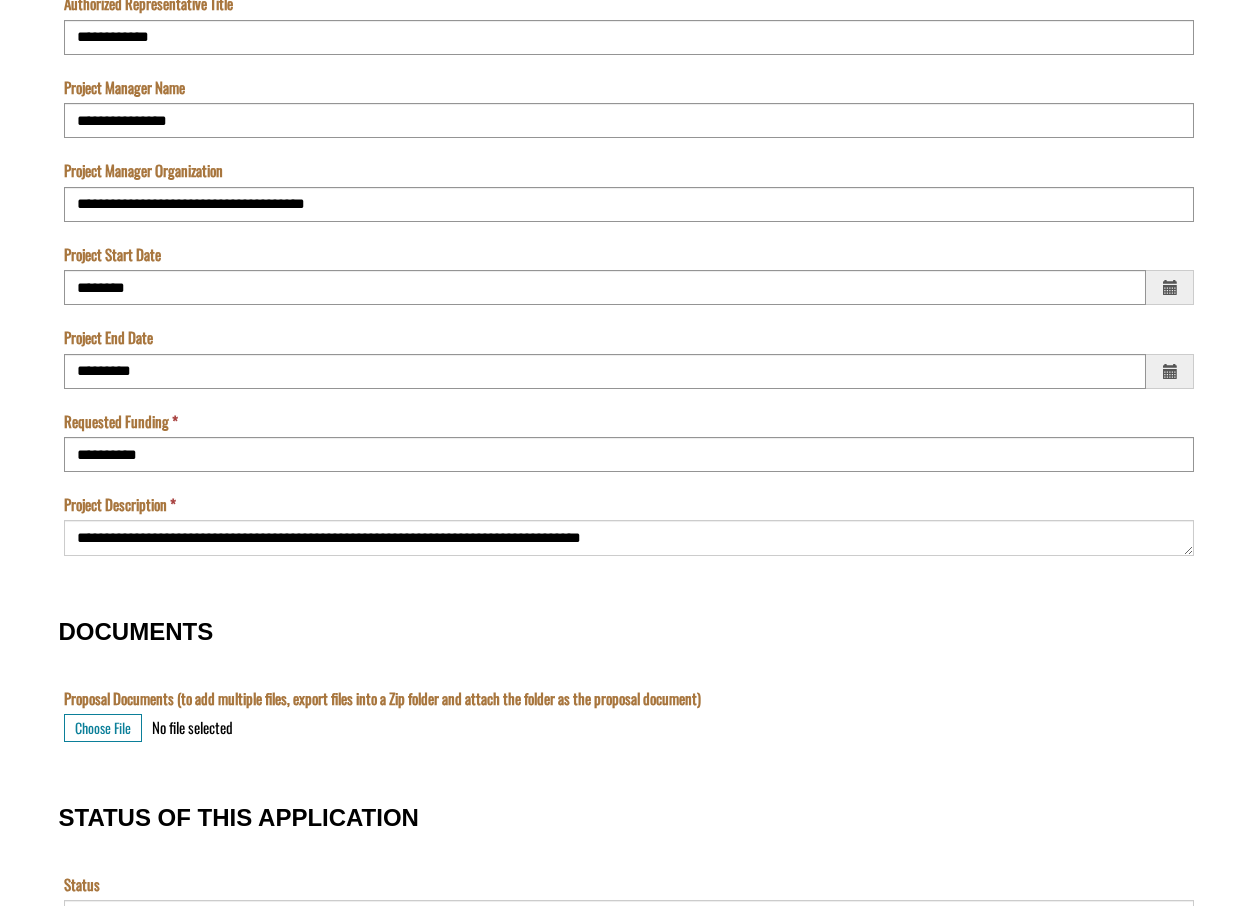 click on "DOCUMENTS" at bounding box center [629, 632] 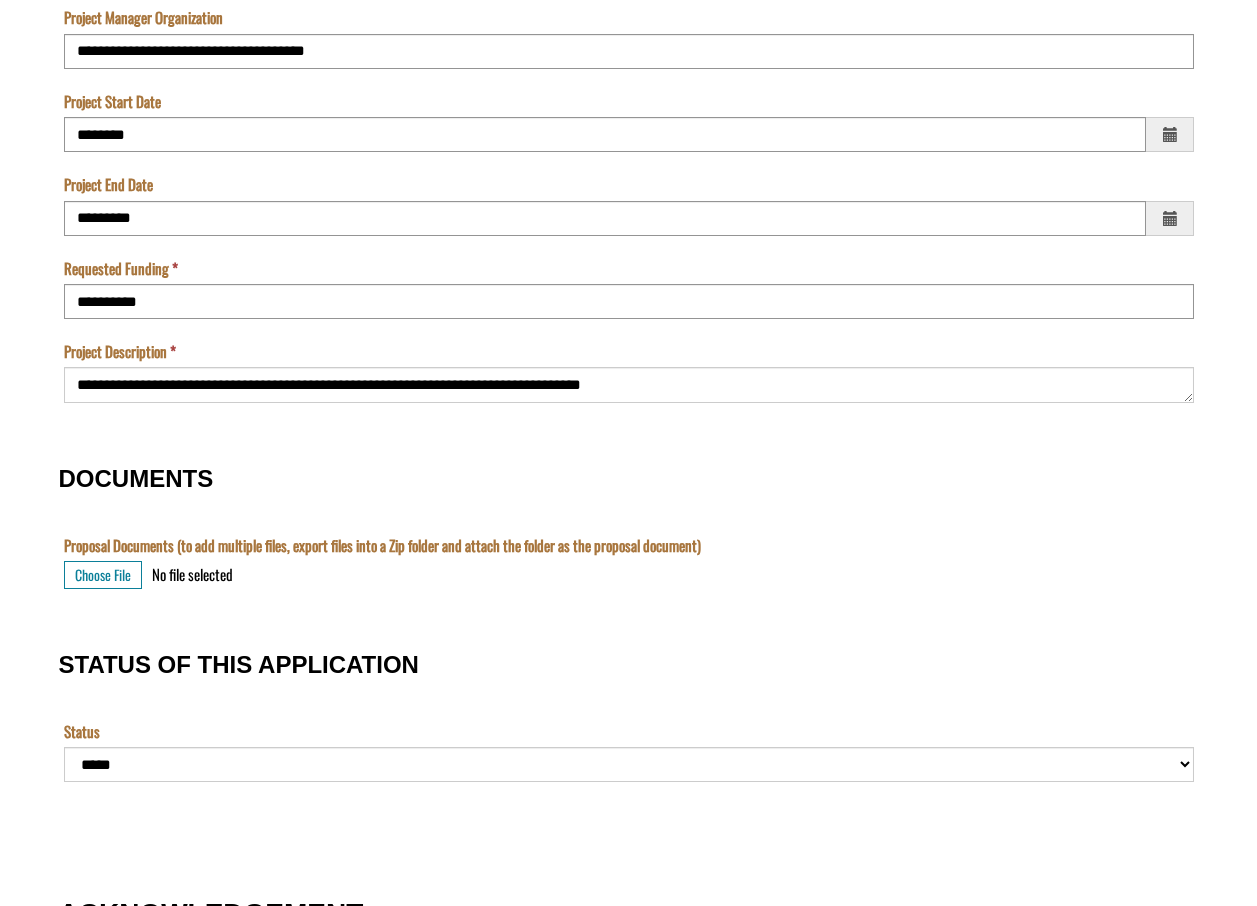 scroll, scrollTop: 1700, scrollLeft: 0, axis: vertical 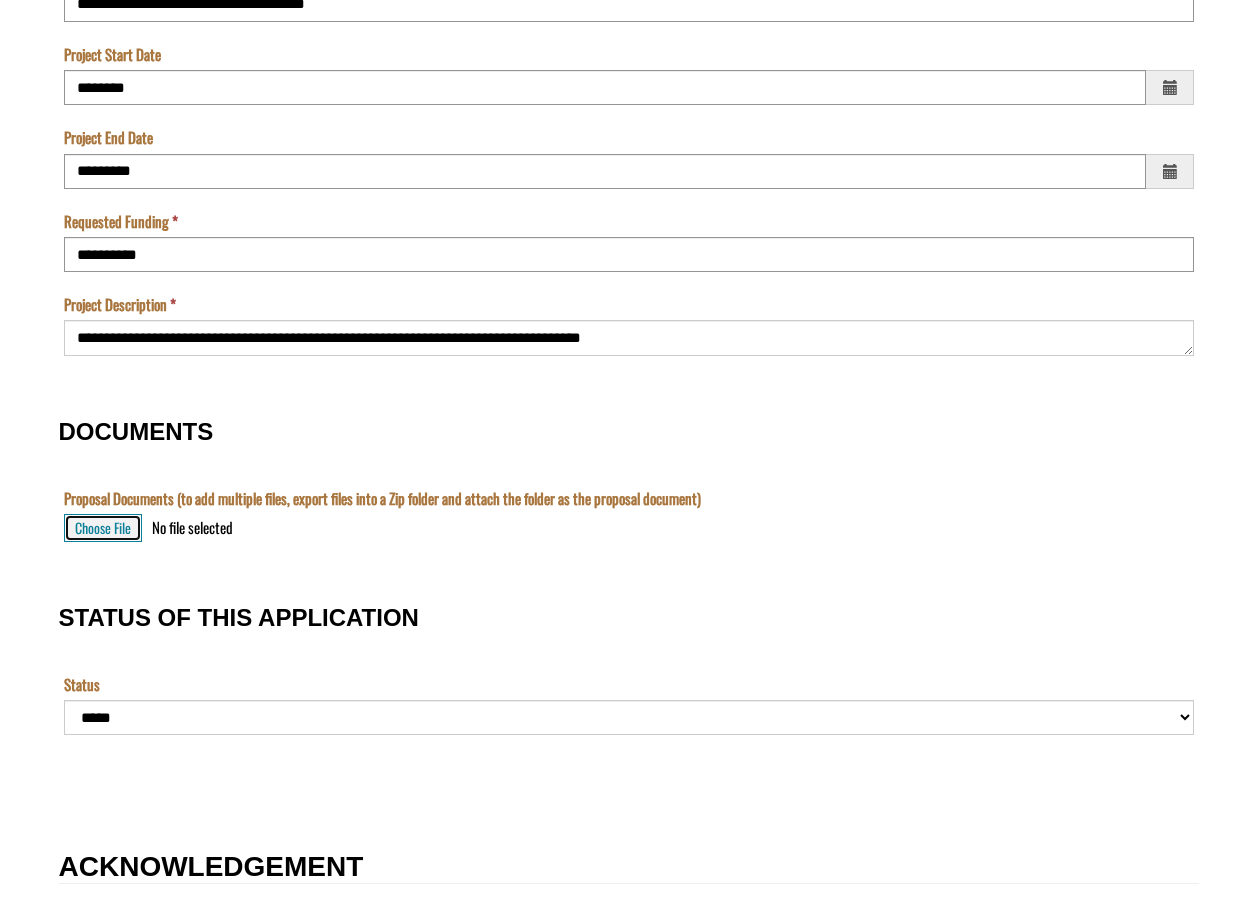 click on "Choose File" at bounding box center [103, 528] 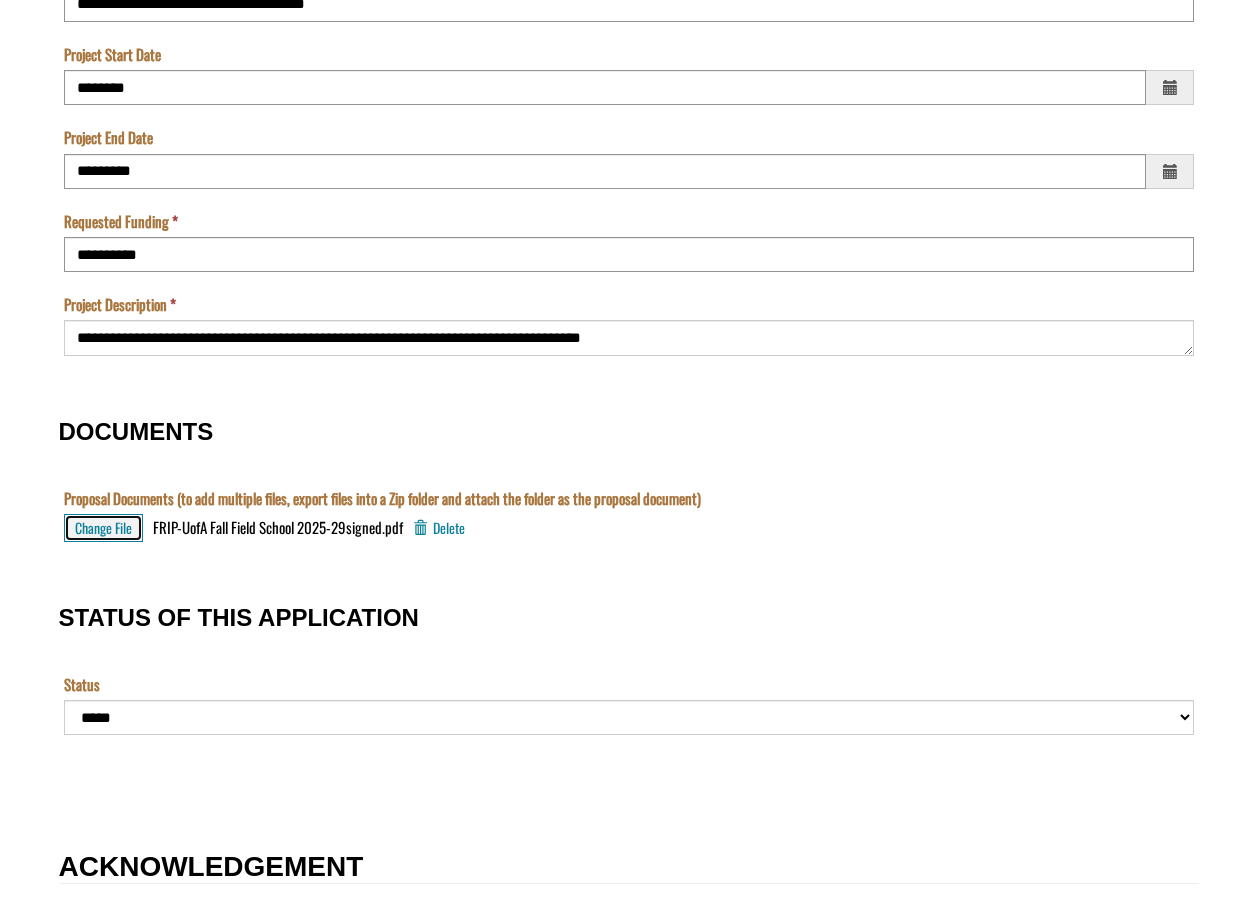 click on "Change File" at bounding box center (103, 528) 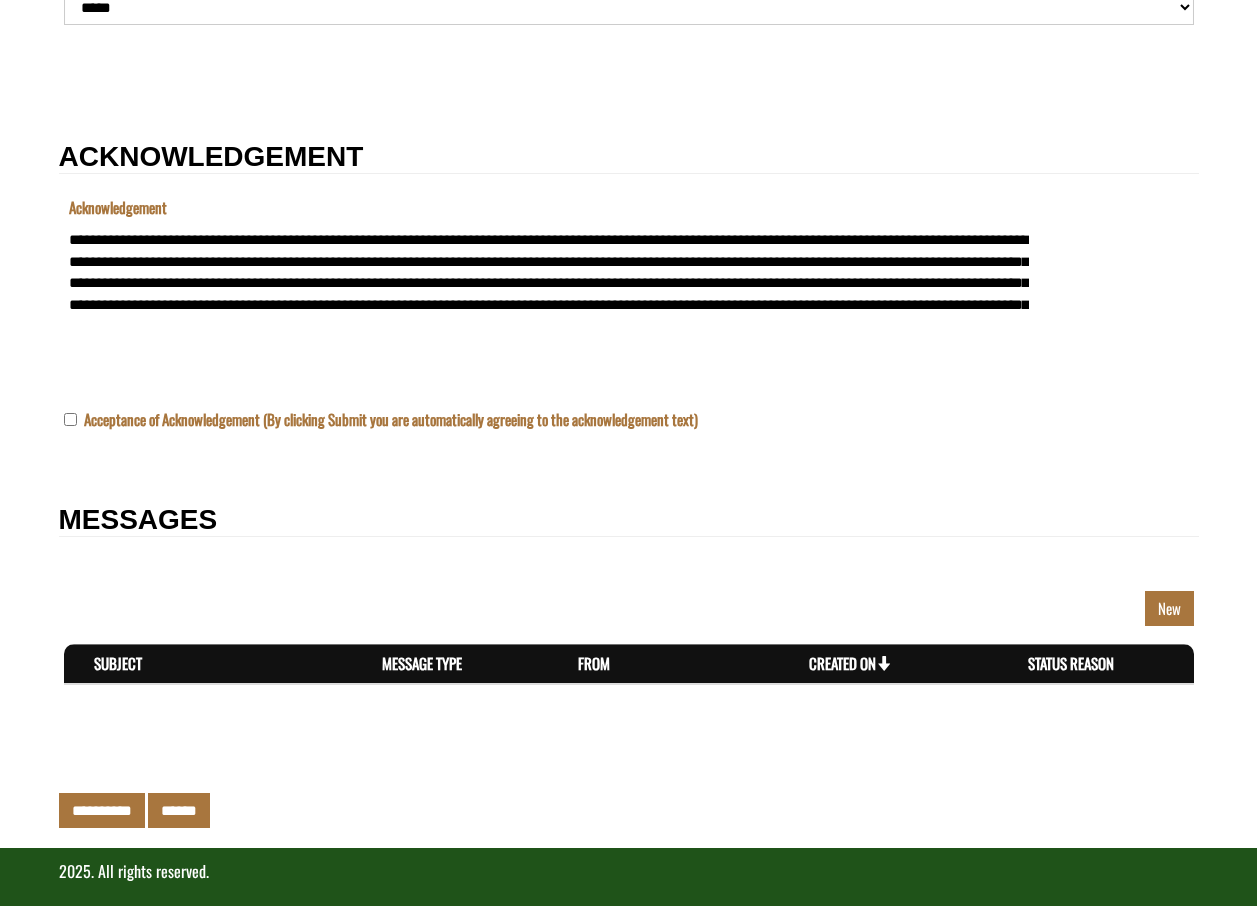 scroll, scrollTop: 2423, scrollLeft: 0, axis: vertical 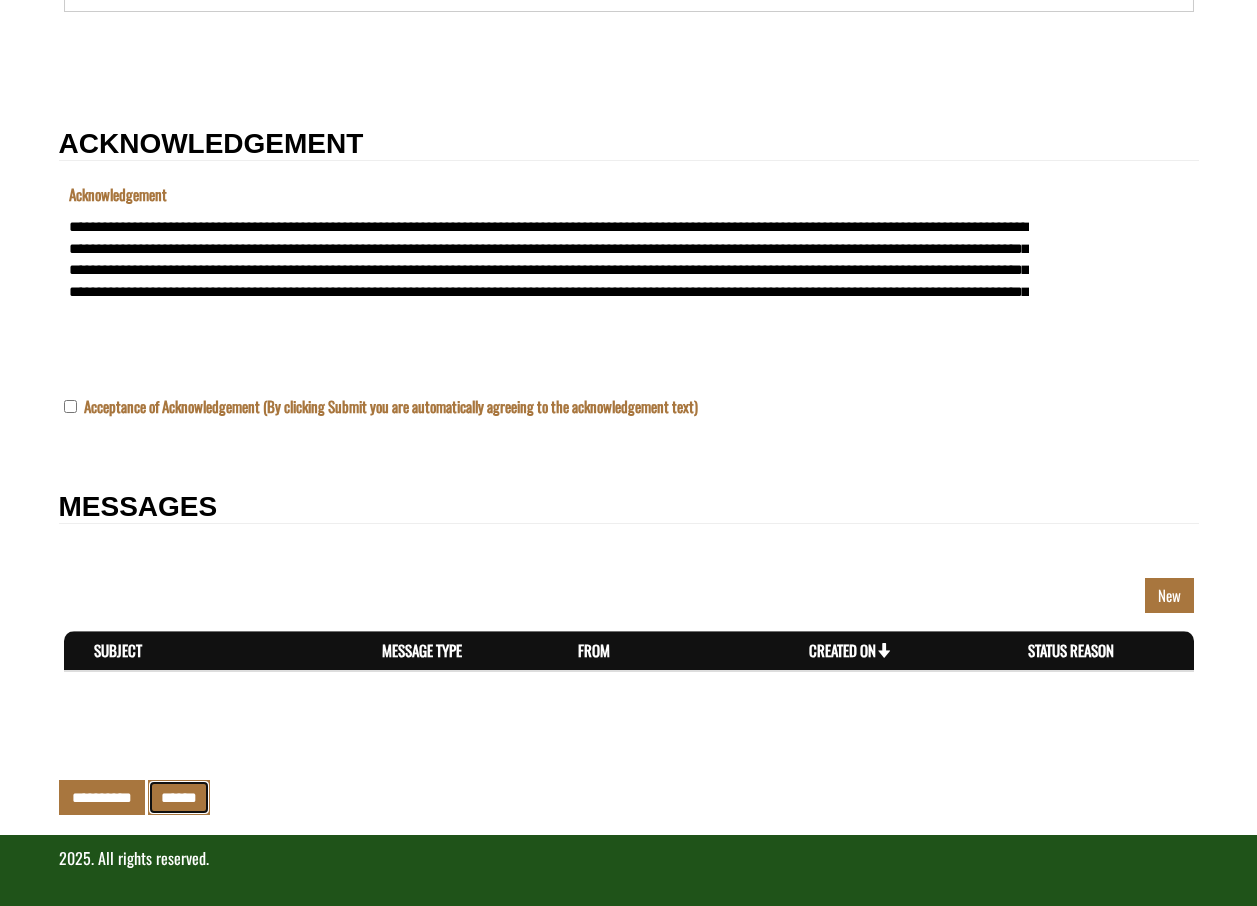 click on "******" at bounding box center [179, 797] 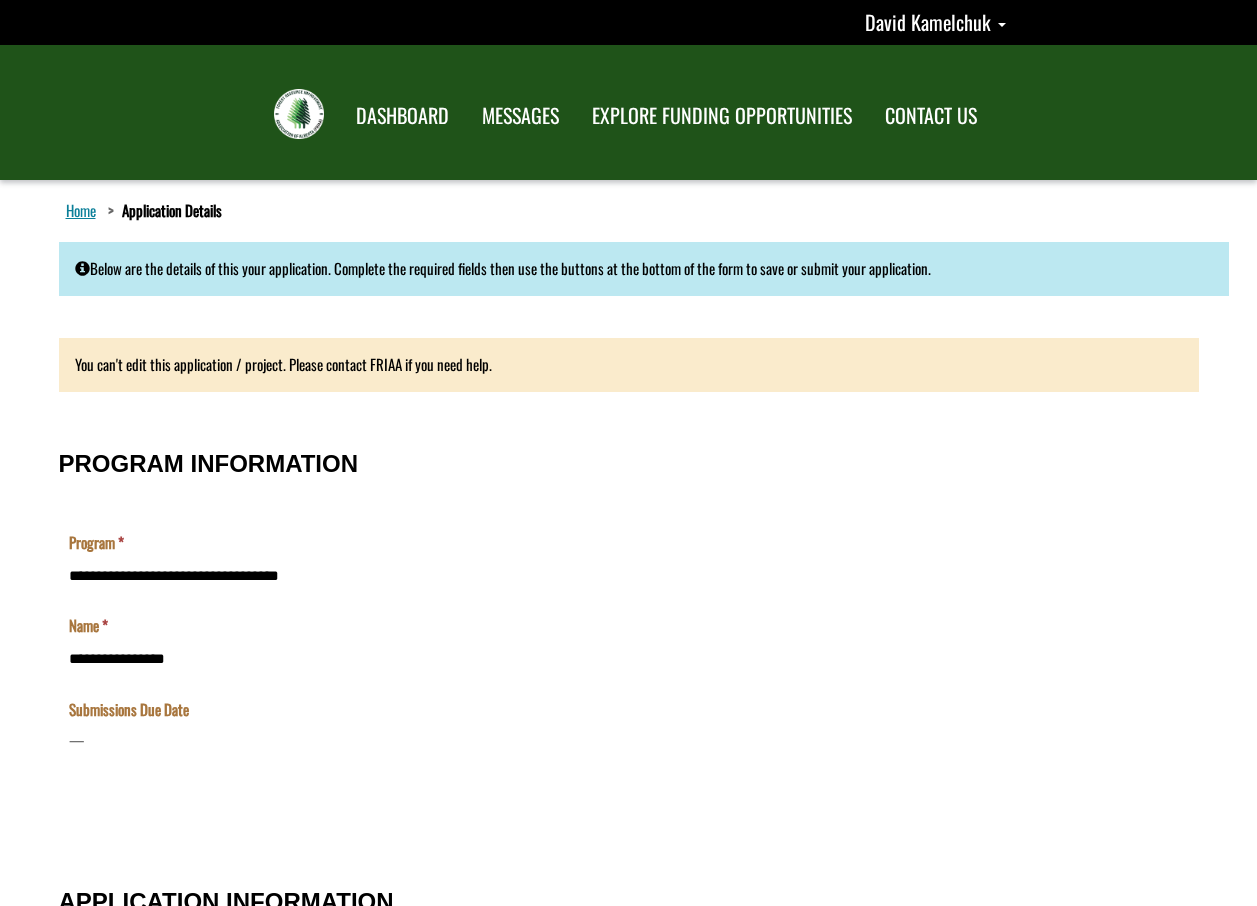 scroll, scrollTop: 0, scrollLeft: 0, axis: both 